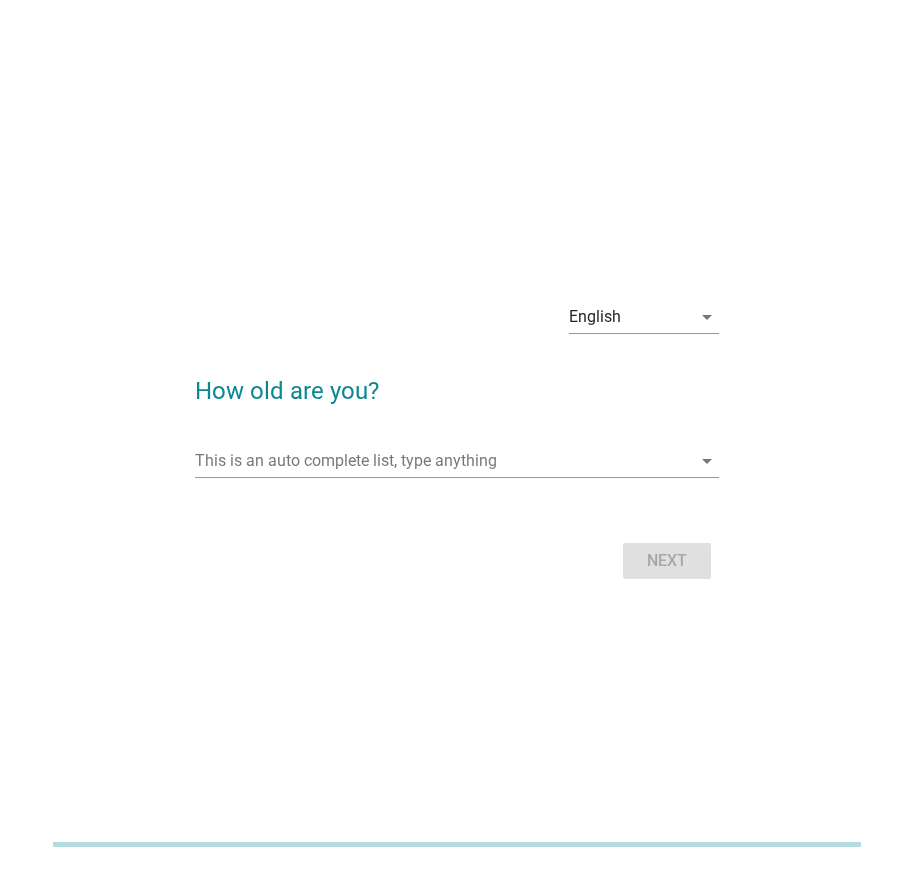 scroll, scrollTop: 0, scrollLeft: 0, axis: both 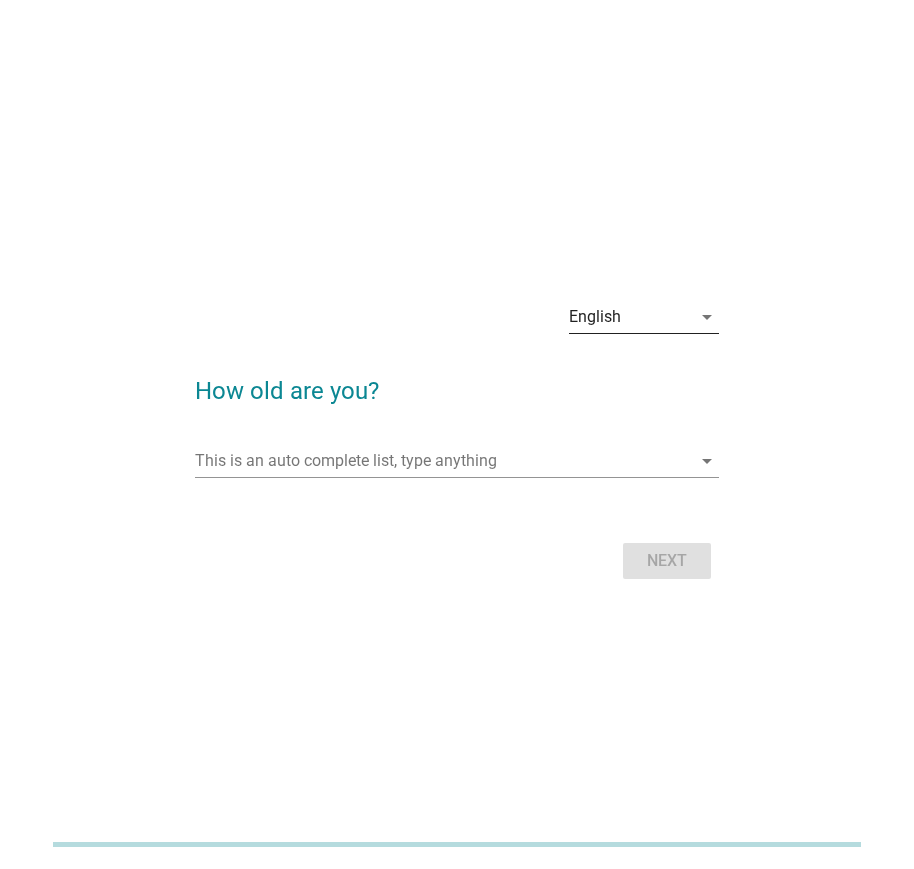 click on "arrow_drop_down" at bounding box center (707, 317) 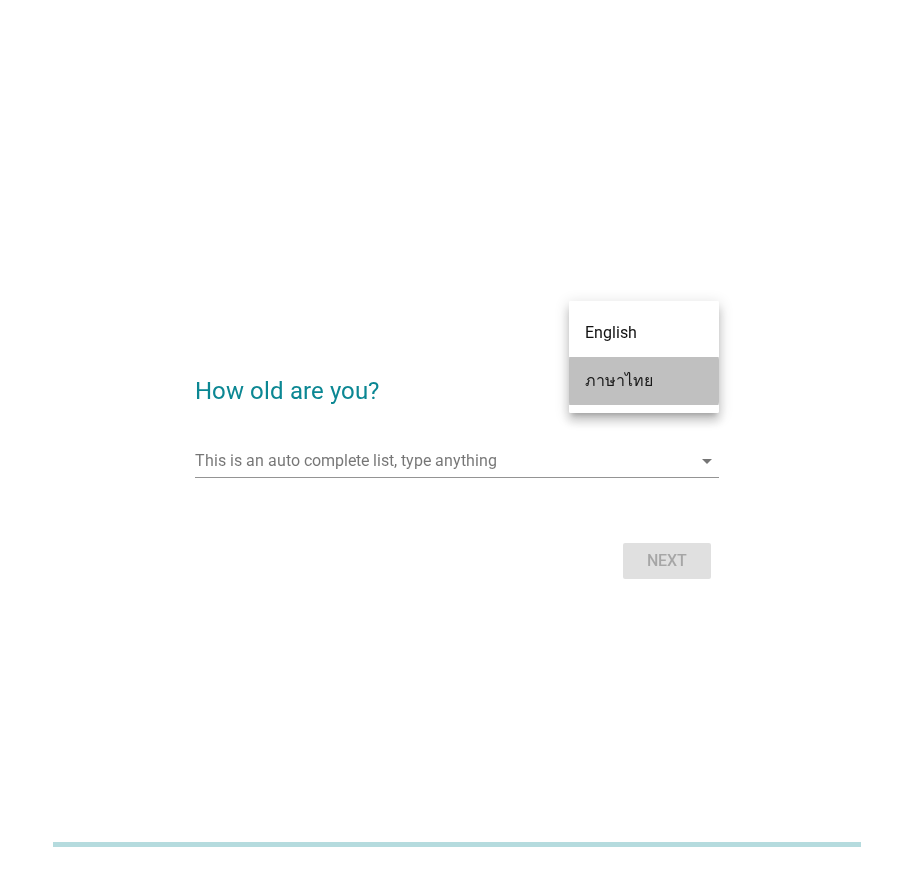 click on "ภาษาไทย" at bounding box center (644, 381) 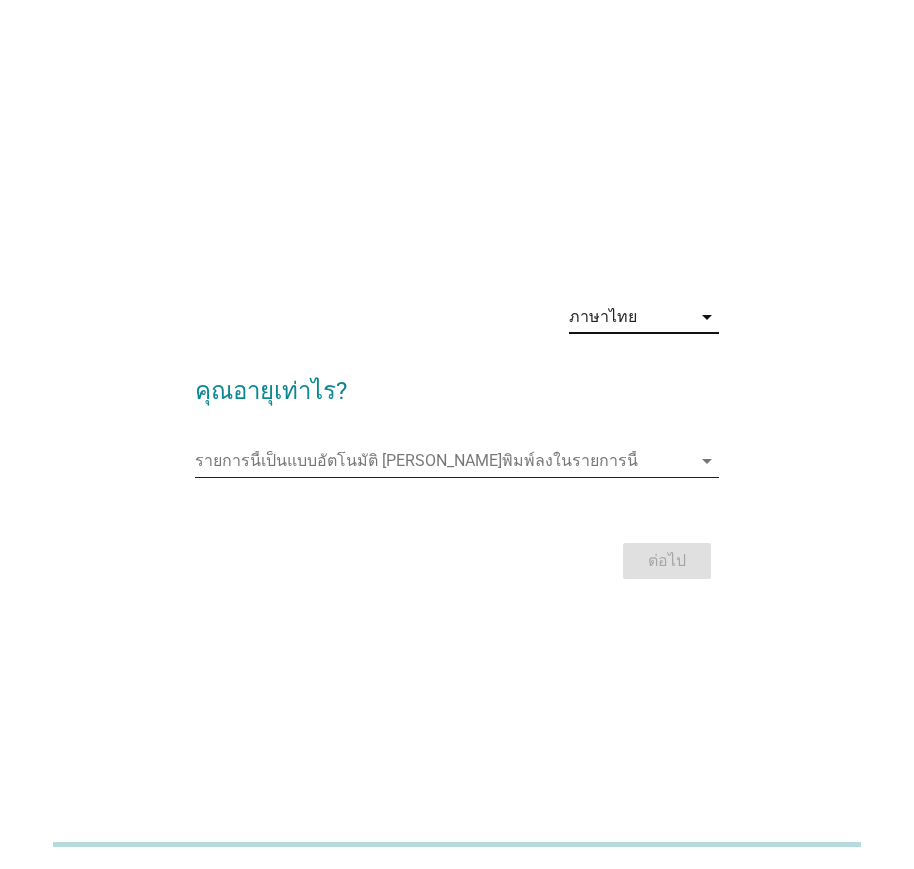 click at bounding box center (443, 461) 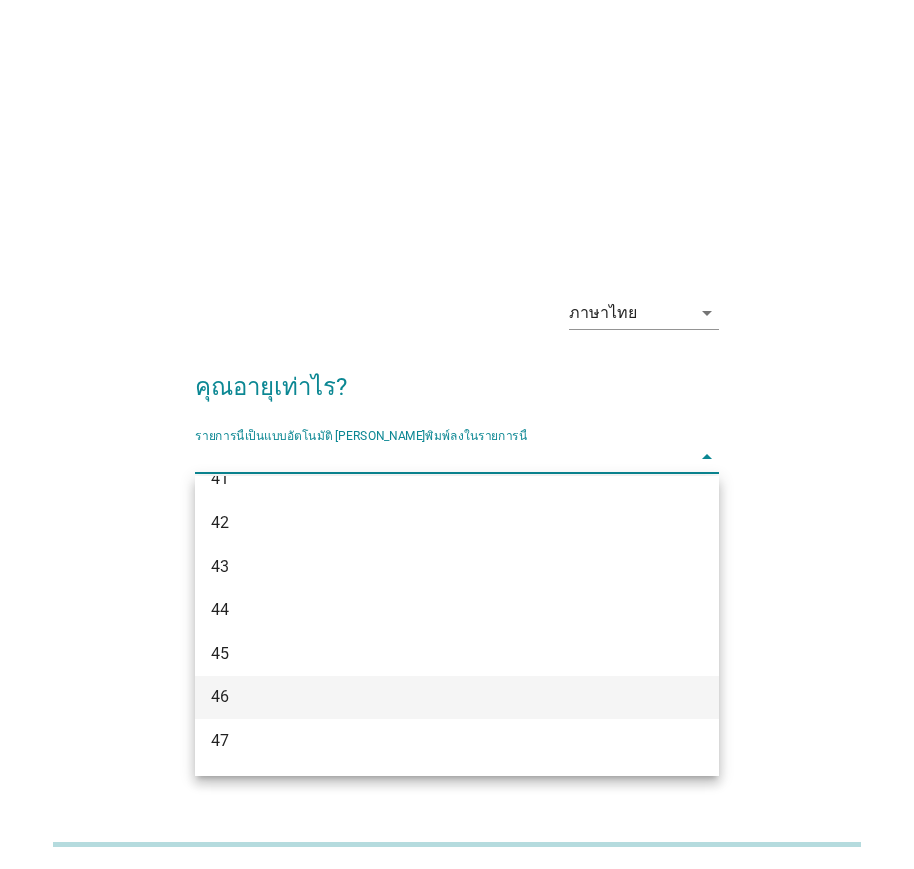 scroll, scrollTop: 1100, scrollLeft: 0, axis: vertical 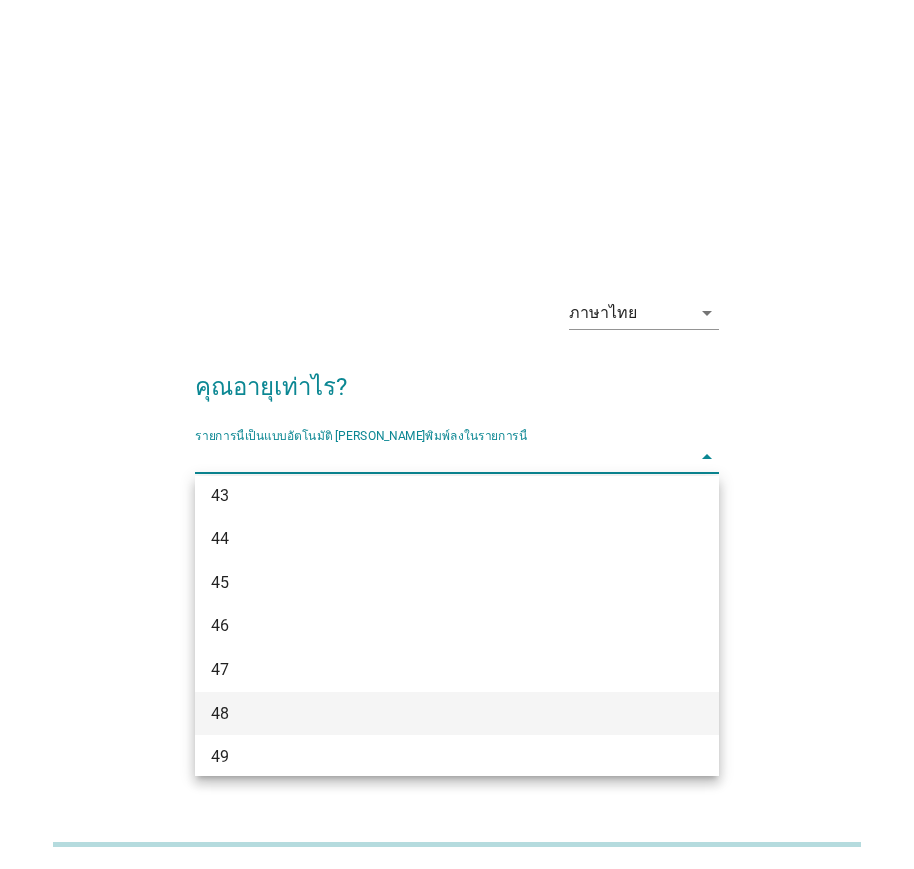 click on "48" at bounding box center [436, 714] 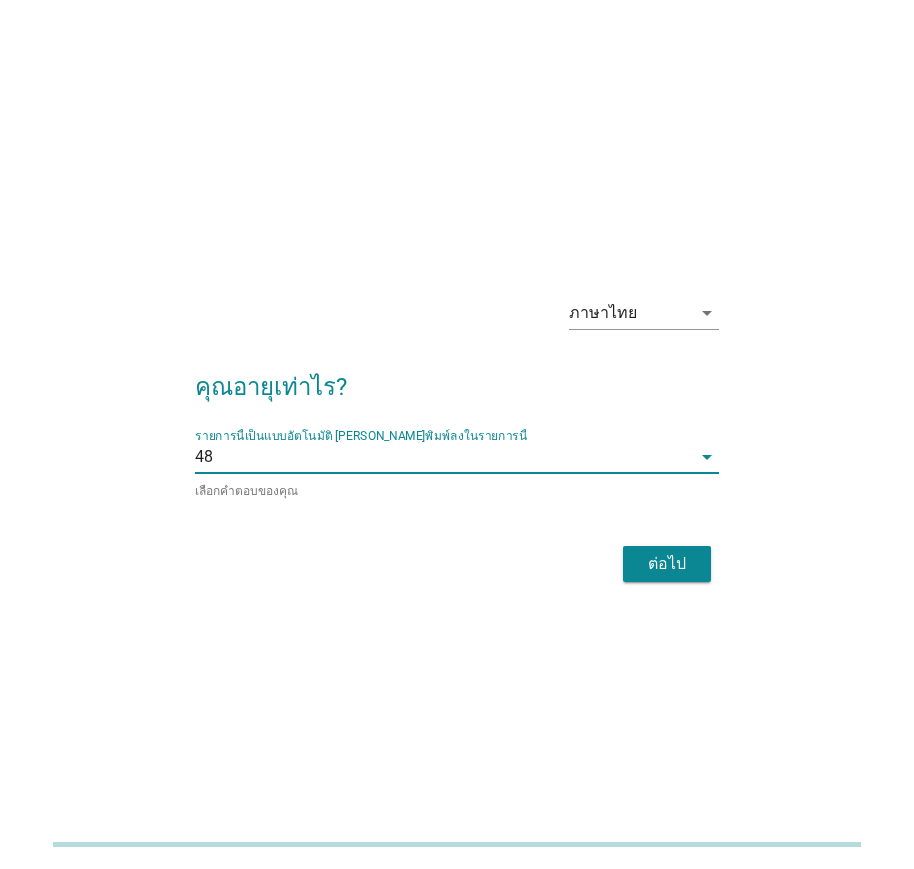 click on "ต่อไป" at bounding box center [667, 564] 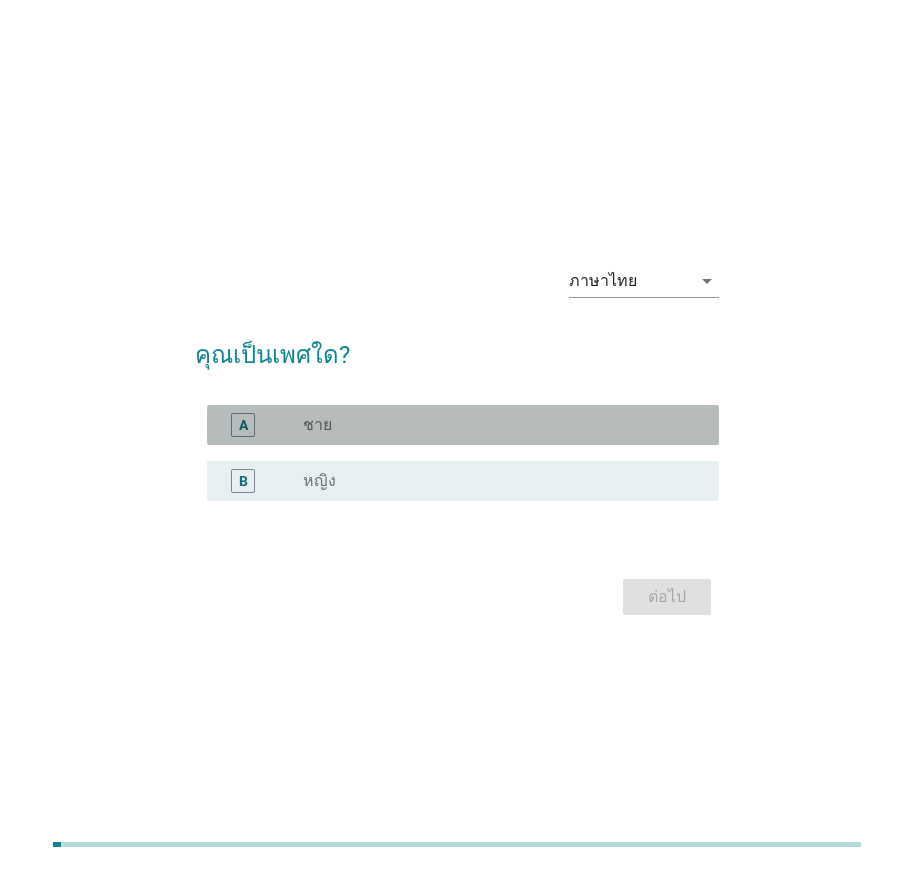 click on "A" at bounding box center [243, 425] 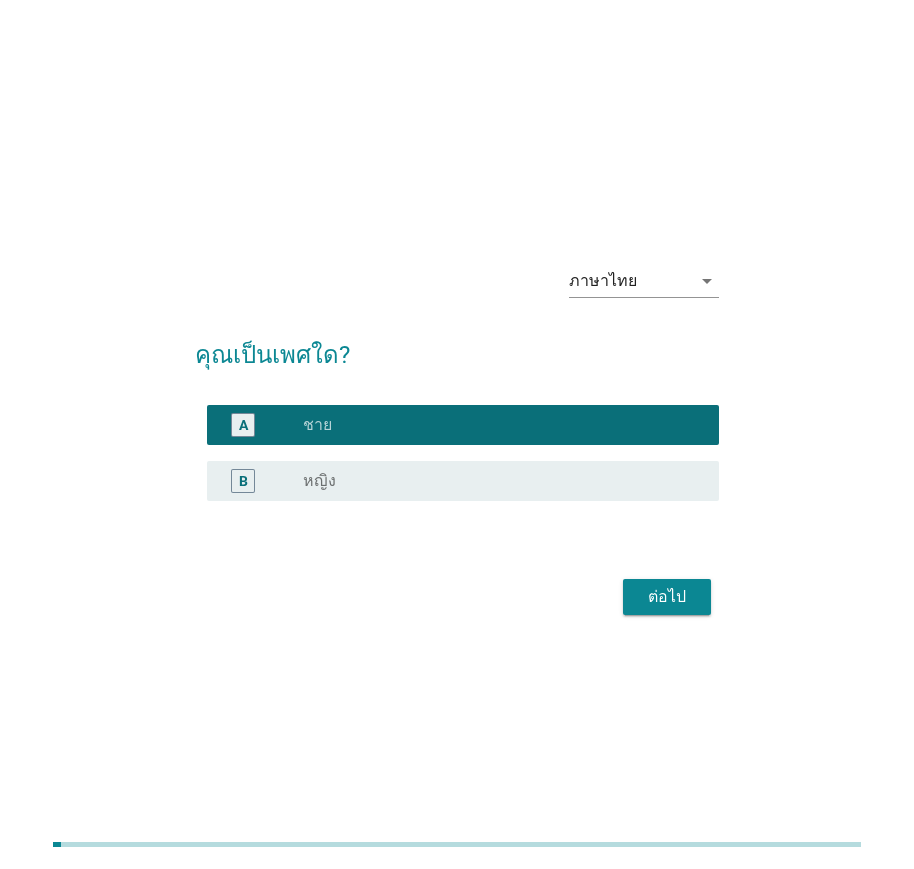 click on "ต่อไป" at bounding box center [667, 597] 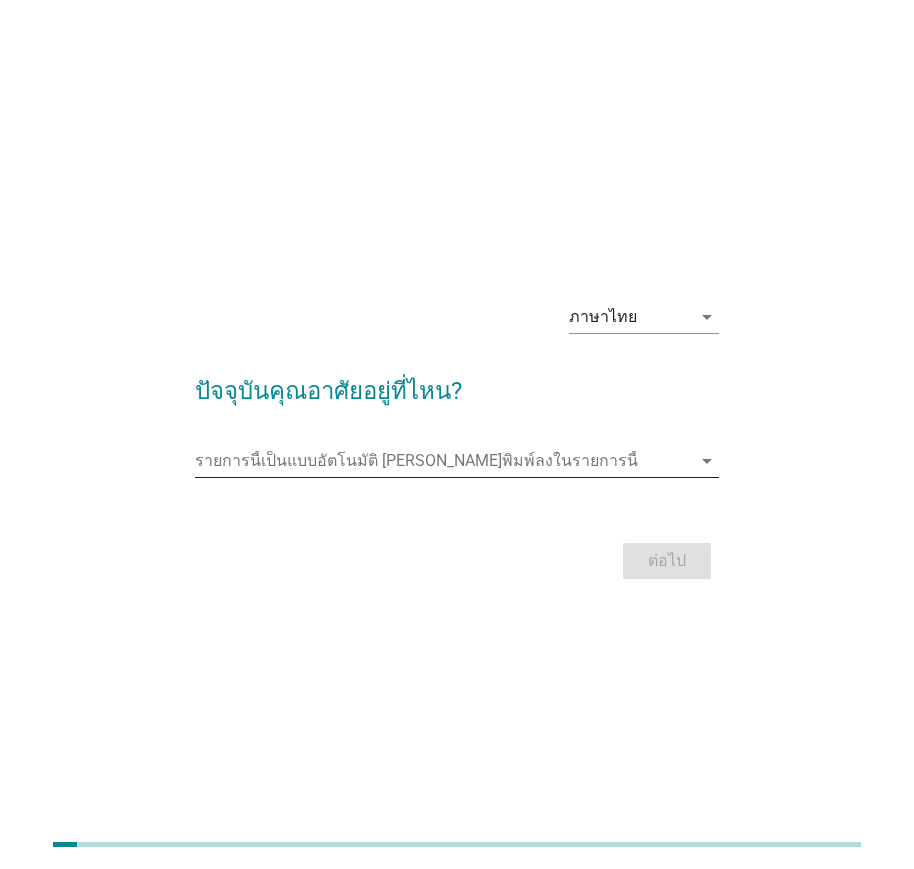 click at bounding box center [443, 461] 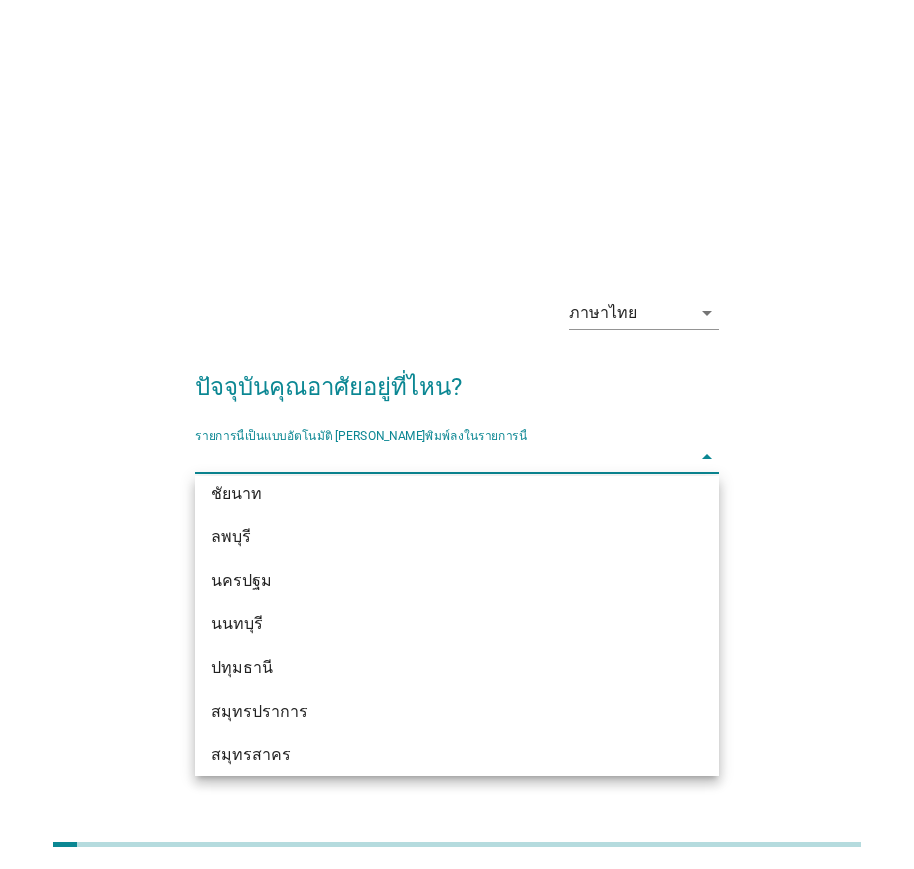 scroll, scrollTop: 1788, scrollLeft: 0, axis: vertical 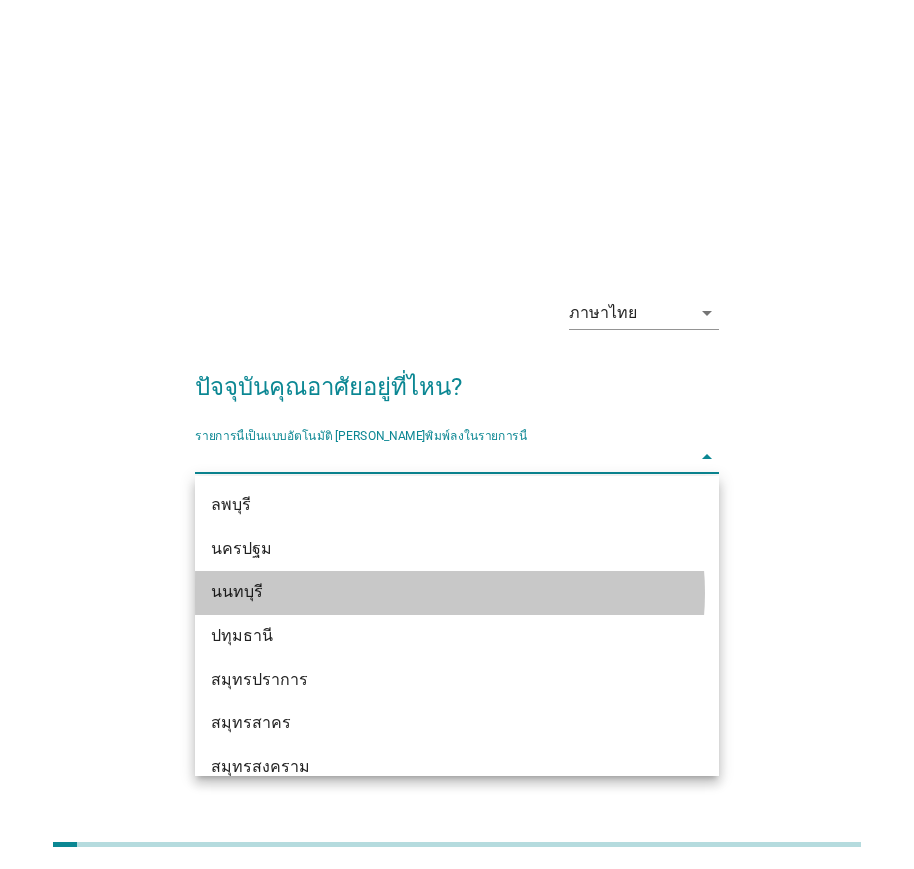 click on "นนทบุรี" at bounding box center (436, 592) 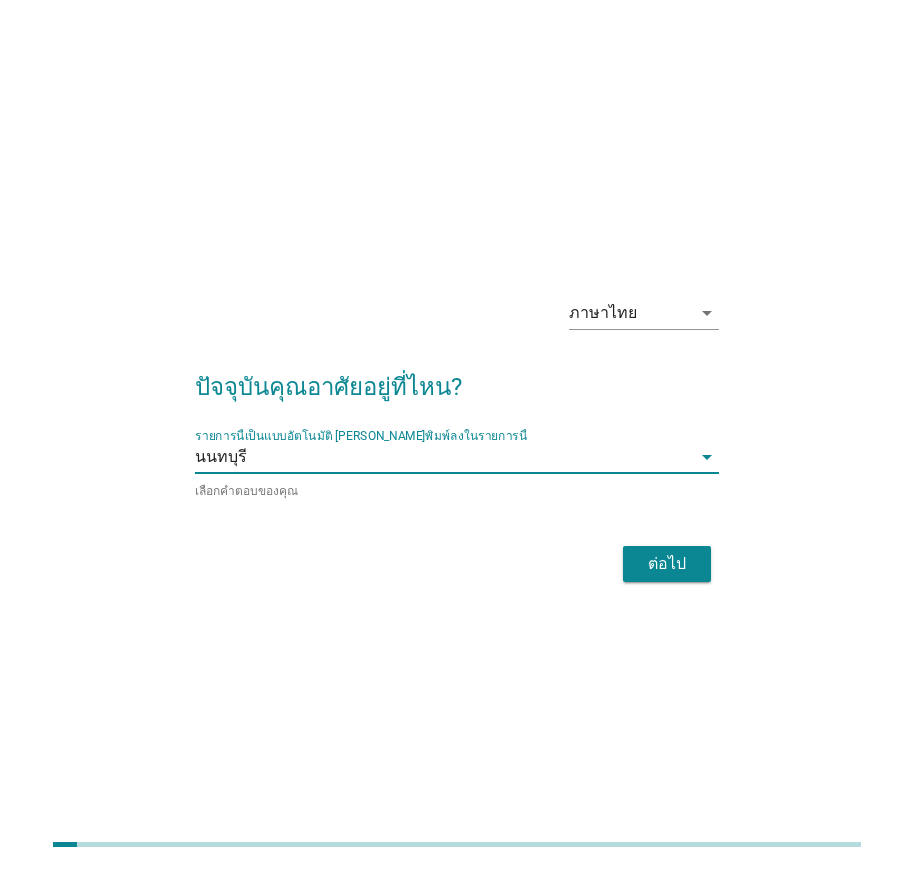 click on "ต่อไป" at bounding box center [667, 564] 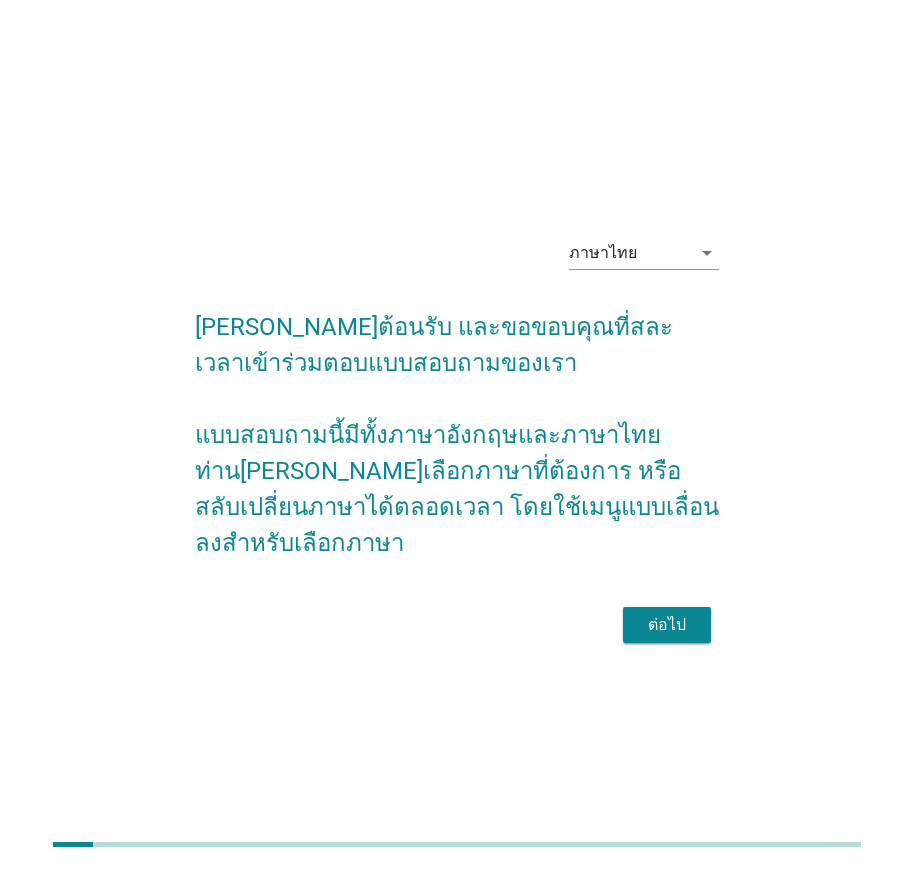 click on "ต่อไป" at bounding box center (667, 625) 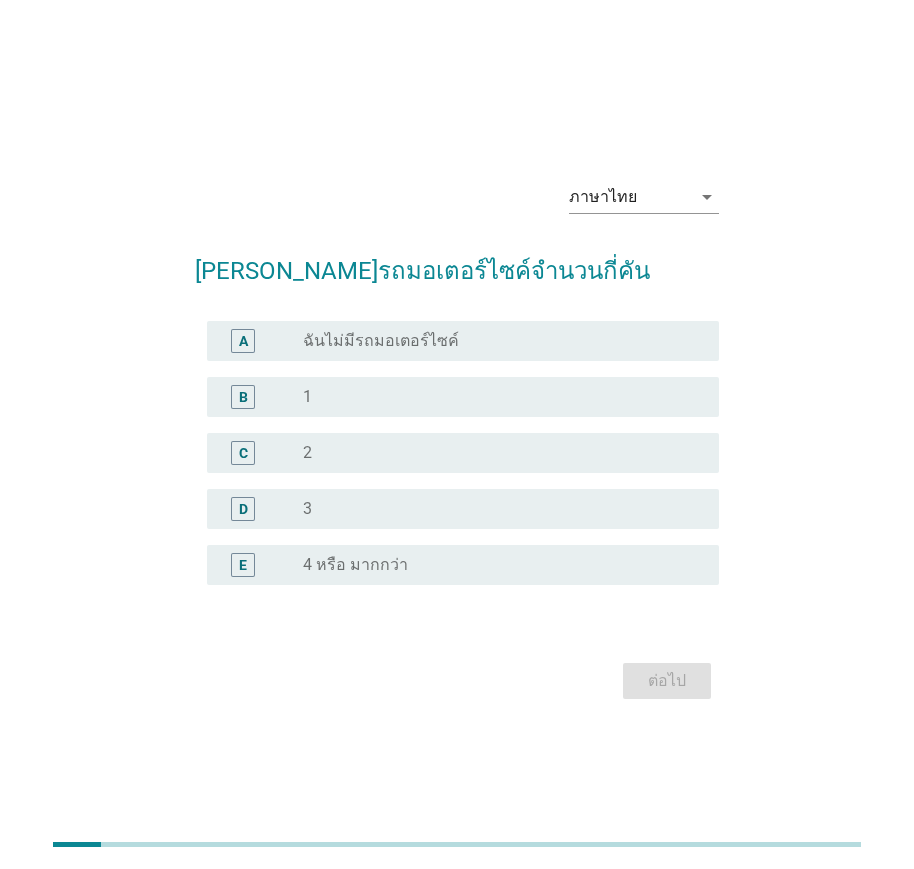 click on "B" at bounding box center [243, 396] 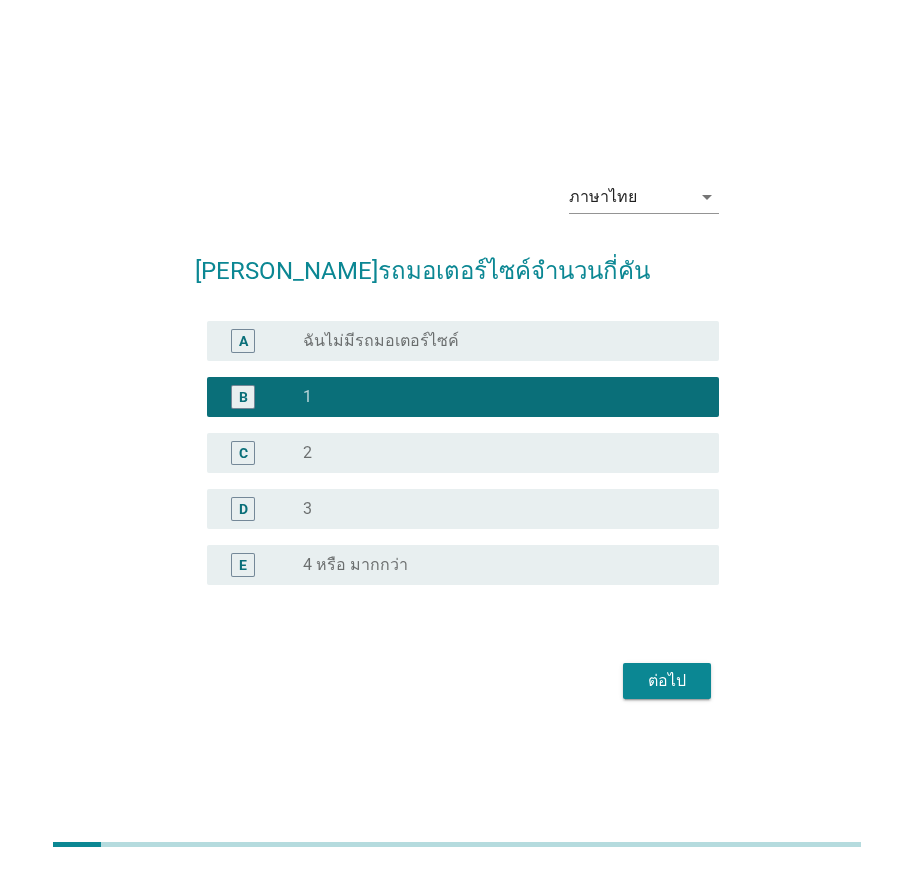 click on "ต่อไป" at bounding box center [667, 681] 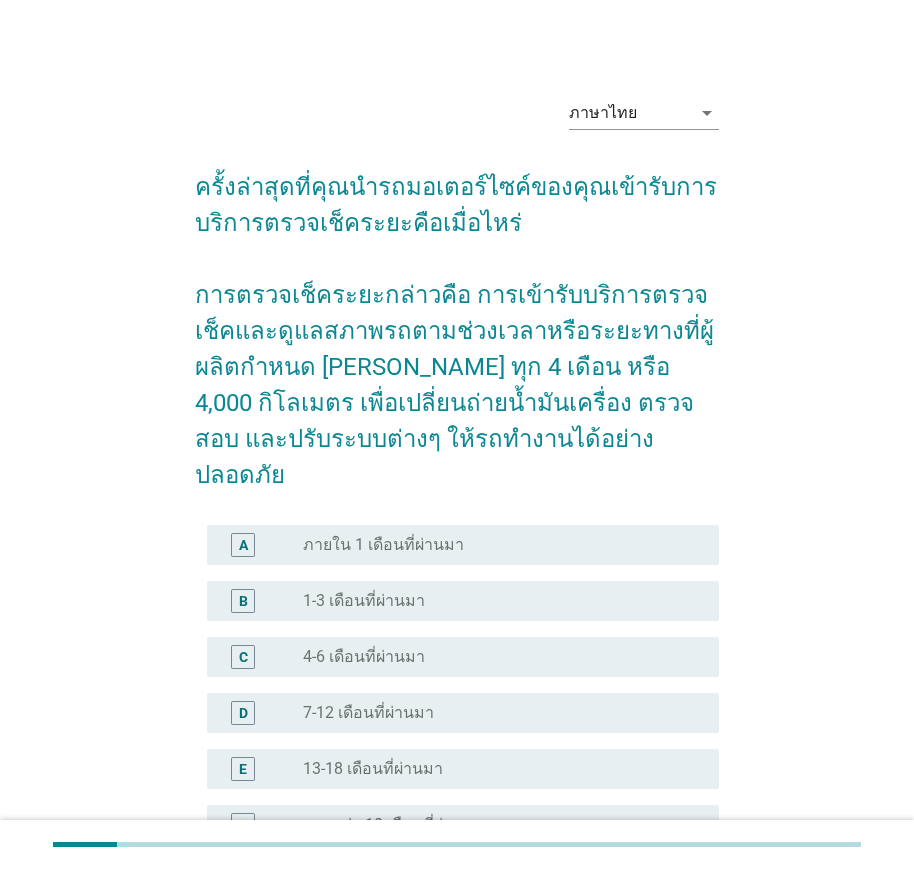 click on "D" at bounding box center [243, 712] 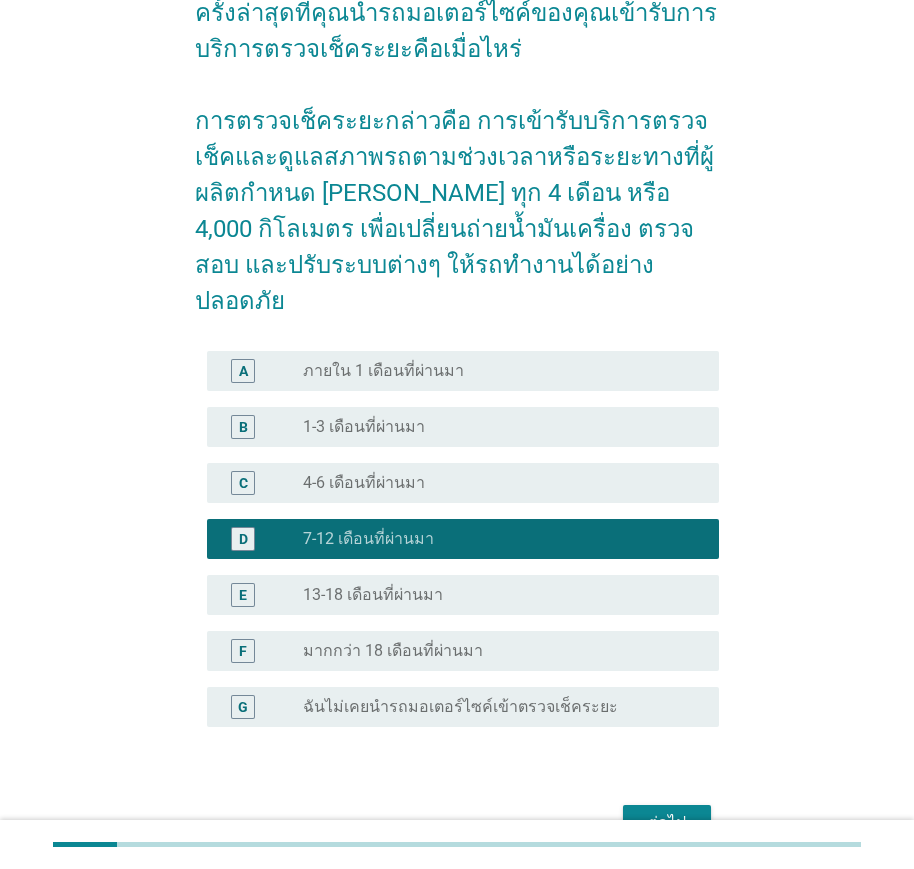scroll, scrollTop: 245, scrollLeft: 0, axis: vertical 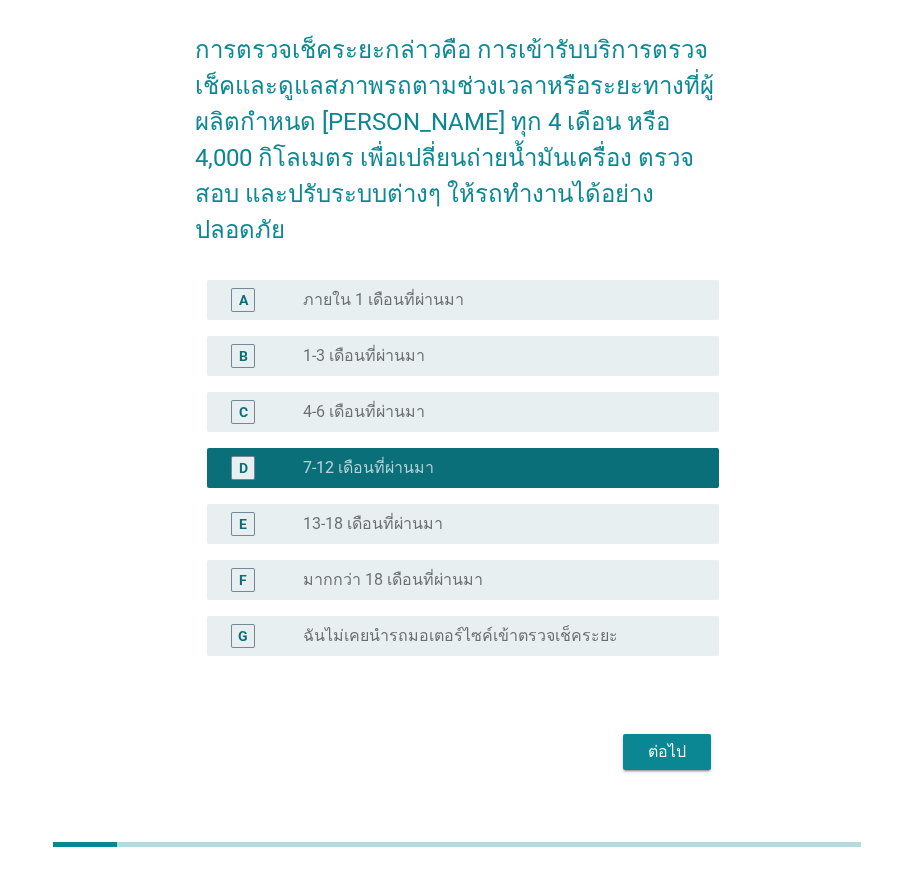 click on "ต่อไป" at bounding box center [667, 752] 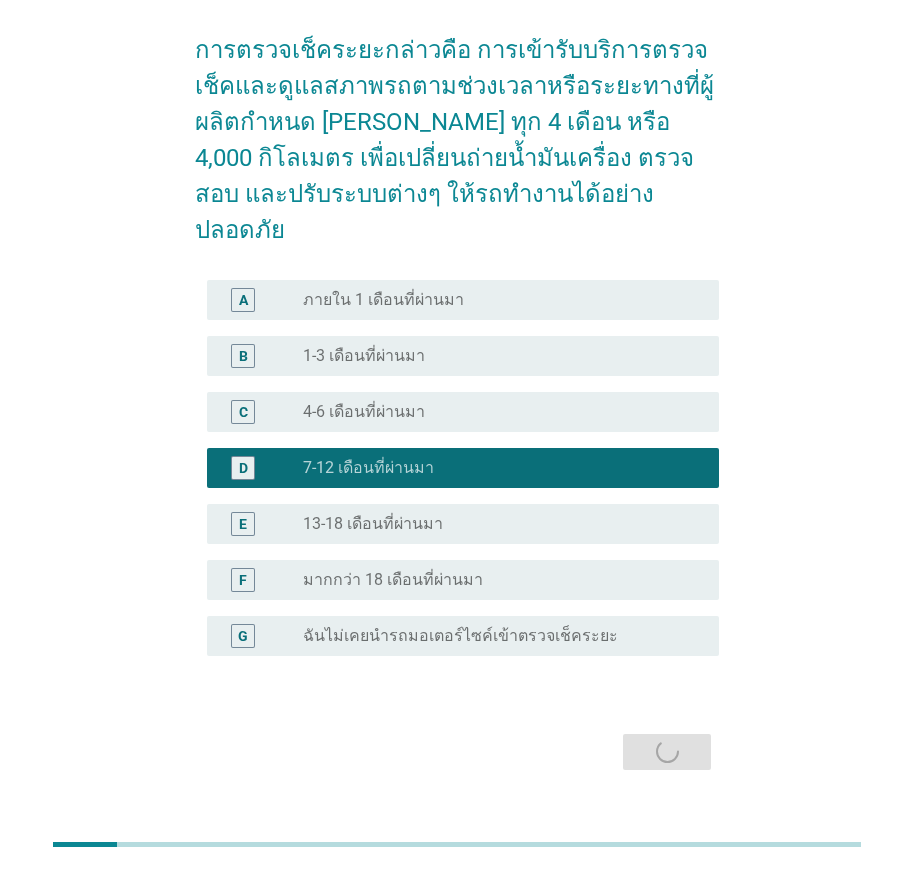 scroll, scrollTop: 0, scrollLeft: 0, axis: both 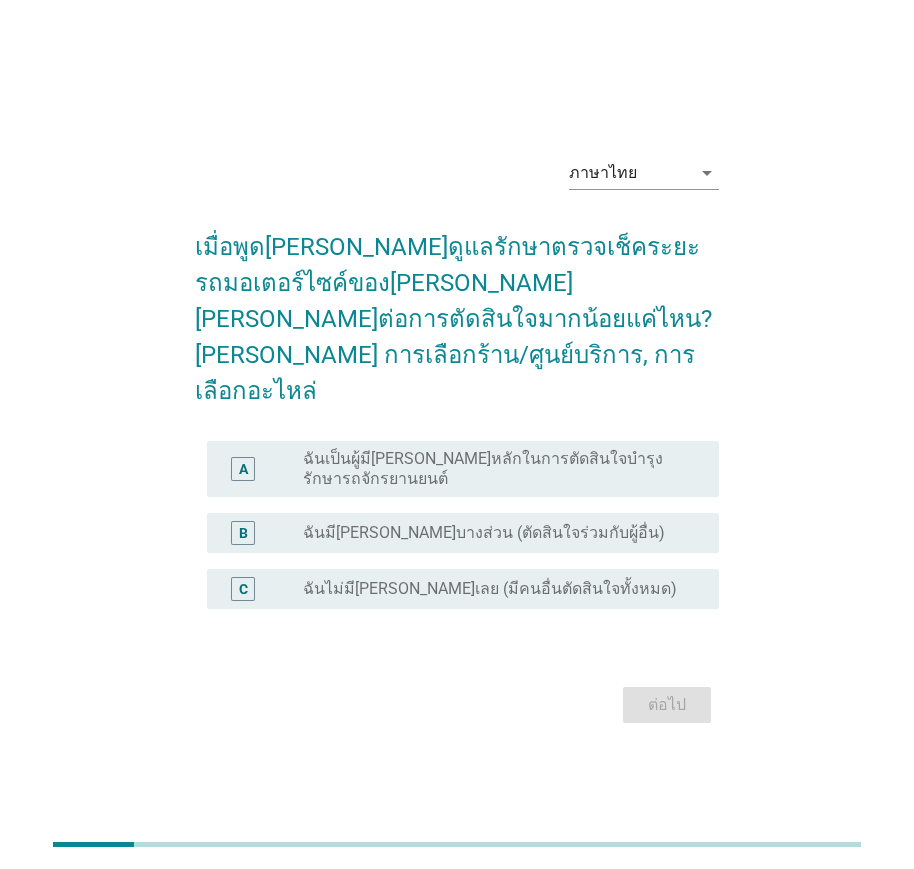 click on "A" at bounding box center [243, 469] 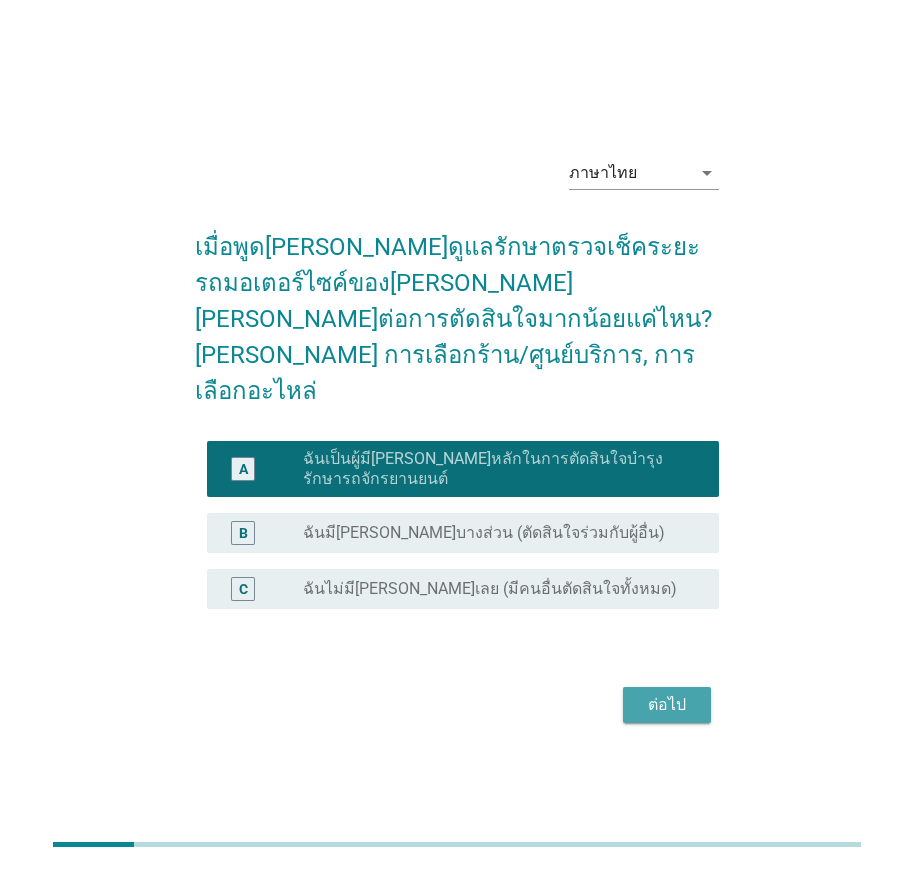 click on "ต่อไป" at bounding box center [667, 705] 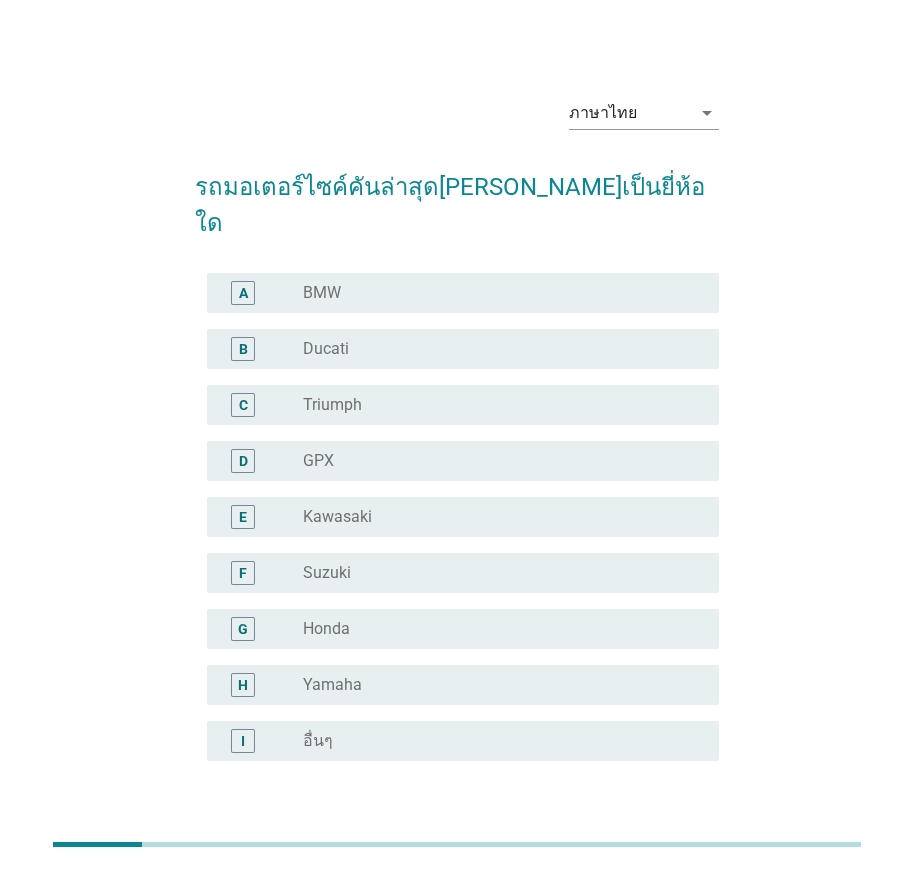 click on "G" at bounding box center [243, 629] 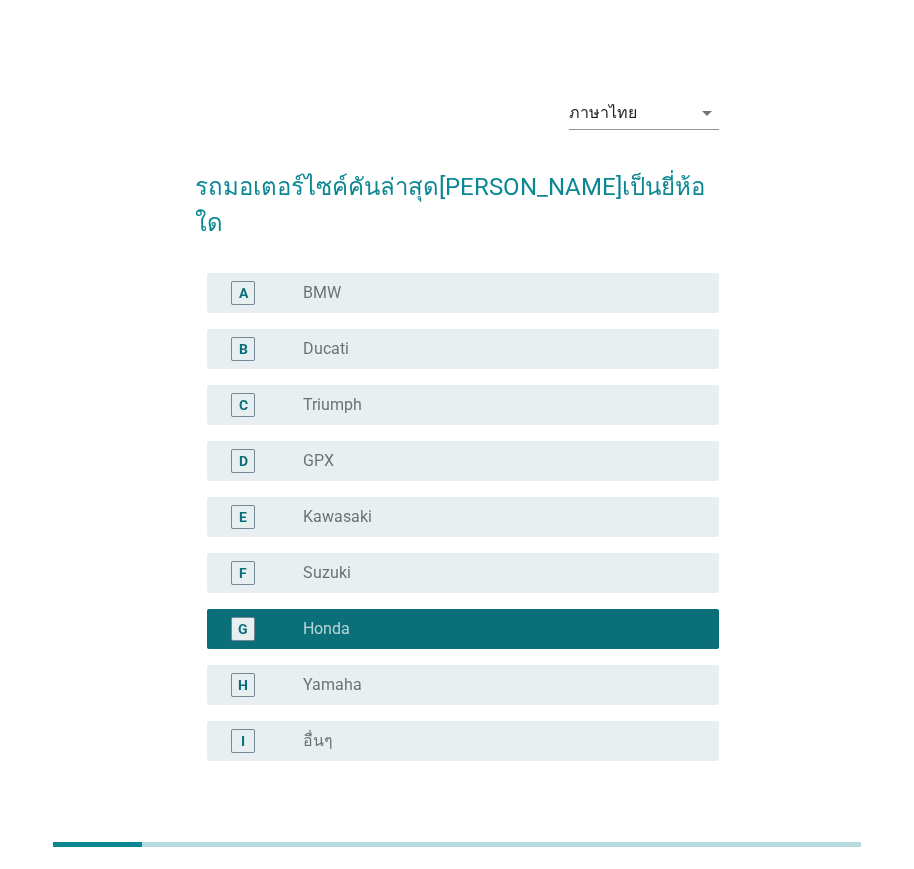 click on "ต่อไป" at bounding box center (667, 857) 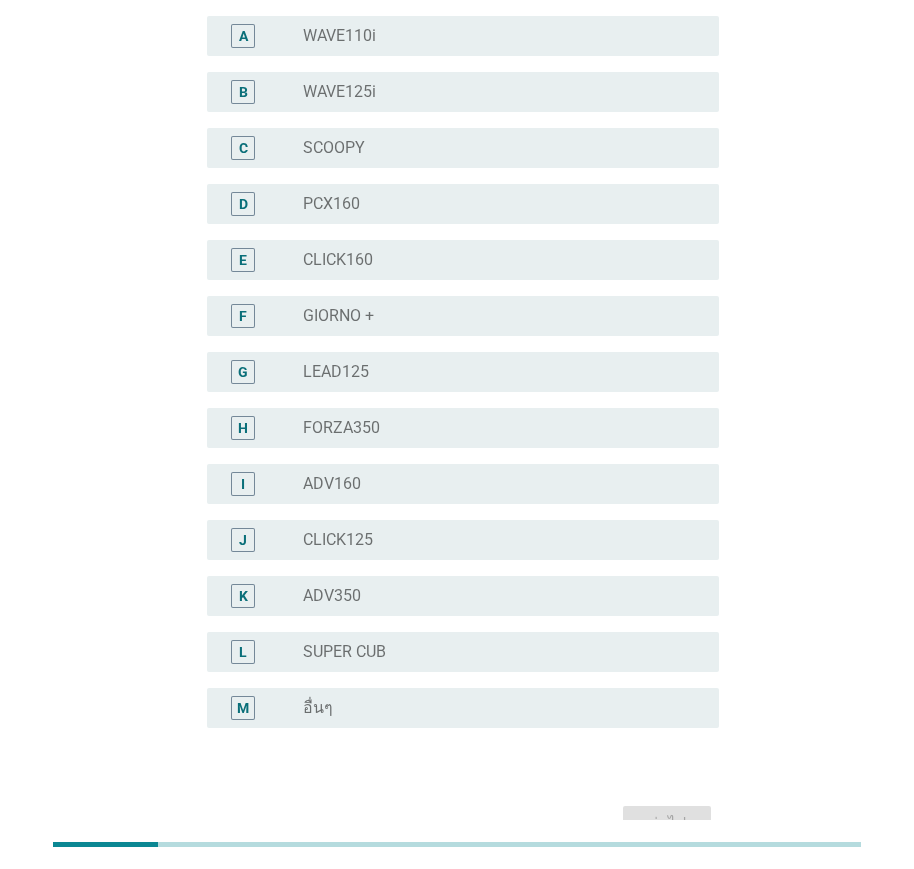 scroll, scrollTop: 29, scrollLeft: 0, axis: vertical 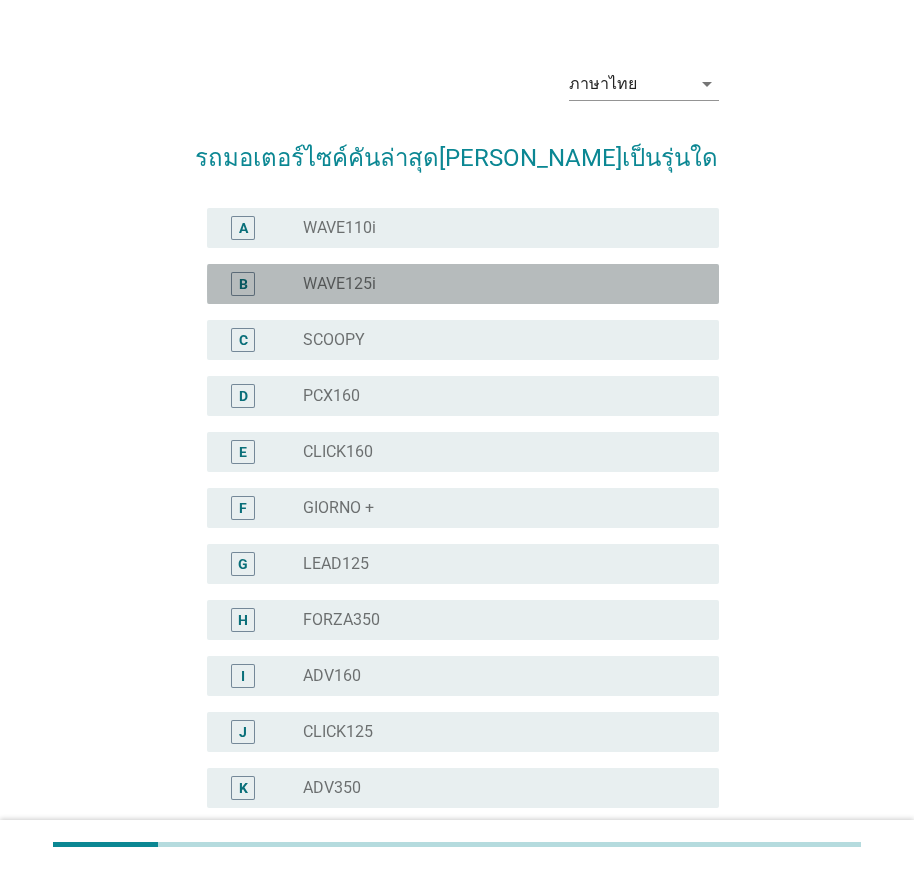 click on "B" at bounding box center [243, 283] 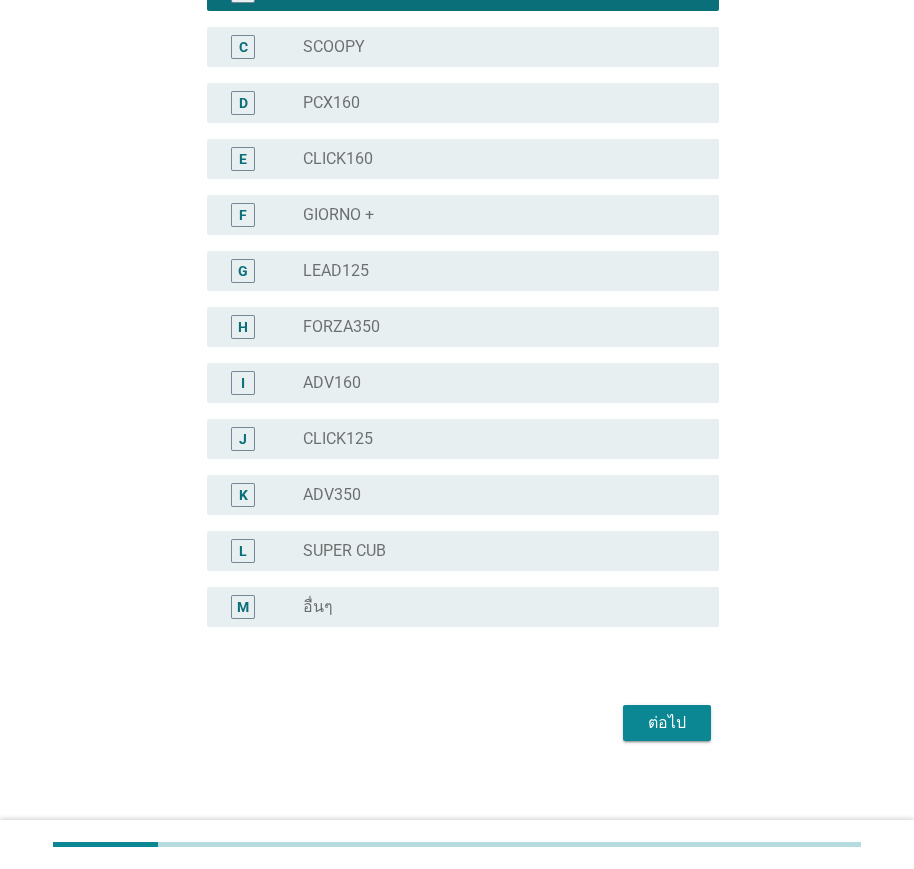 scroll, scrollTop: 329, scrollLeft: 0, axis: vertical 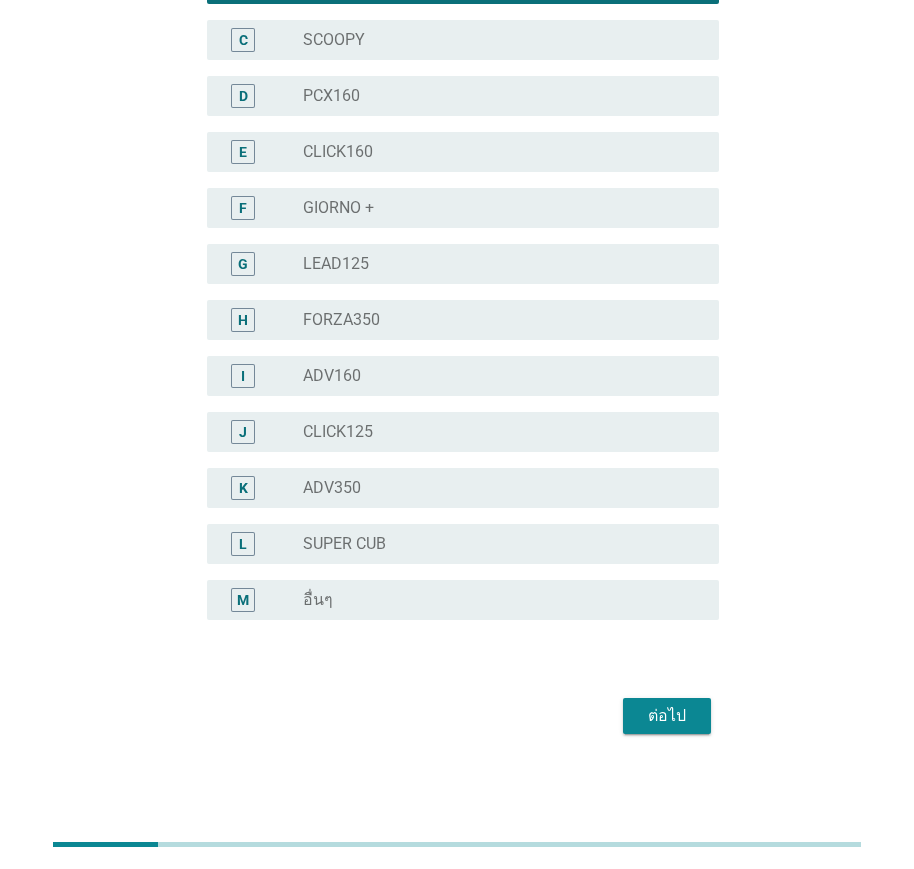 click on "ต่อไป" at bounding box center (667, 716) 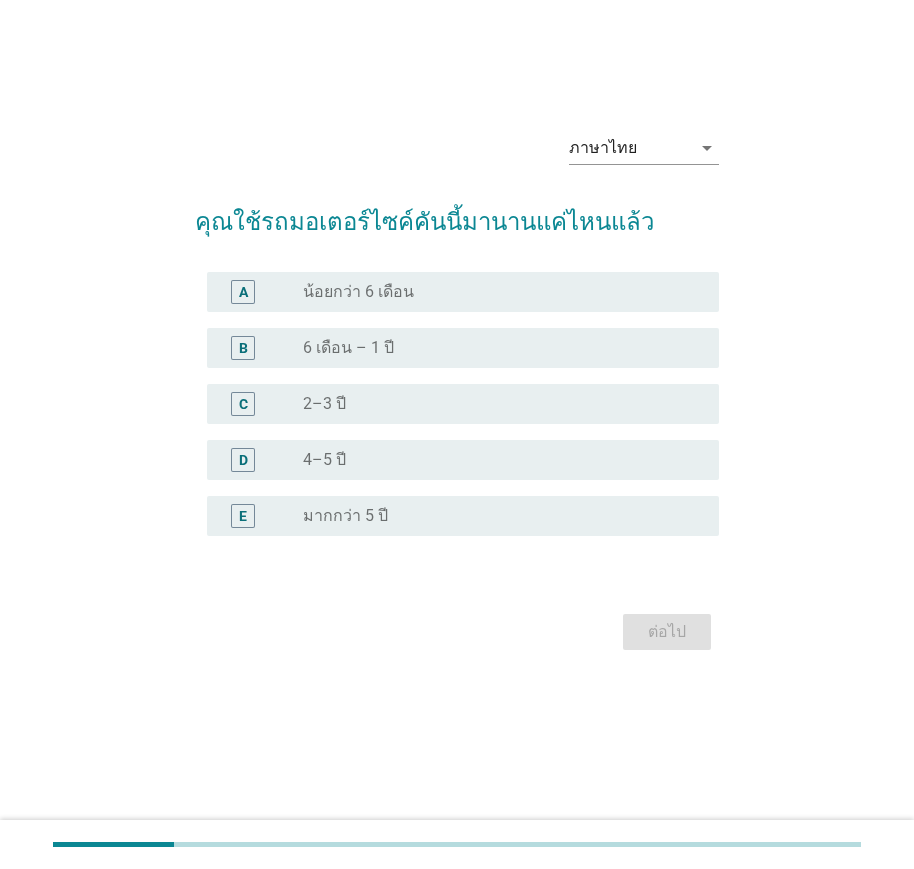 scroll, scrollTop: 0, scrollLeft: 0, axis: both 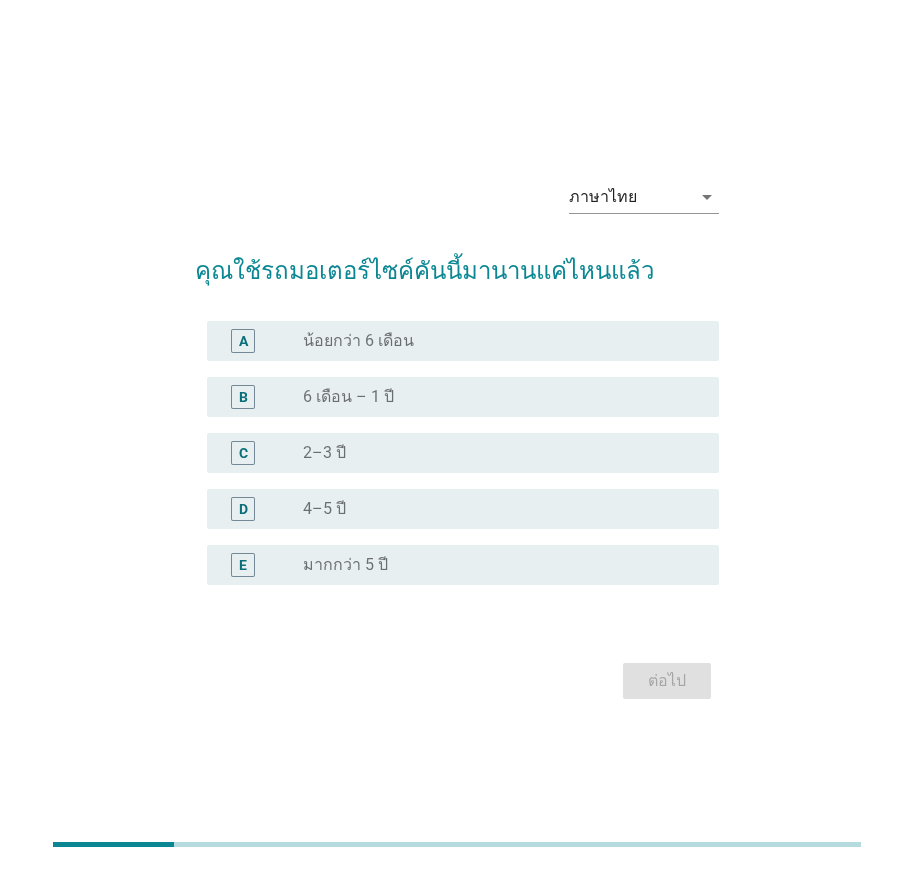 click on "C" at bounding box center [243, 452] 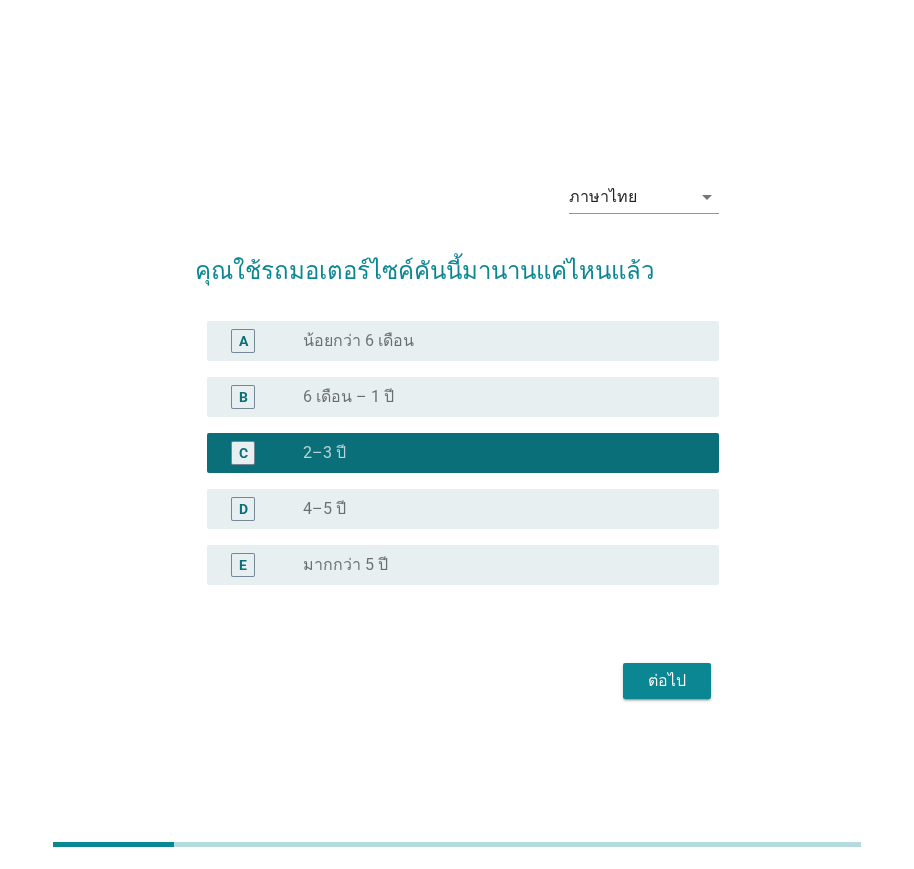 click on "ต่อไป" at bounding box center [667, 681] 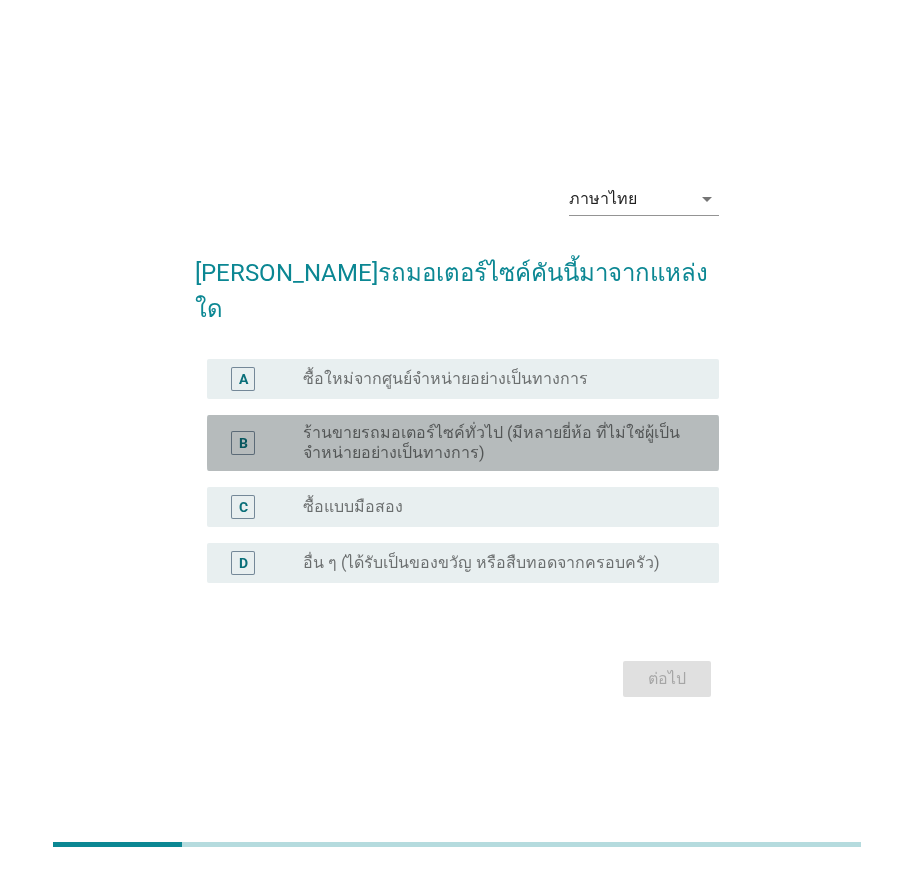 click on "B" at bounding box center (243, 443) 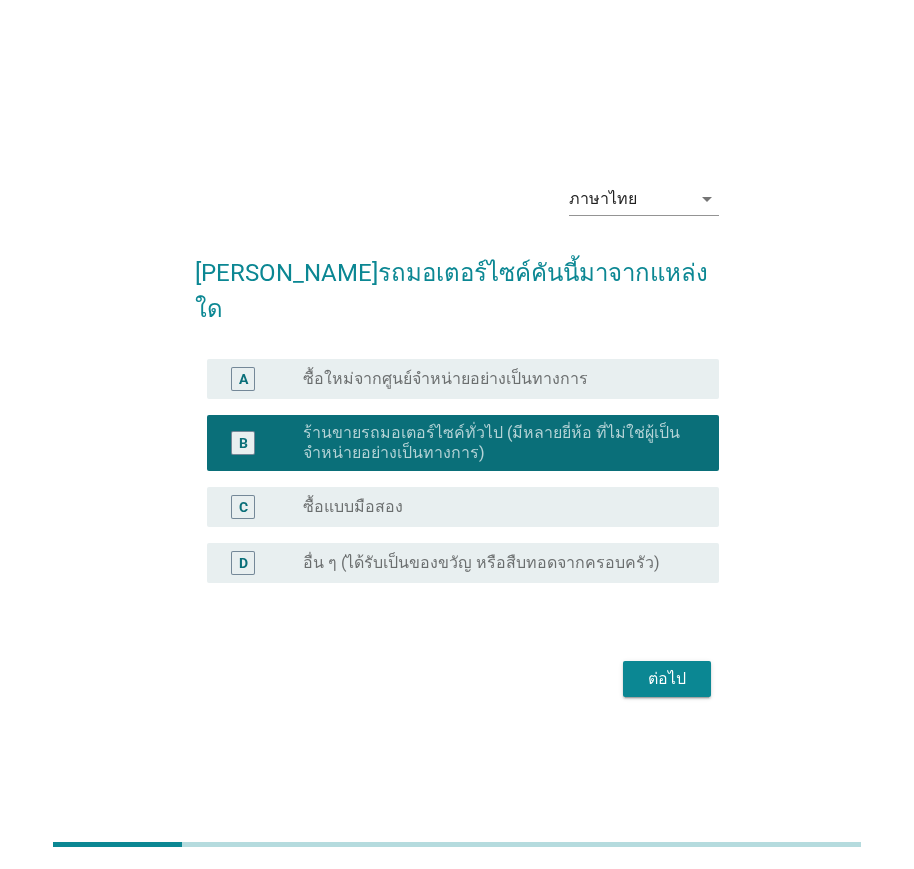 click on "ต่อไป" at bounding box center (667, 679) 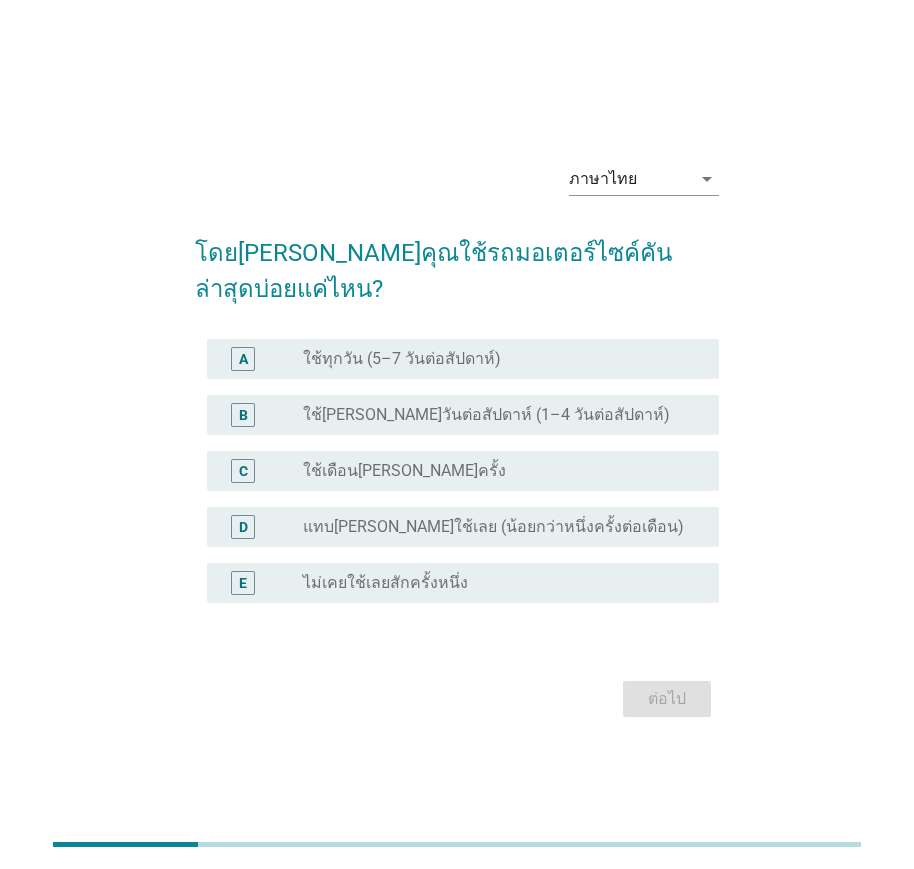 click on "A" at bounding box center [243, 358] 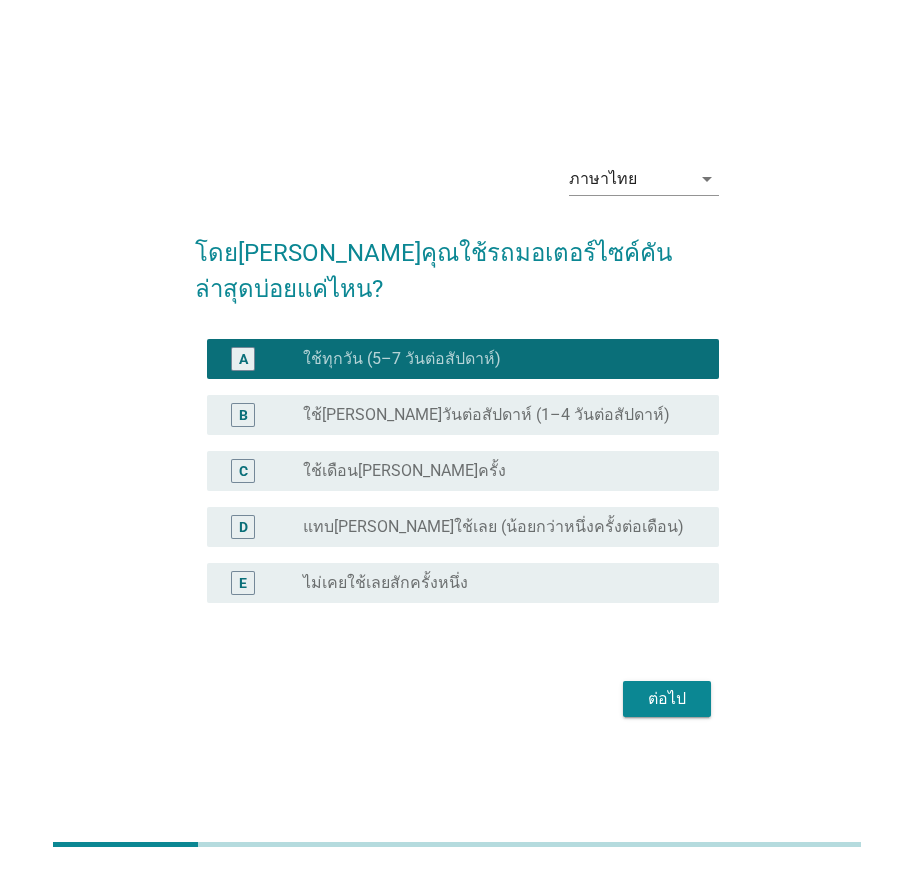 click on "ต่อไป" at bounding box center [667, 699] 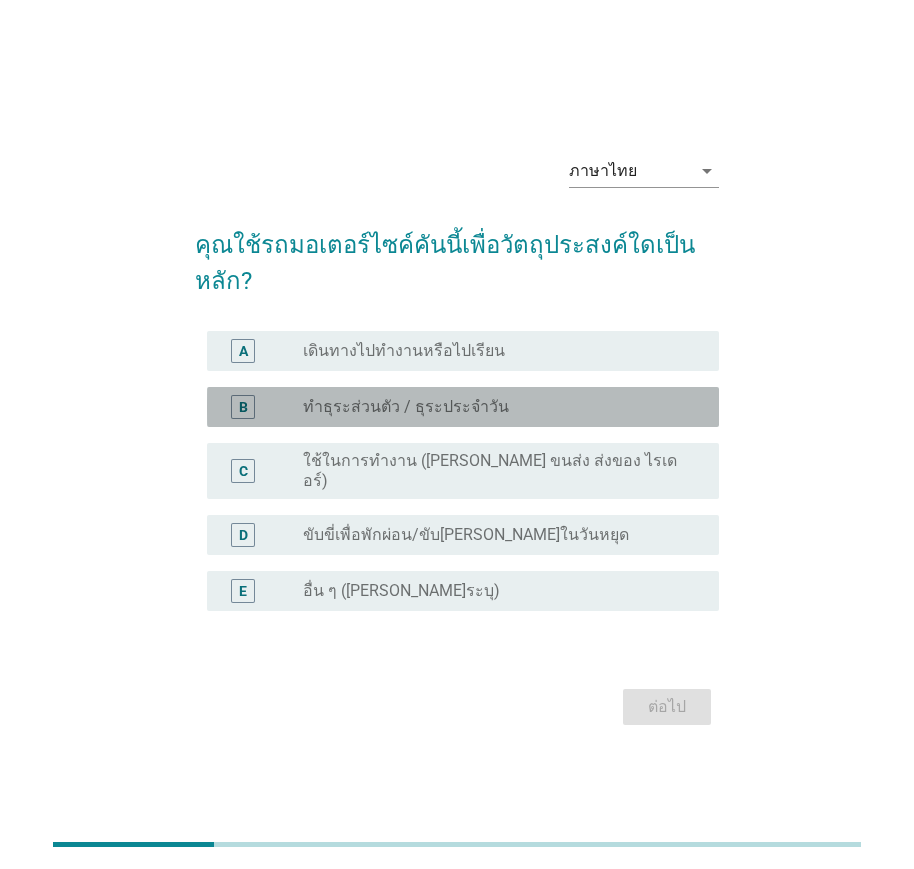 click on "ทำธุระส่วนตัว / ธุระประจำวัน" at bounding box center (406, 407) 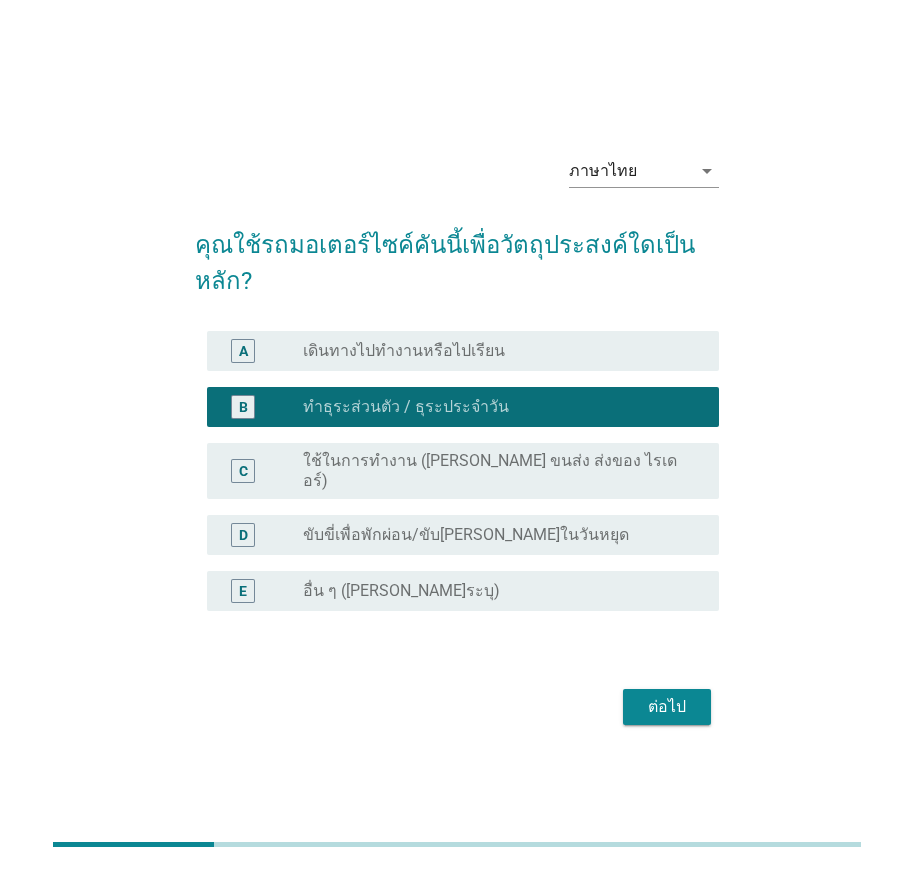 click on "ต่อไป" at bounding box center (667, 707) 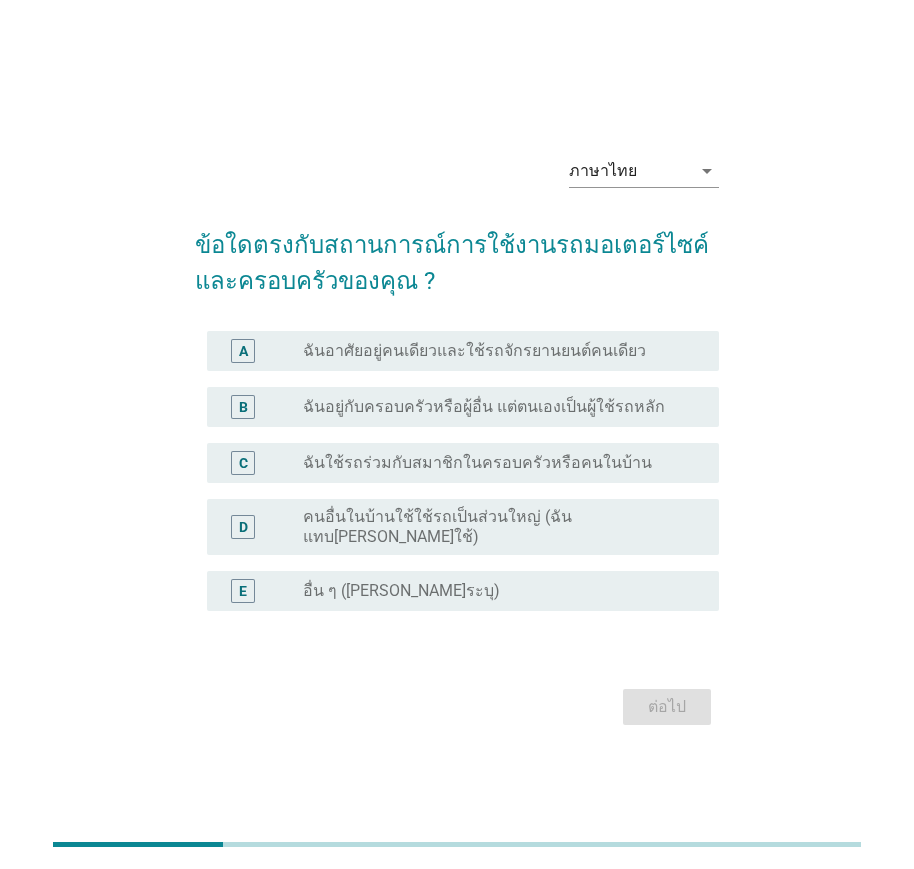 click on "C" at bounding box center (243, 462) 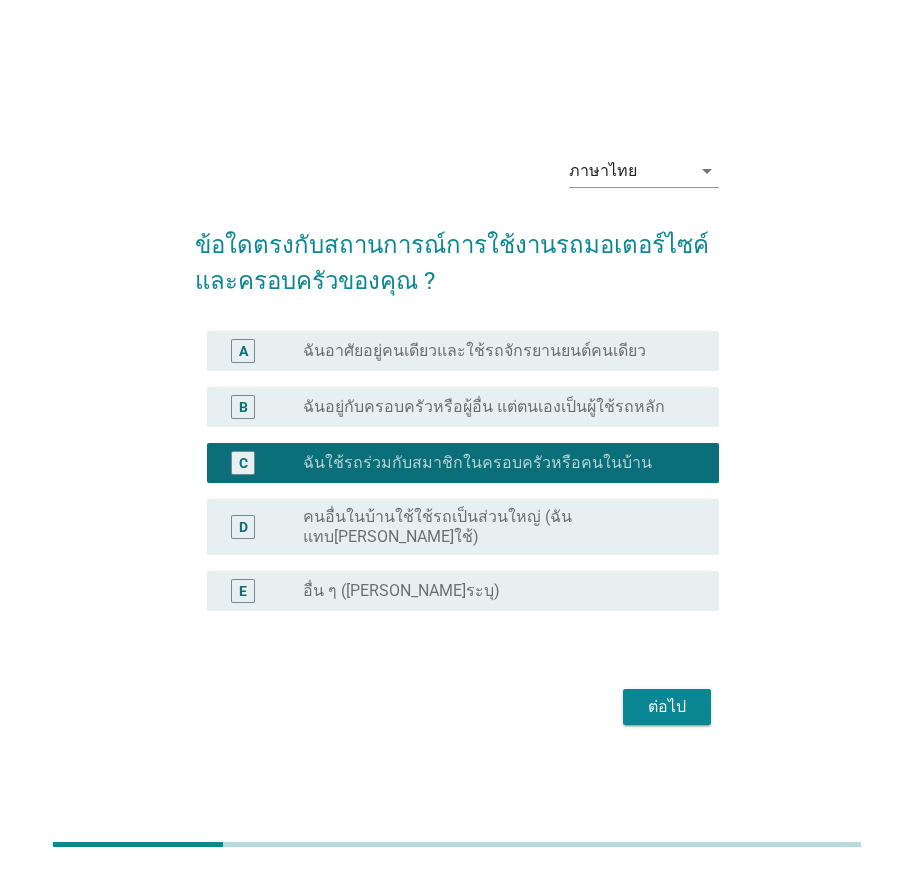 click on "ต่อไป" at bounding box center [667, 707] 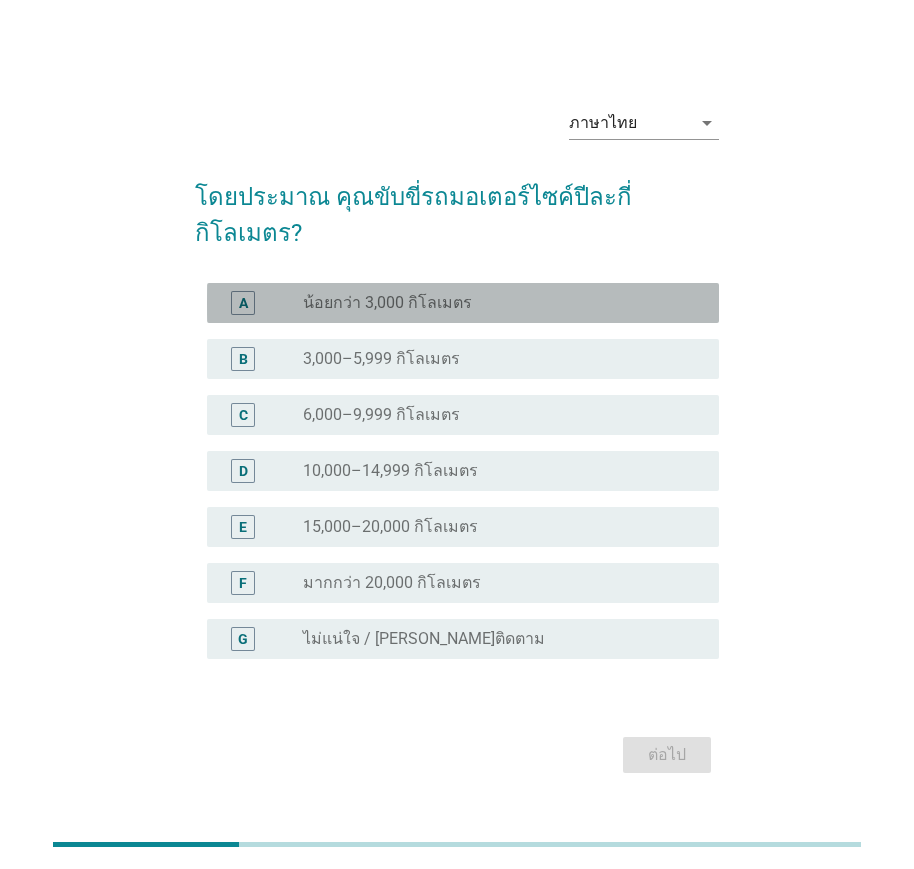 click on "น้อยกว่า 3,000 กิโลเมตร" at bounding box center (387, 303) 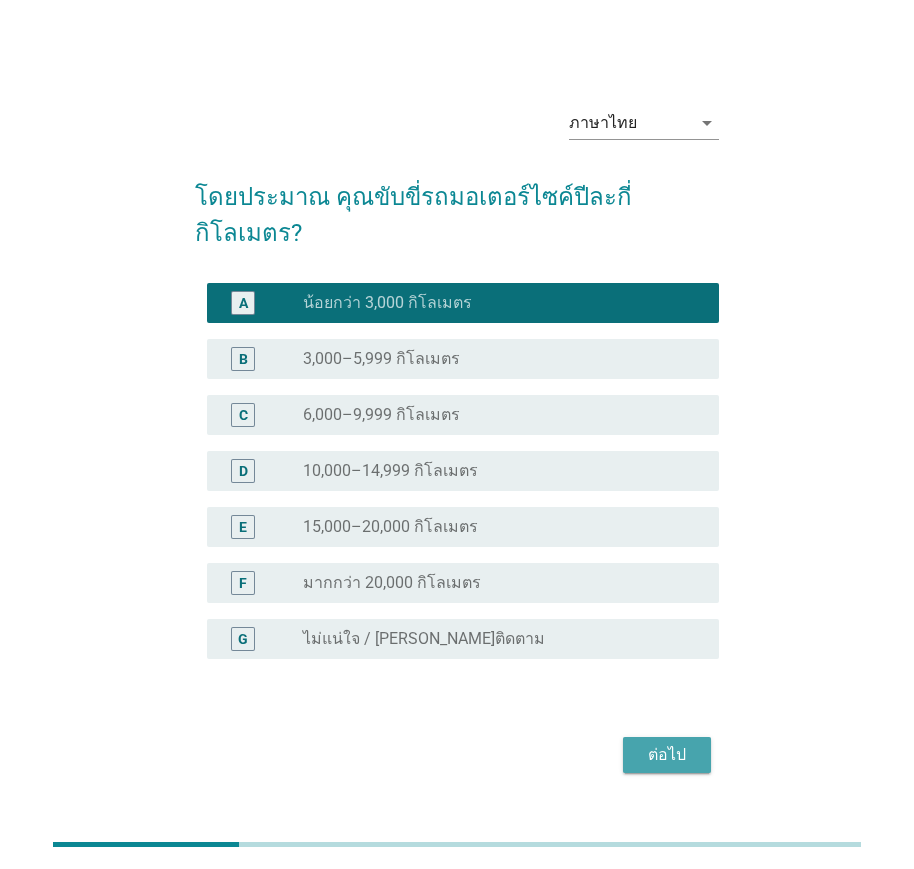 click on "ต่อไป" at bounding box center [667, 755] 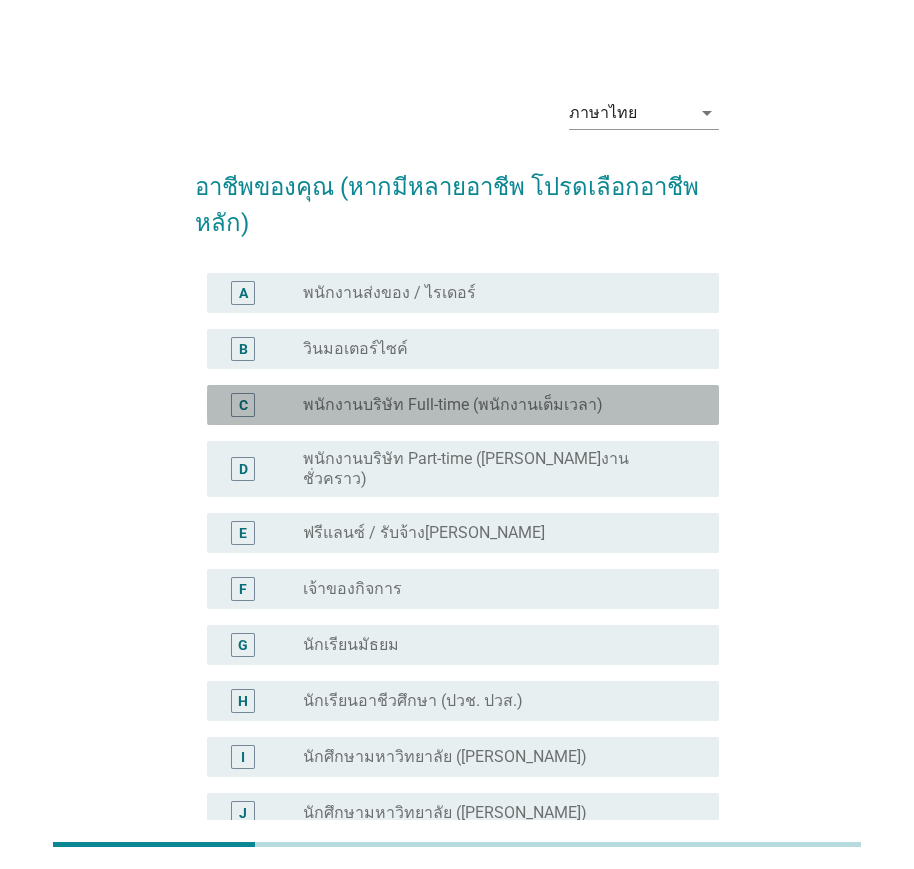 click on "C" at bounding box center (243, 404) 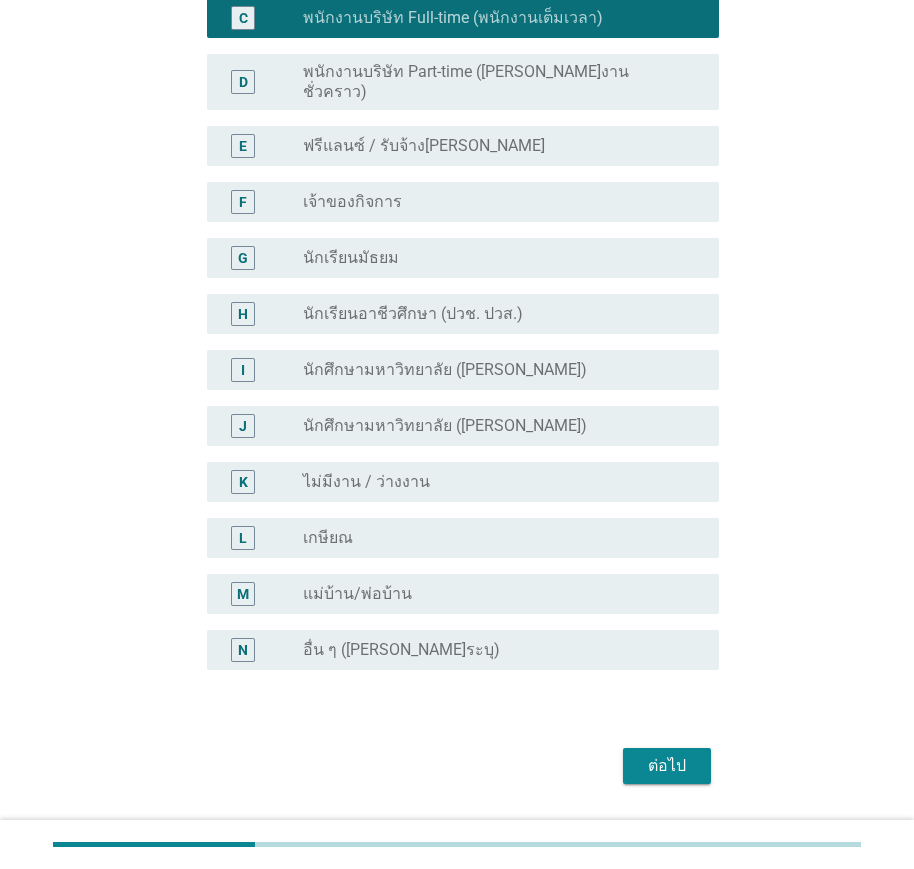 scroll, scrollTop: 400, scrollLeft: 0, axis: vertical 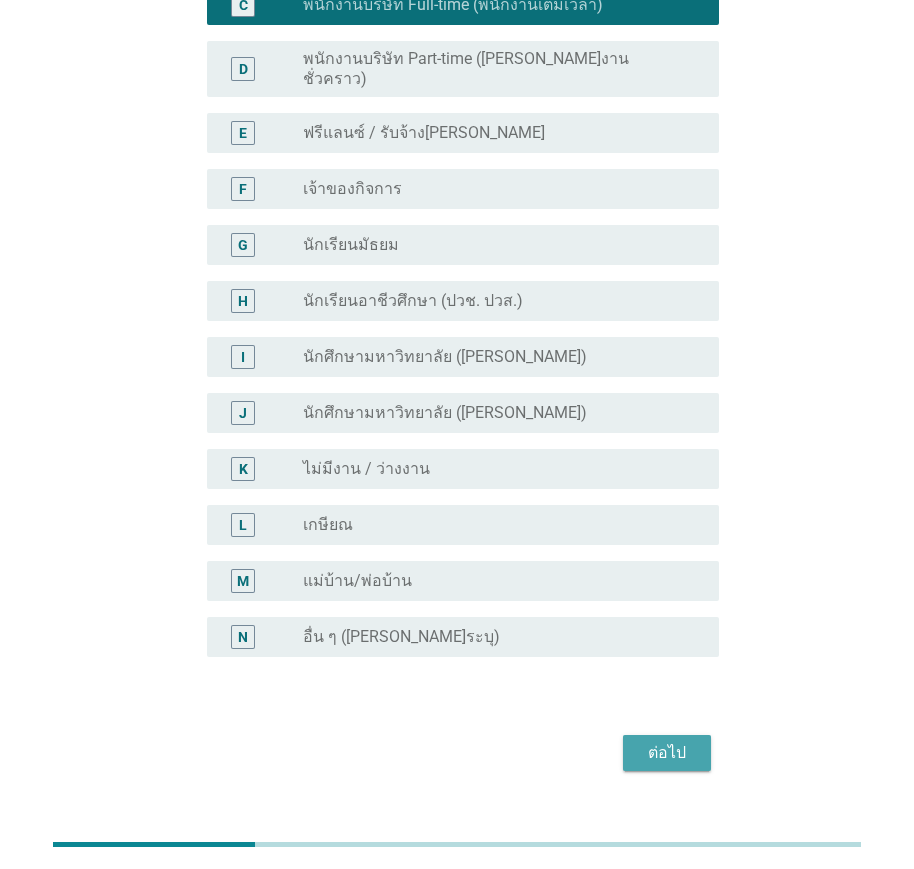 click on "ต่อไป" at bounding box center (667, 753) 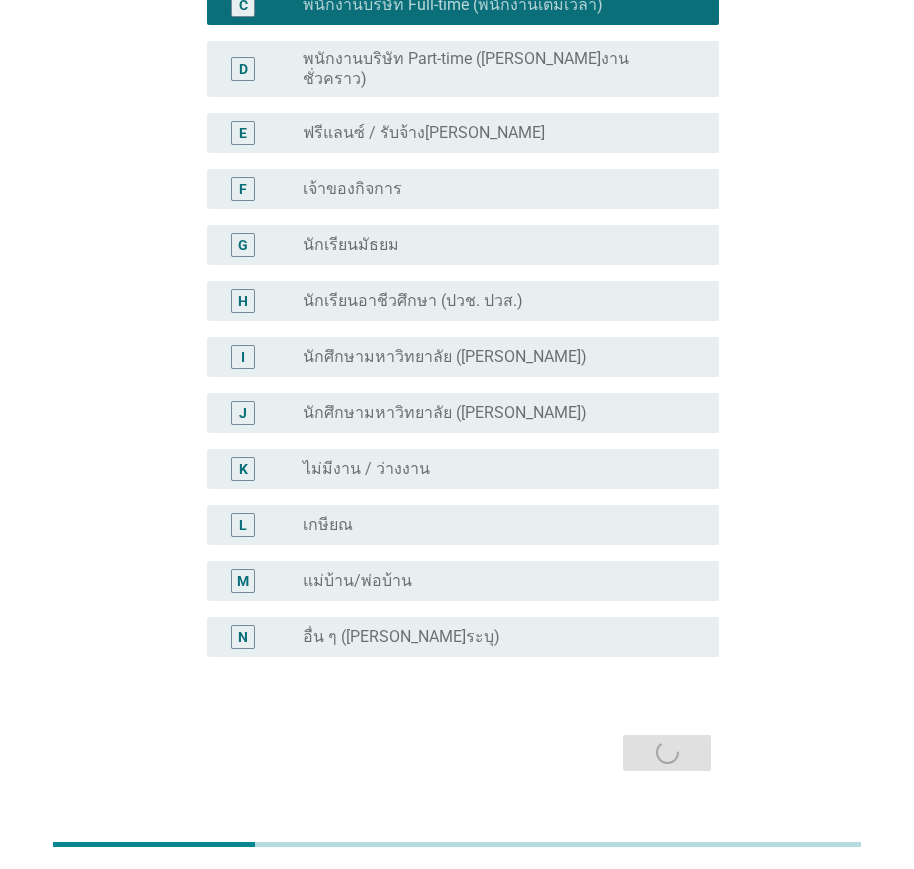 scroll, scrollTop: 0, scrollLeft: 0, axis: both 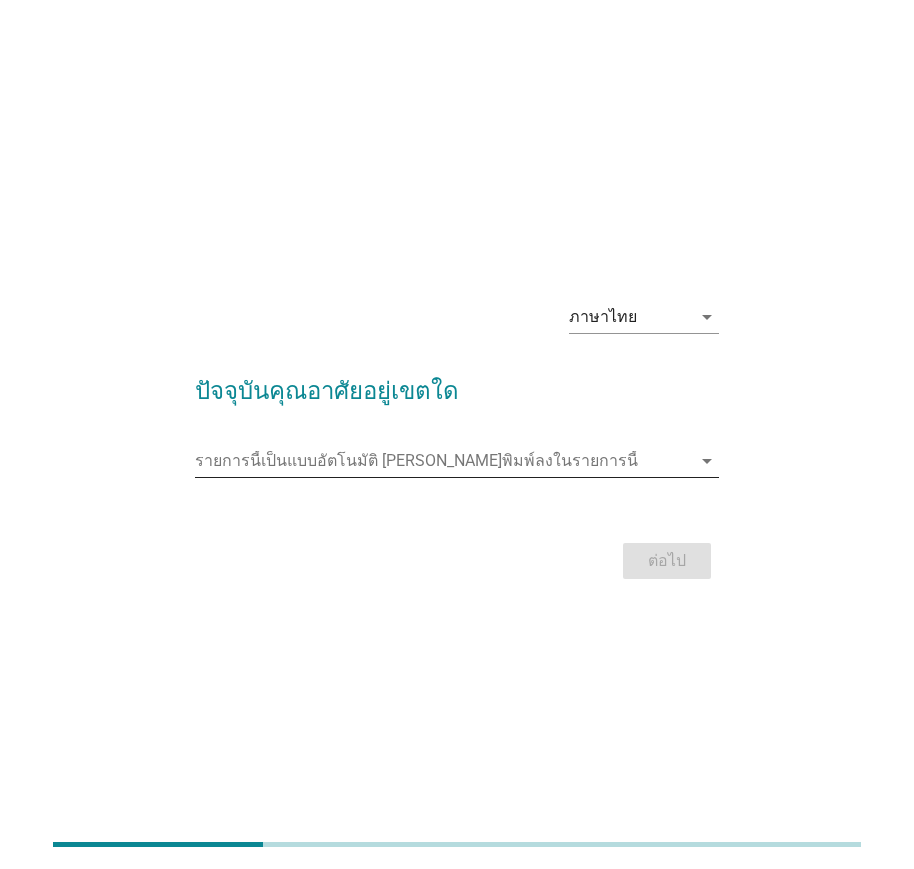 click at bounding box center (443, 461) 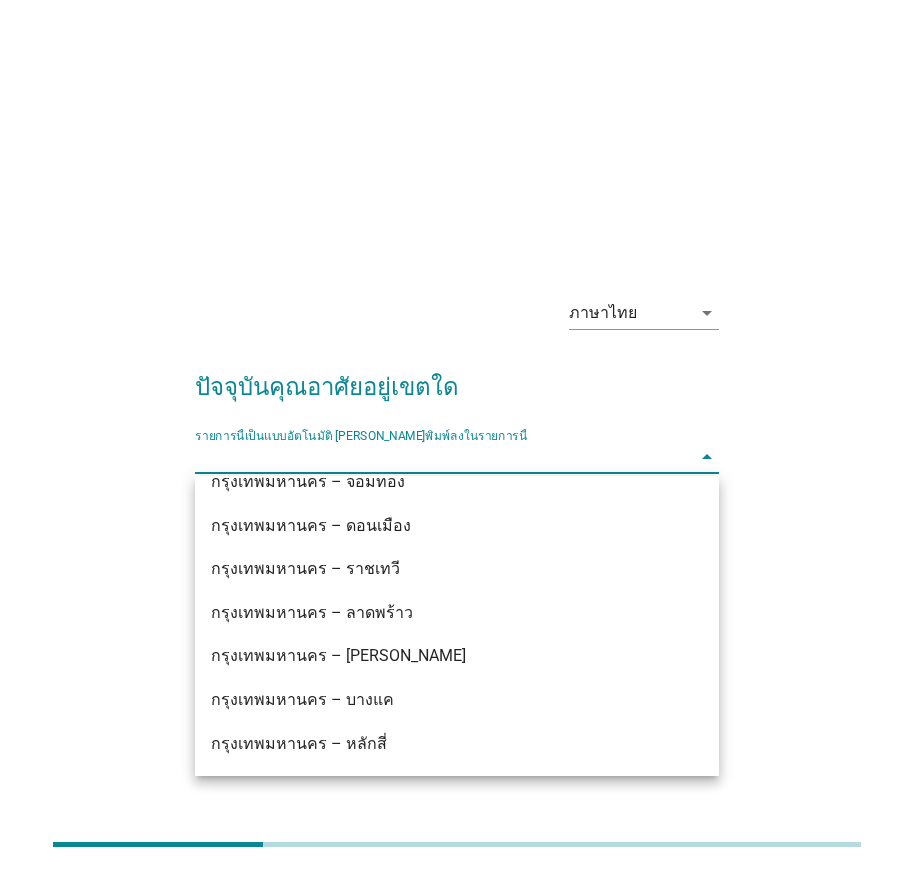 scroll, scrollTop: 1600, scrollLeft: 0, axis: vertical 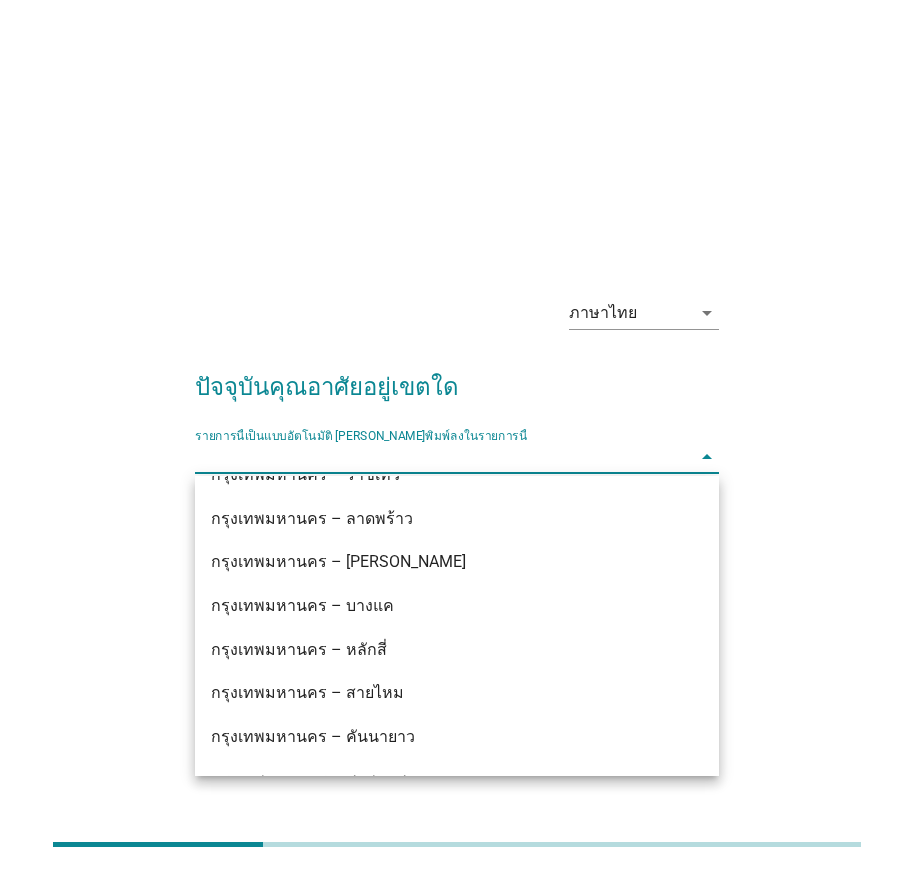 click on "ปัจจุบันคุณอาศัยอยู่เขตใด" at bounding box center (457, 377) 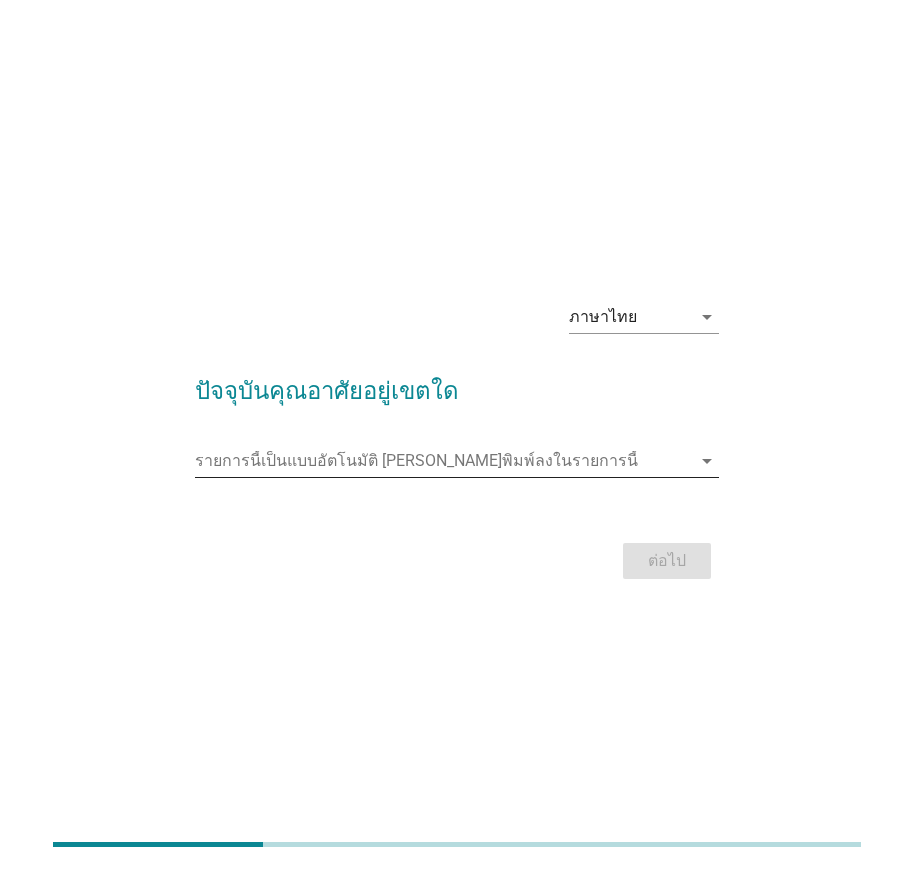 click at bounding box center (443, 461) 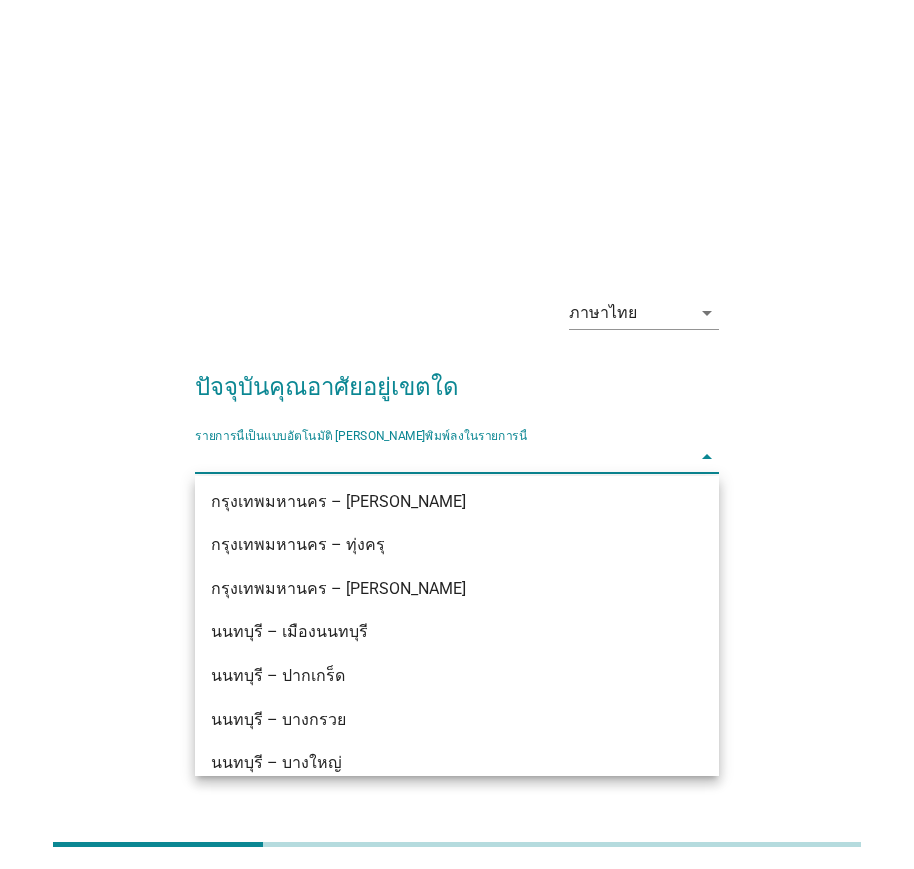 scroll, scrollTop: 2200, scrollLeft: 0, axis: vertical 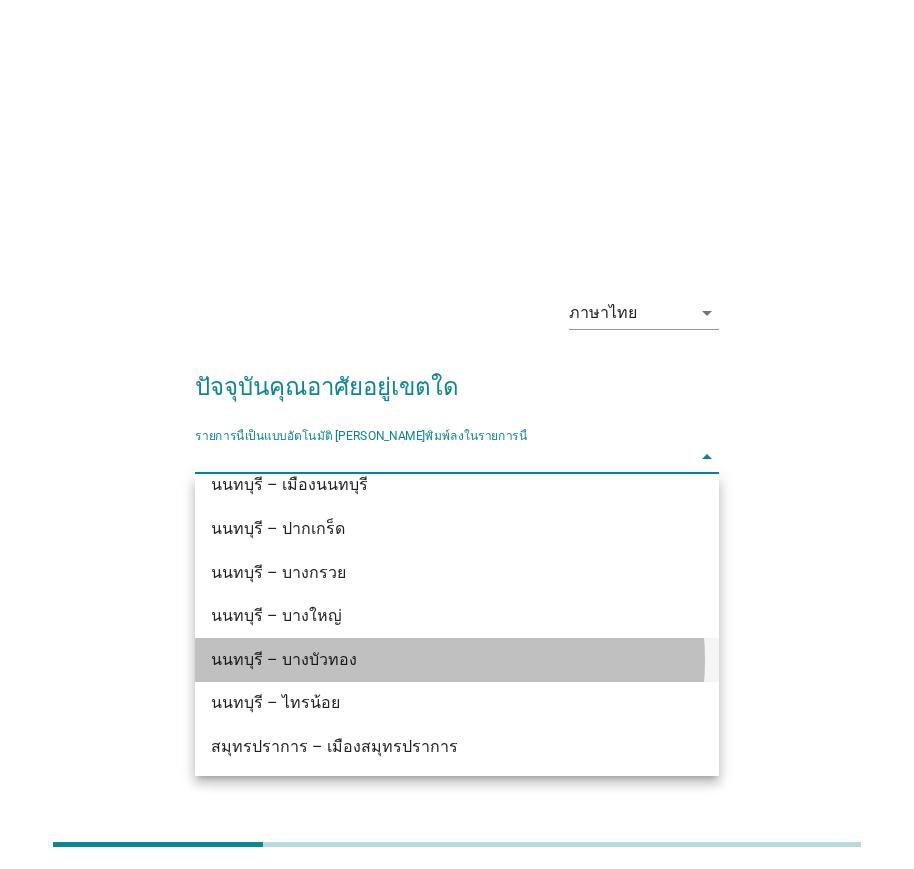 click on "นนทบุรี – บางบัวทอง" at bounding box center [436, 660] 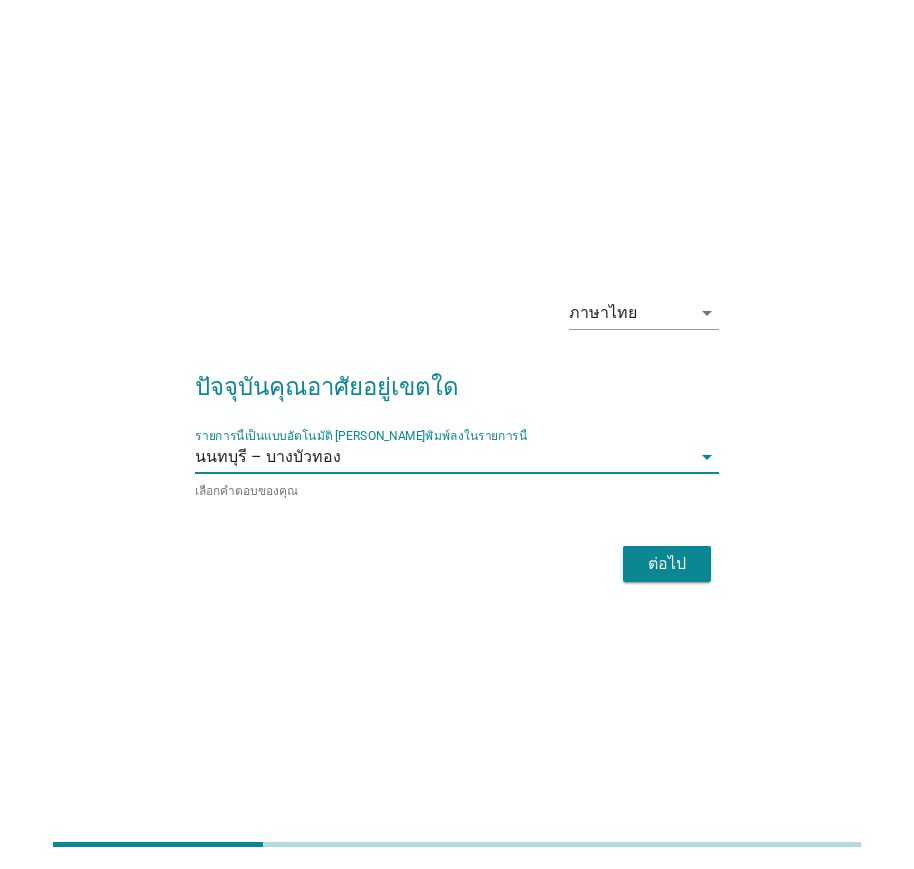 click on "ต่อไป" at bounding box center (667, 564) 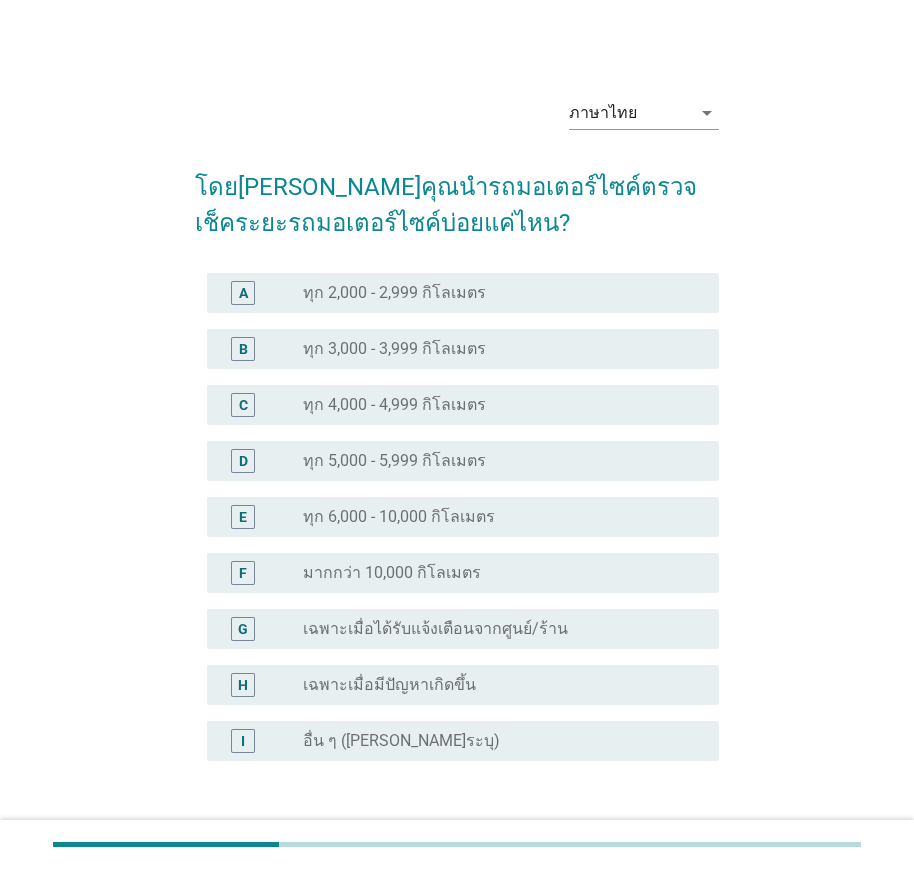 click on "D" at bounding box center (243, 460) 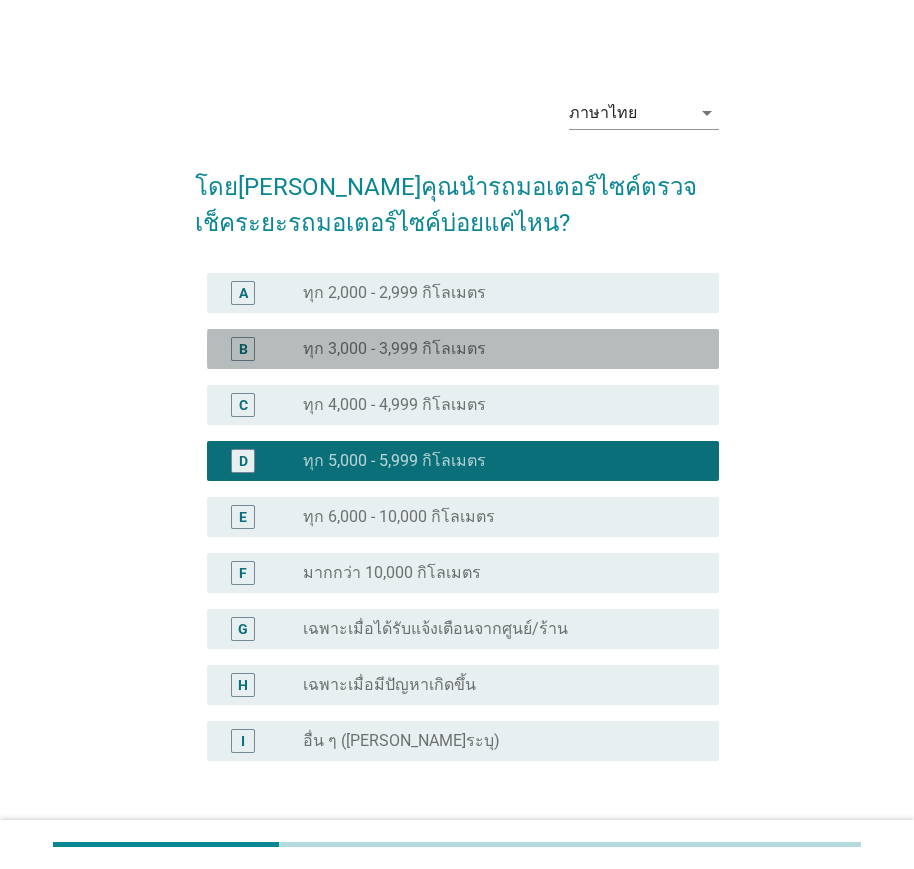 click on "B" at bounding box center [243, 349] 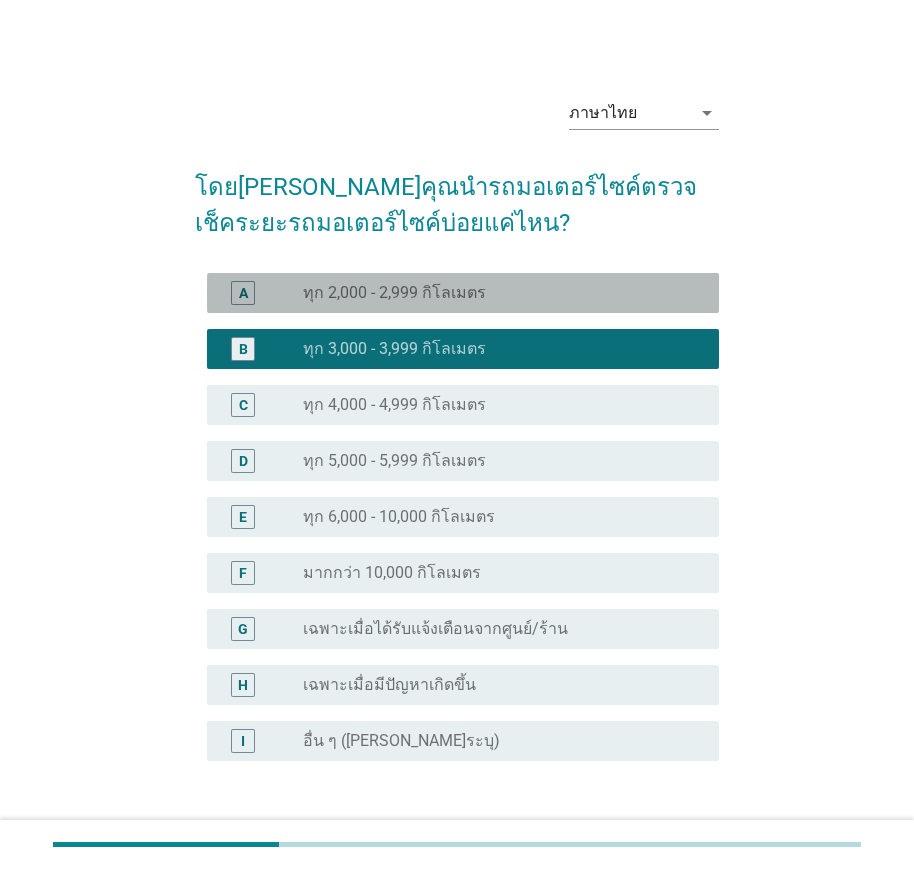 click on "A" at bounding box center [243, 292] 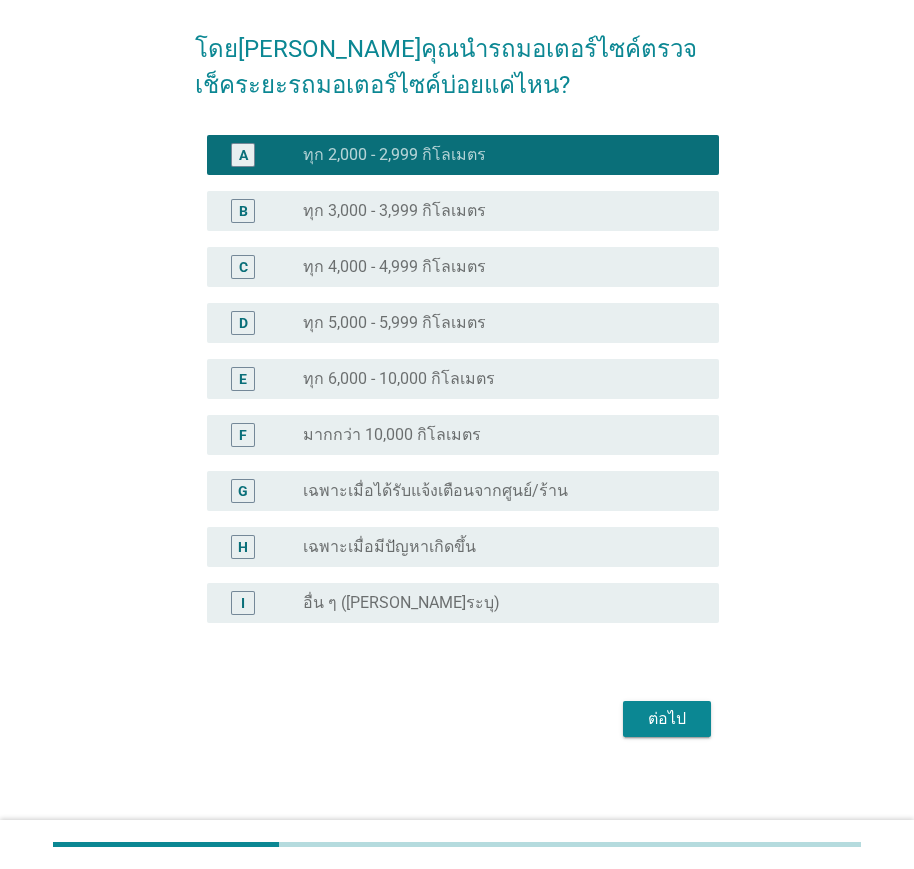 scroll, scrollTop: 141, scrollLeft: 0, axis: vertical 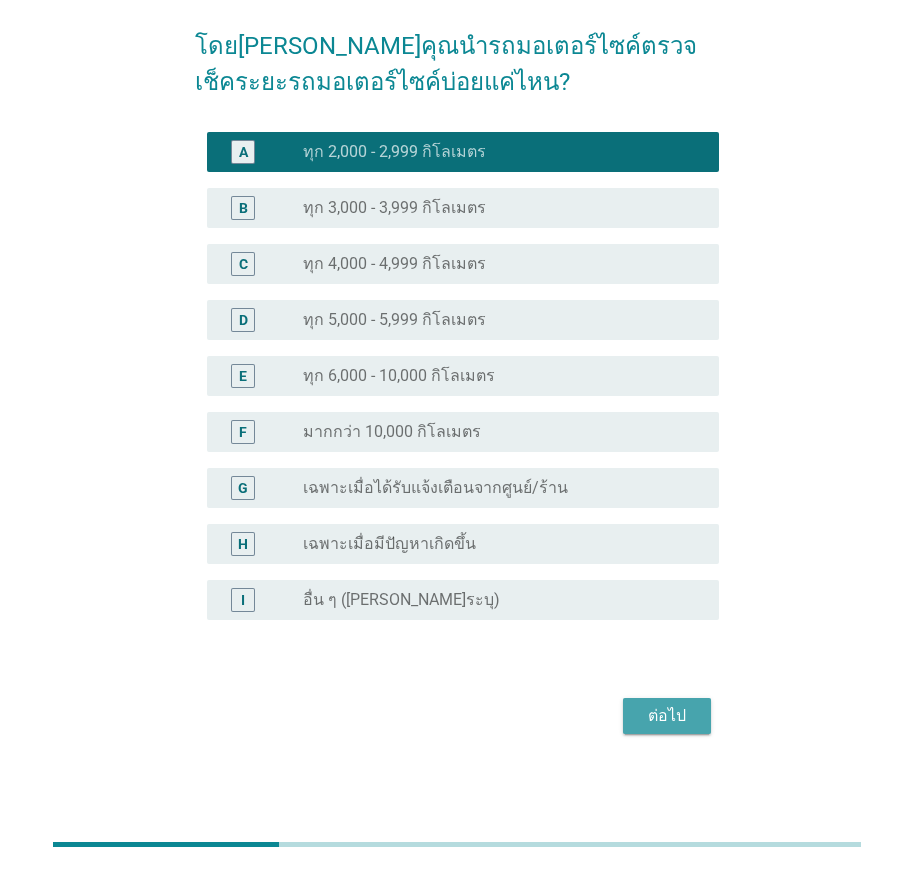 click on "ต่อไป" at bounding box center [667, 716] 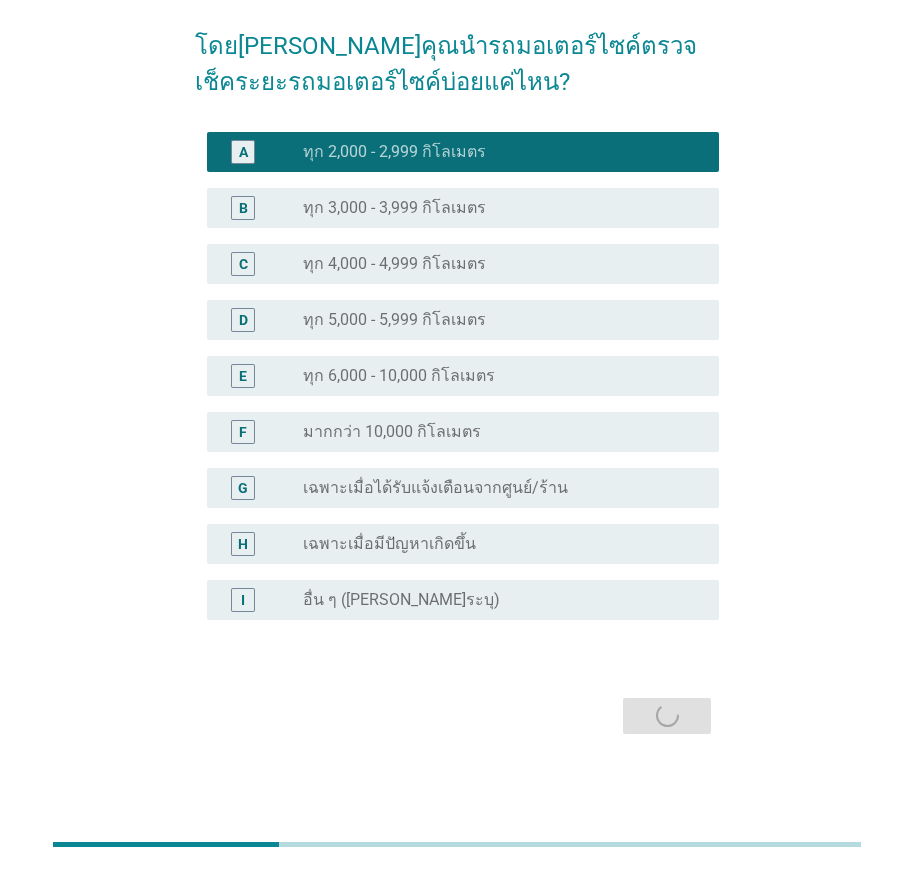 scroll, scrollTop: 0, scrollLeft: 0, axis: both 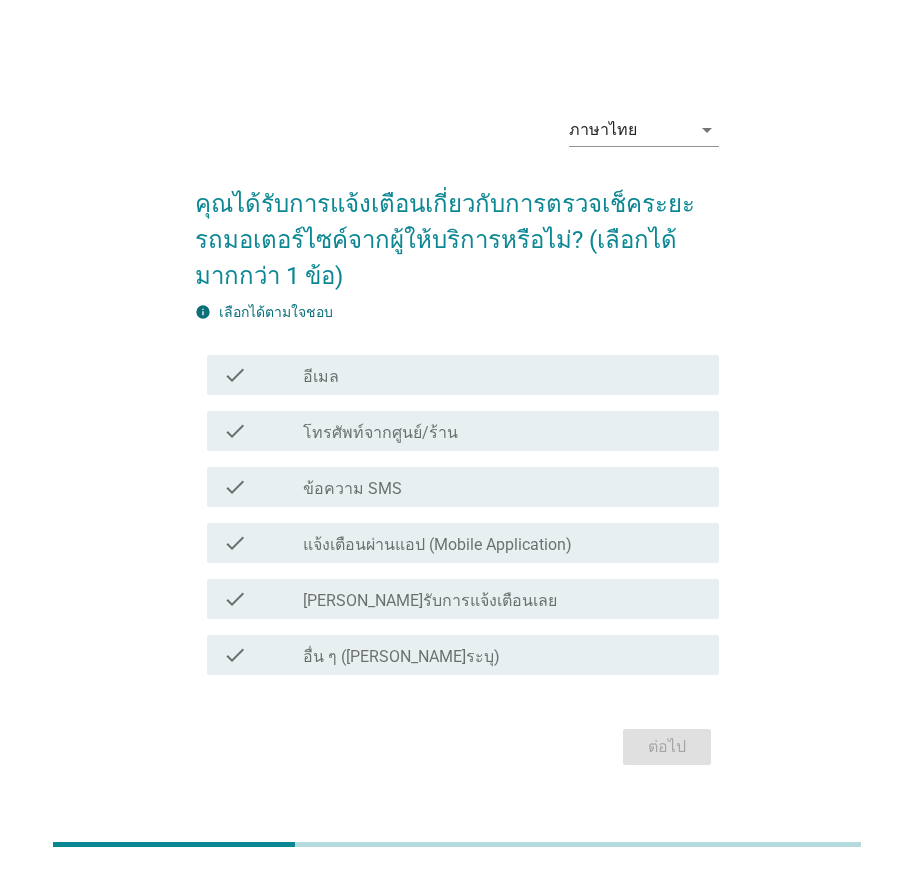click on "[PERSON_NAME]รับการแจ้งเตือนเลย" at bounding box center (430, 601) 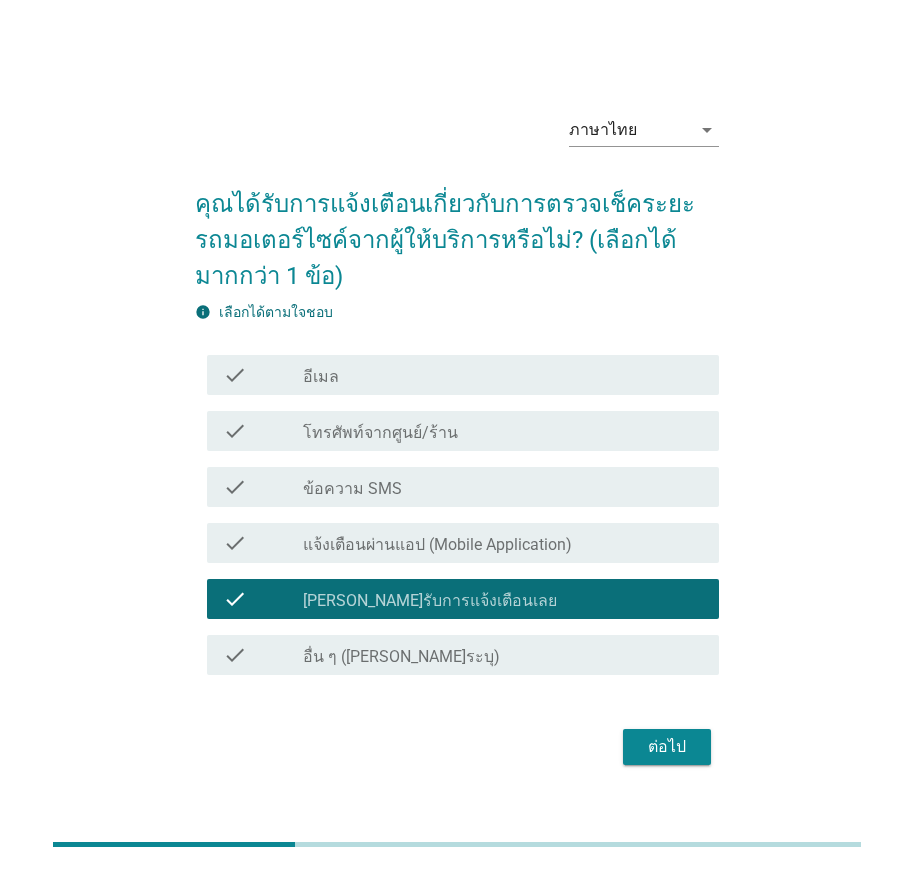 click on "โทรศัพท์จากศูนย์/ร้าน" at bounding box center (380, 433) 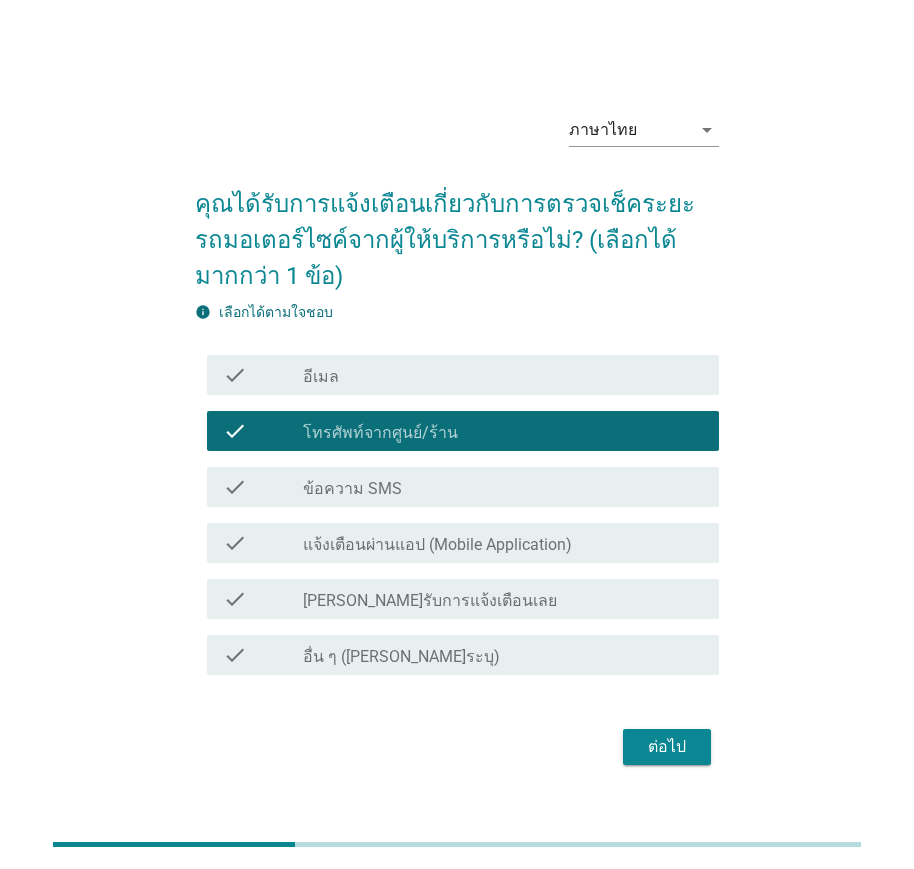 click on "ต่อไป" at bounding box center (667, 747) 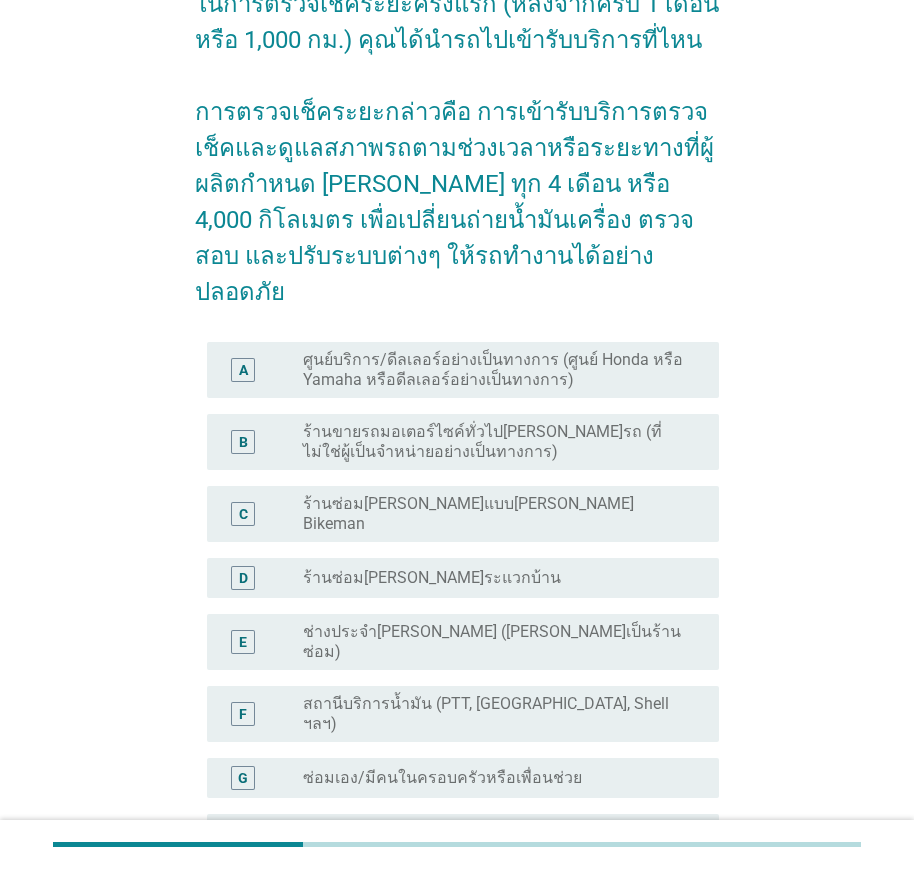 scroll, scrollTop: 400, scrollLeft: 0, axis: vertical 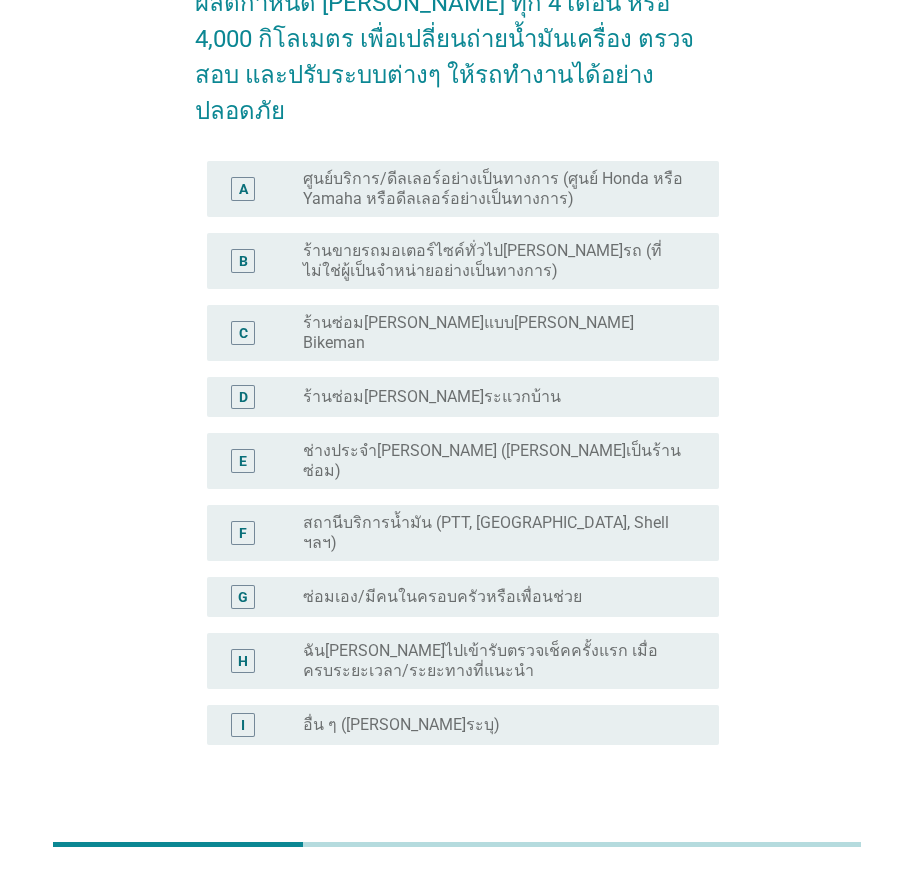 click on "ร้านซ่อม[PERSON_NAME]แบบ[PERSON_NAME] Bikeman" at bounding box center [495, 333] 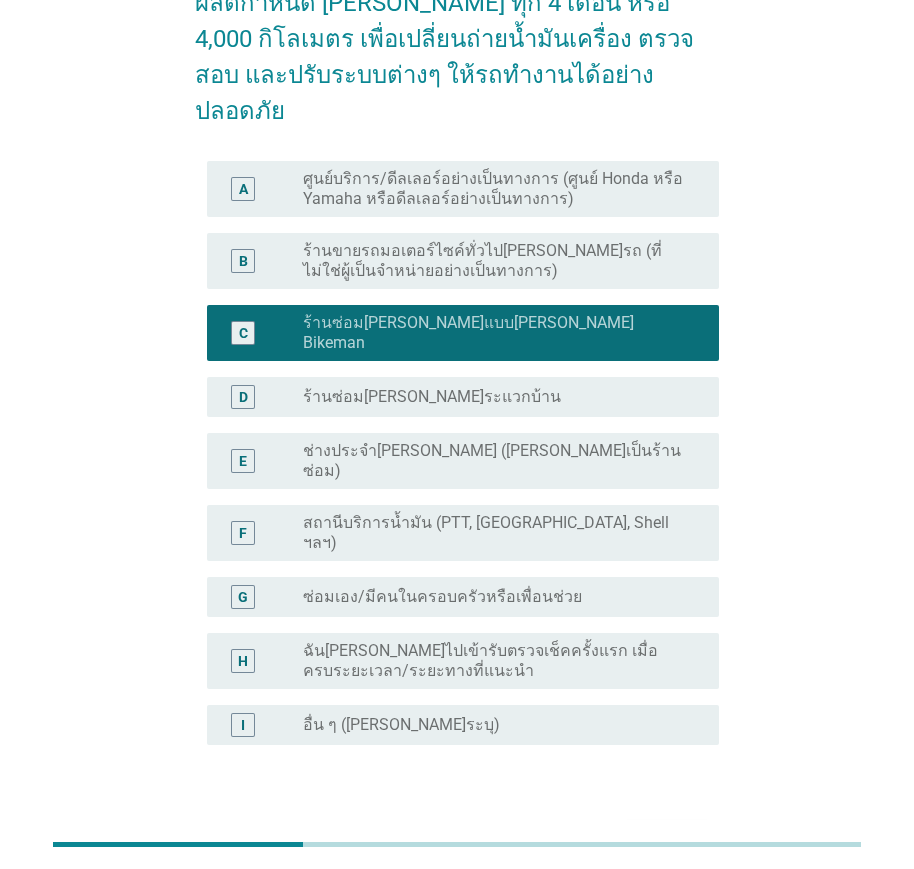click on "ต่อไป" at bounding box center [667, 841] 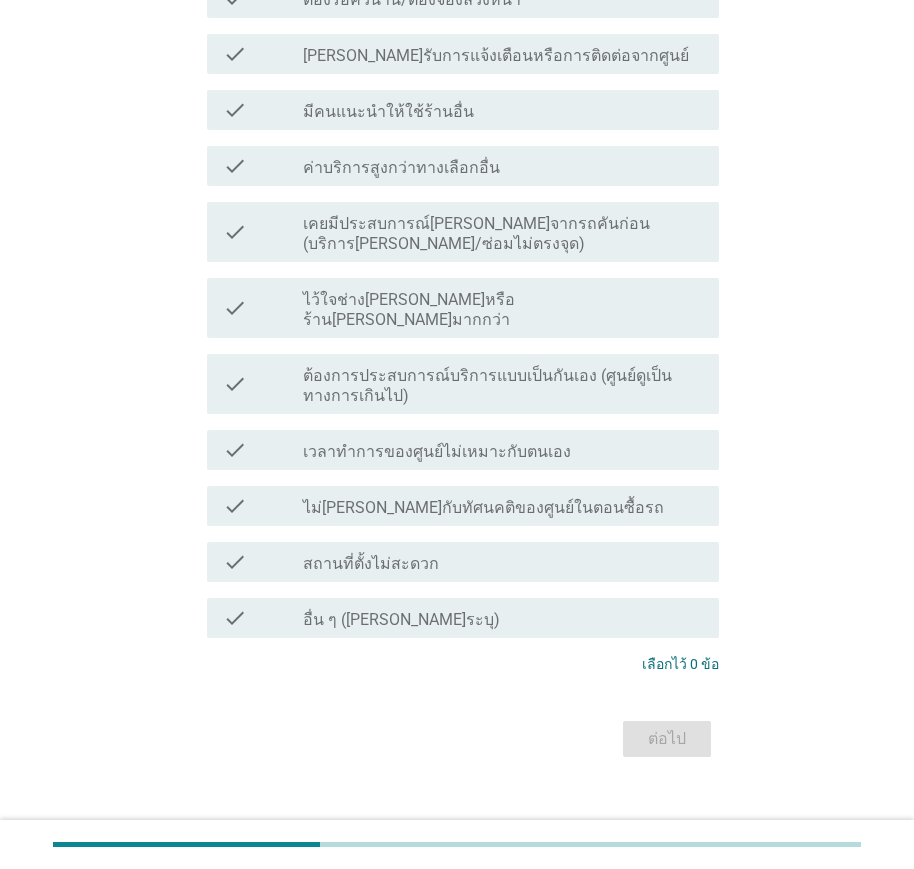 scroll, scrollTop: 419, scrollLeft: 0, axis: vertical 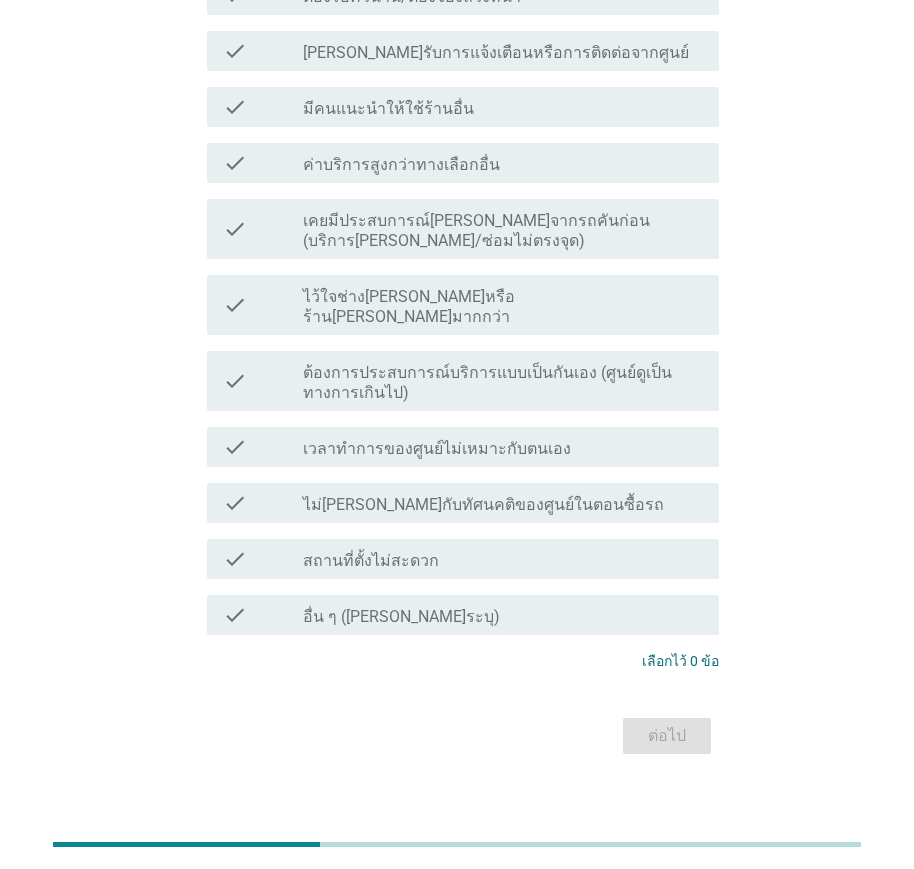click on "สถานที่ตั้งไม่สะดวก" at bounding box center [371, 561] 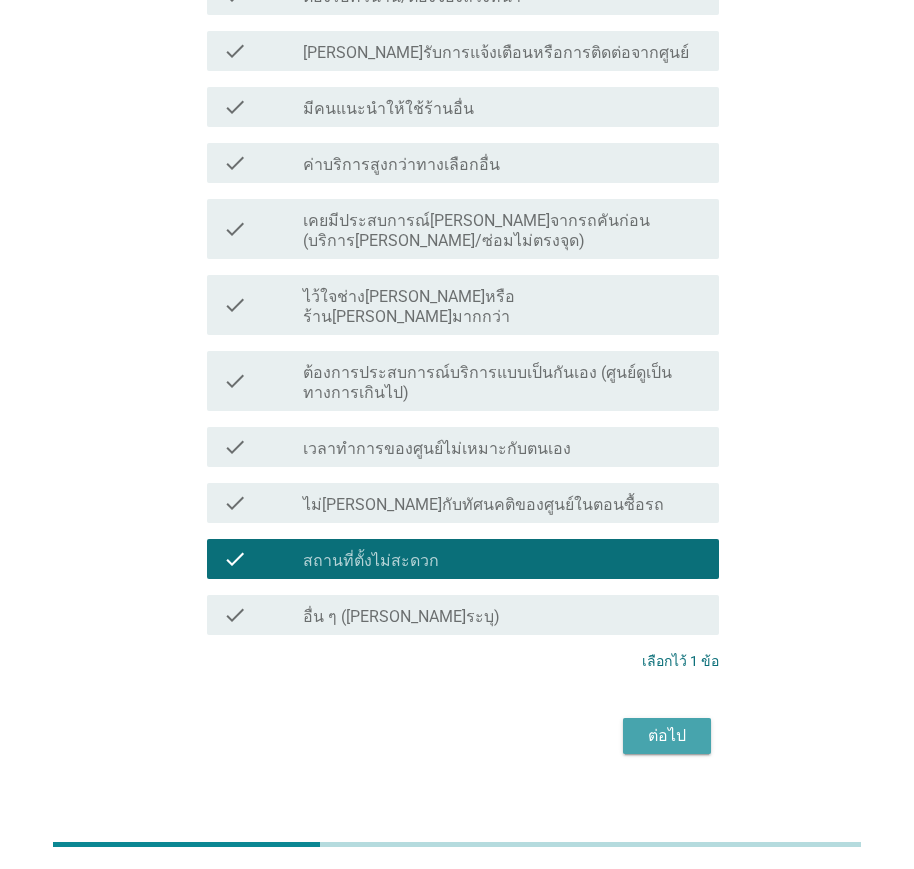 click on "ต่อไป" at bounding box center [667, 736] 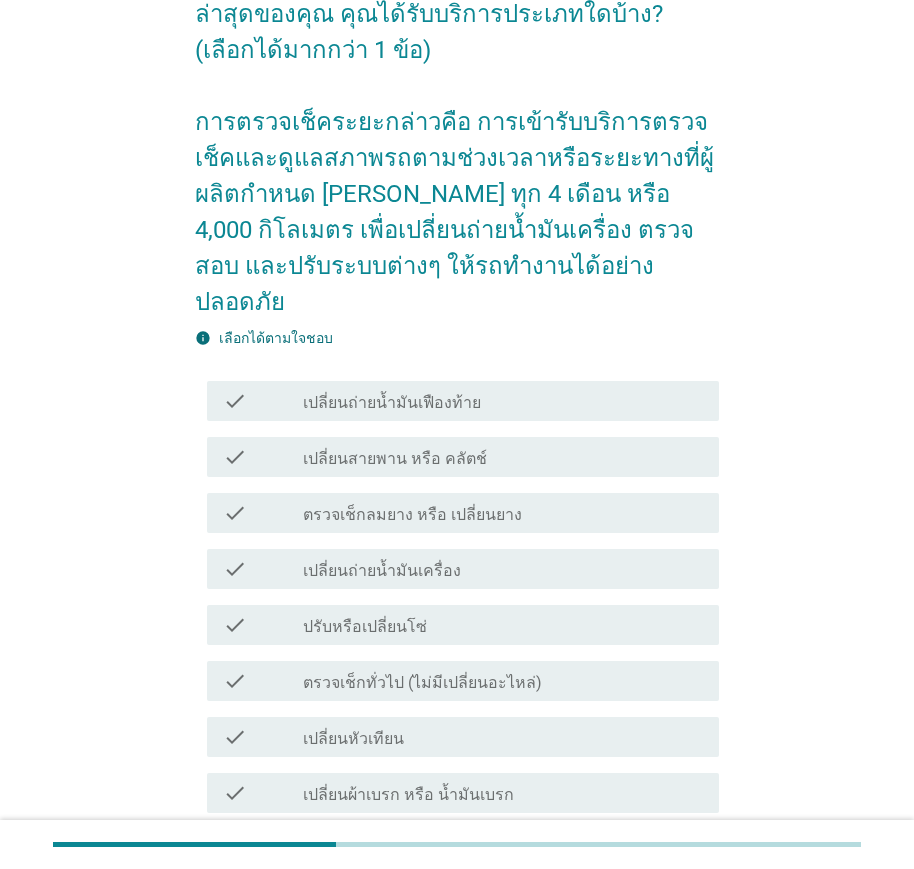 scroll, scrollTop: 300, scrollLeft: 0, axis: vertical 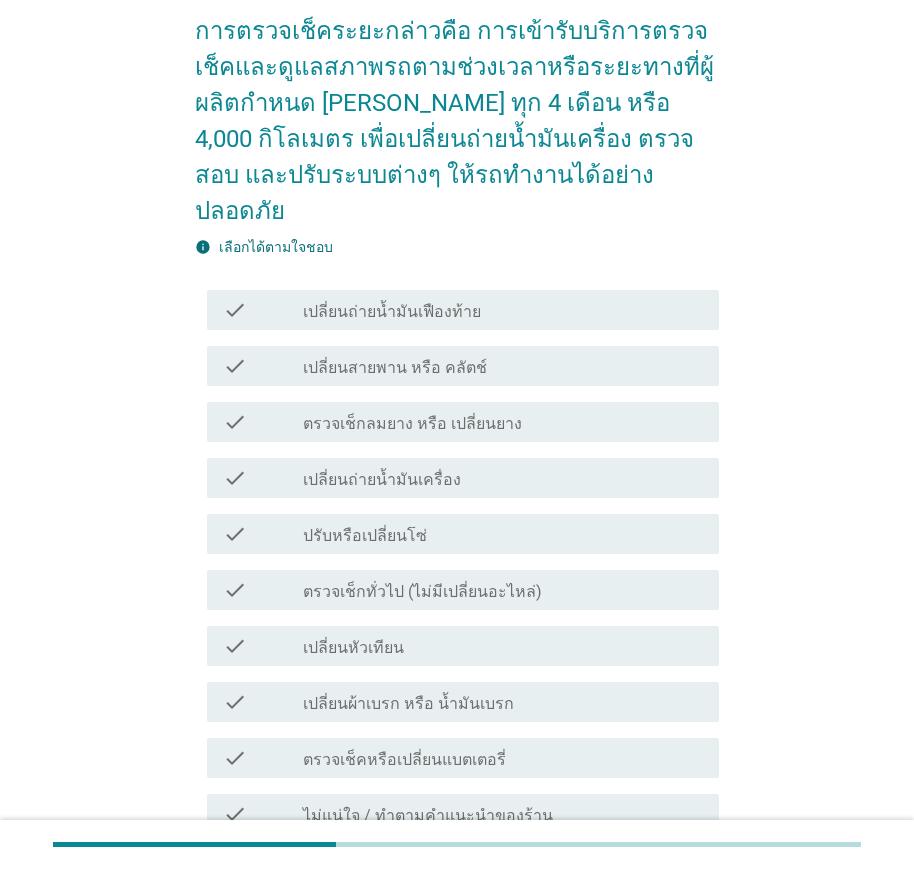 click on "เปลี่ยนถ่ายน้ำมันเฟืองท้าย" at bounding box center [392, 312] 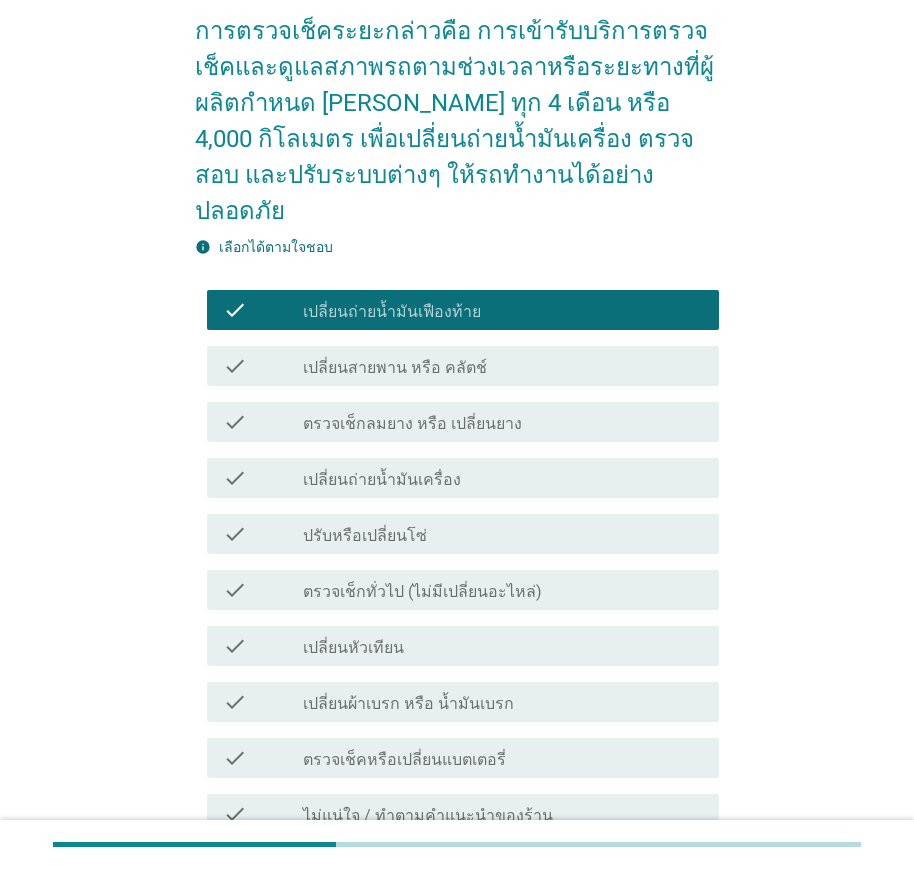 click on "เปลี่ยนถ่ายน้ำมันเครื่อง" at bounding box center (382, 480) 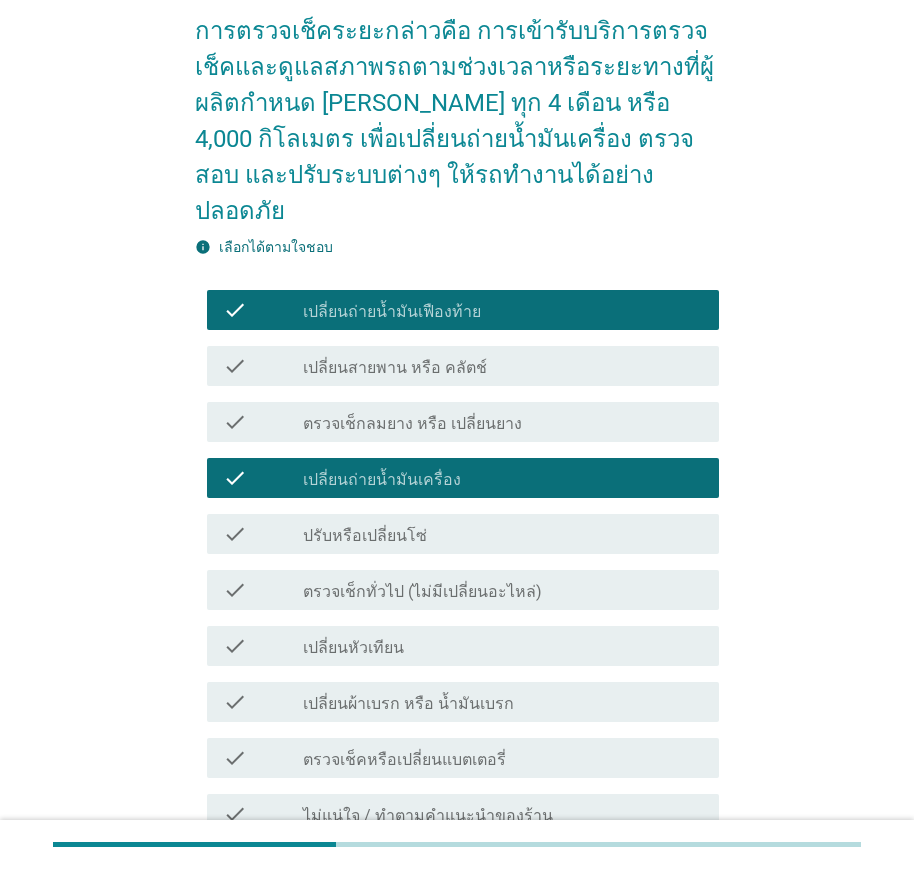 click on "ตรวจเช็กลมยาง หรือ เปลี่ยนยาง" at bounding box center (412, 424) 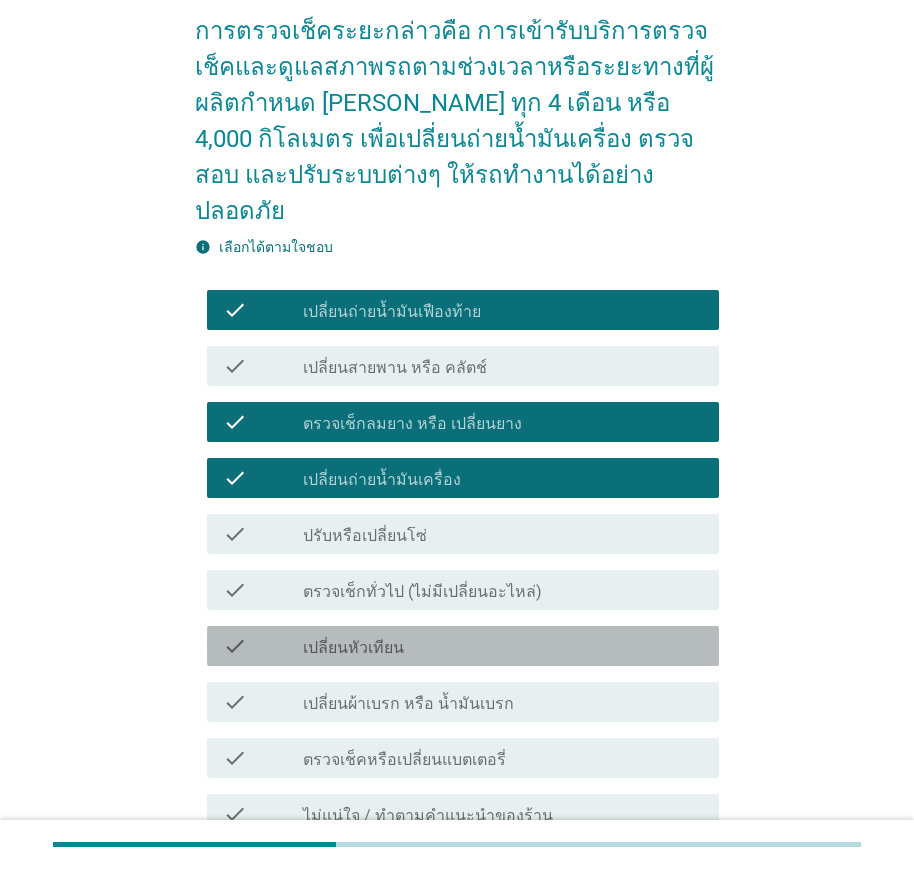 click on "เปลี่ยนหัวเทียน" at bounding box center (353, 648) 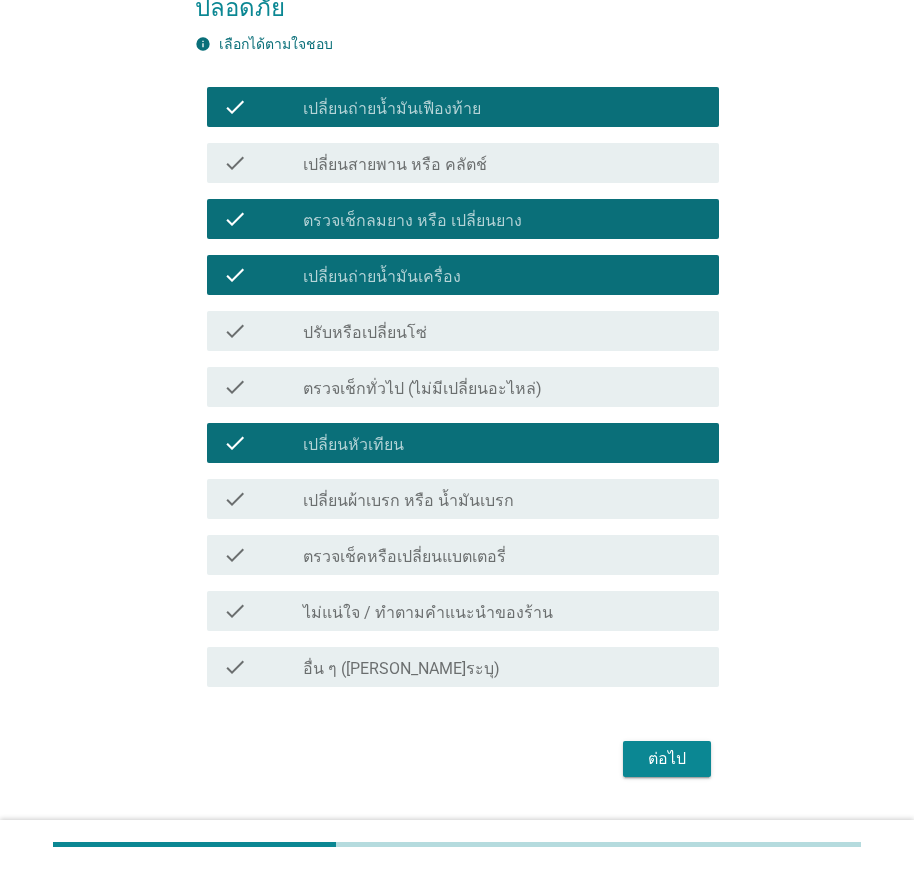 scroll, scrollTop: 510, scrollLeft: 0, axis: vertical 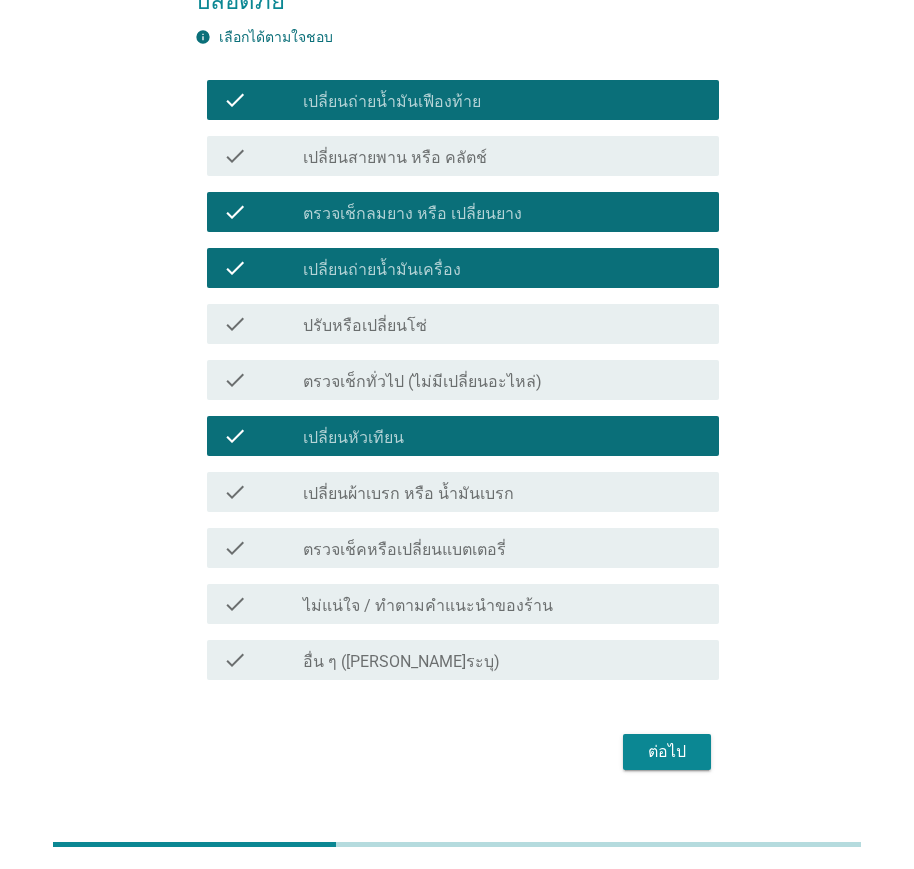 drag, startPoint x: 308, startPoint y: 512, endPoint x: 400, endPoint y: 544, distance: 97.406364 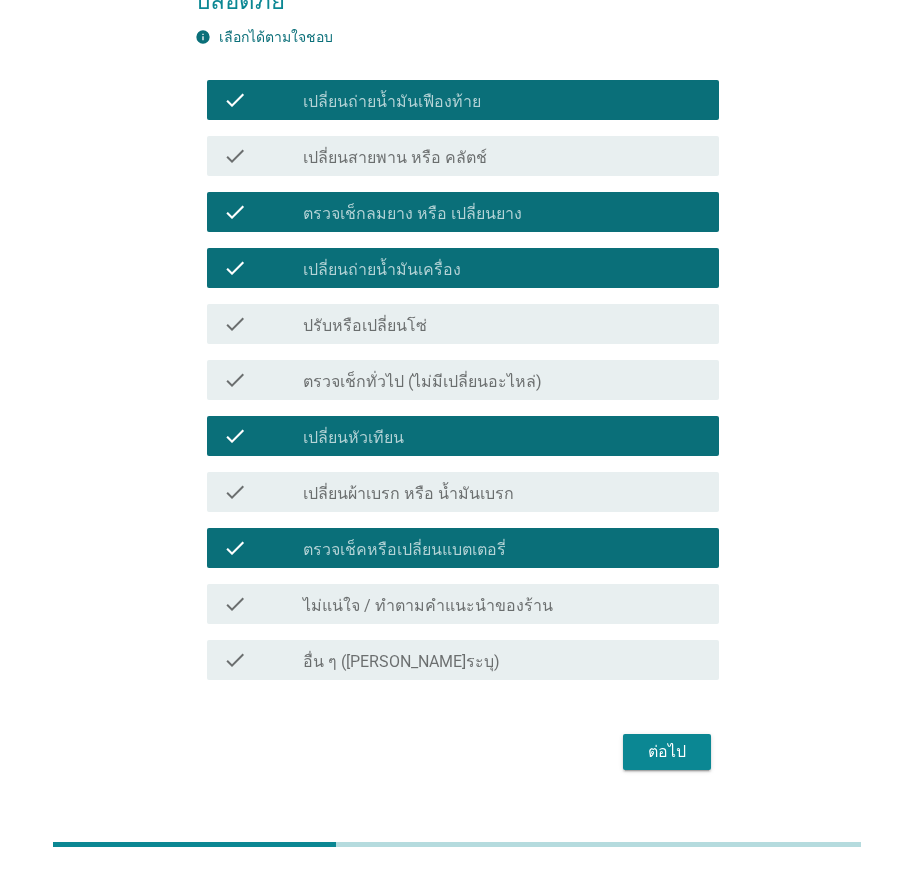 click on "ต่อไป" at bounding box center [667, 752] 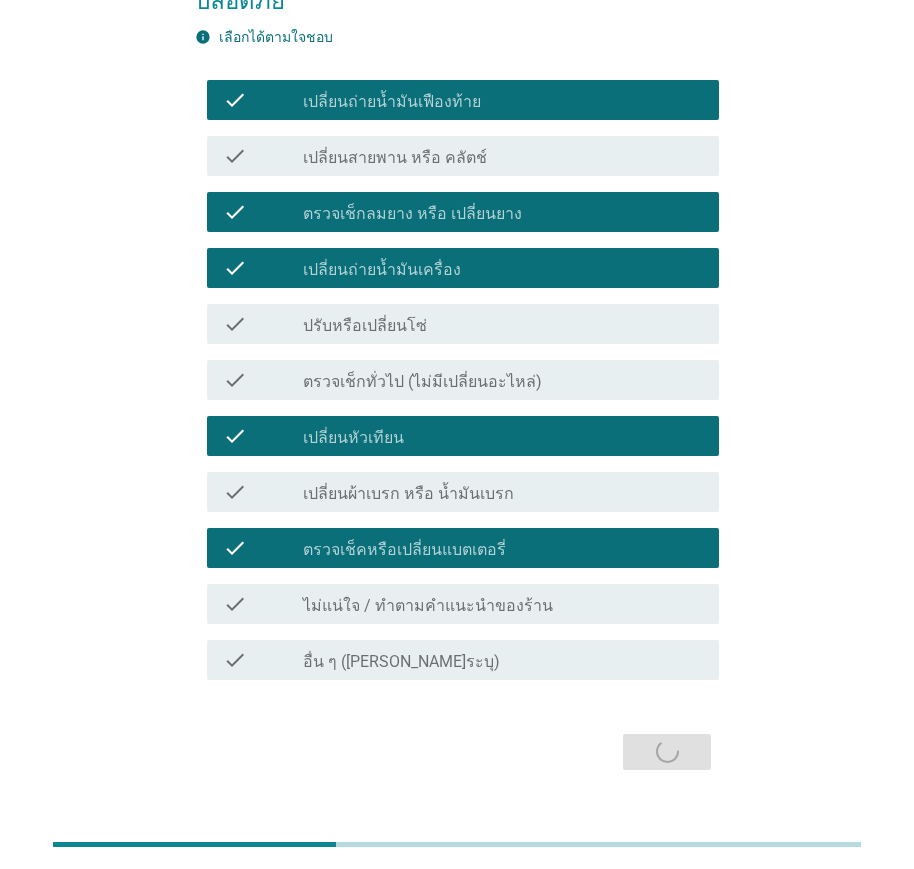 scroll, scrollTop: 0, scrollLeft: 0, axis: both 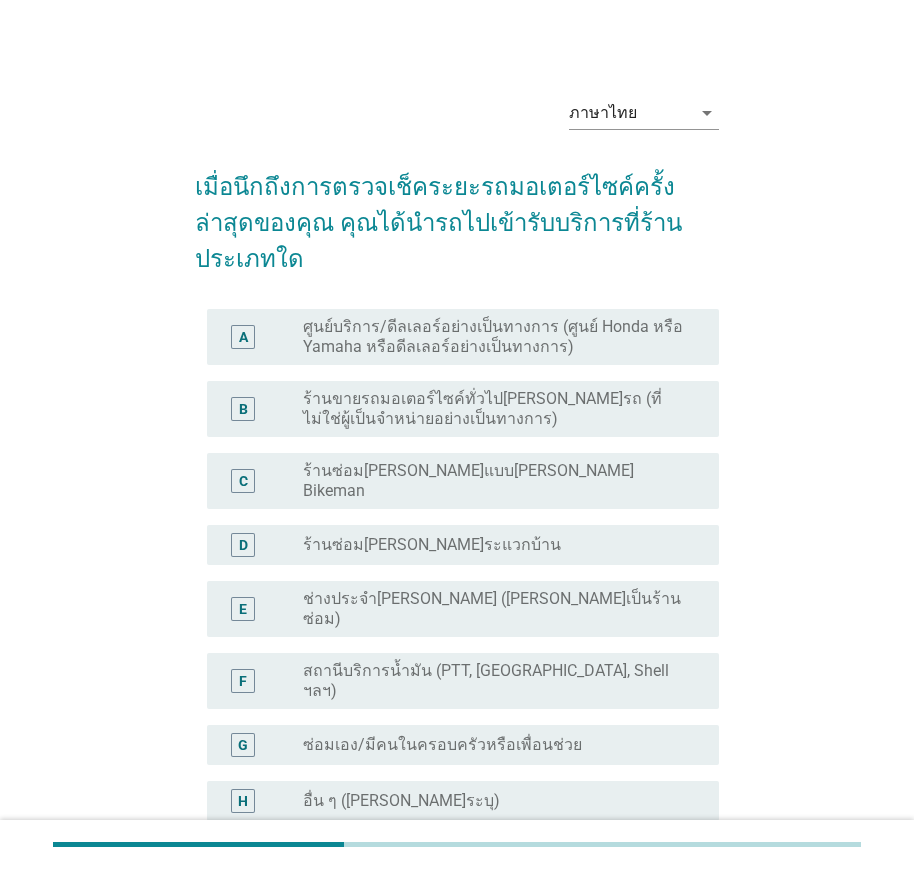 click on "ร้านซ่อม[PERSON_NAME]แบบ[PERSON_NAME] Bikeman" at bounding box center [495, 481] 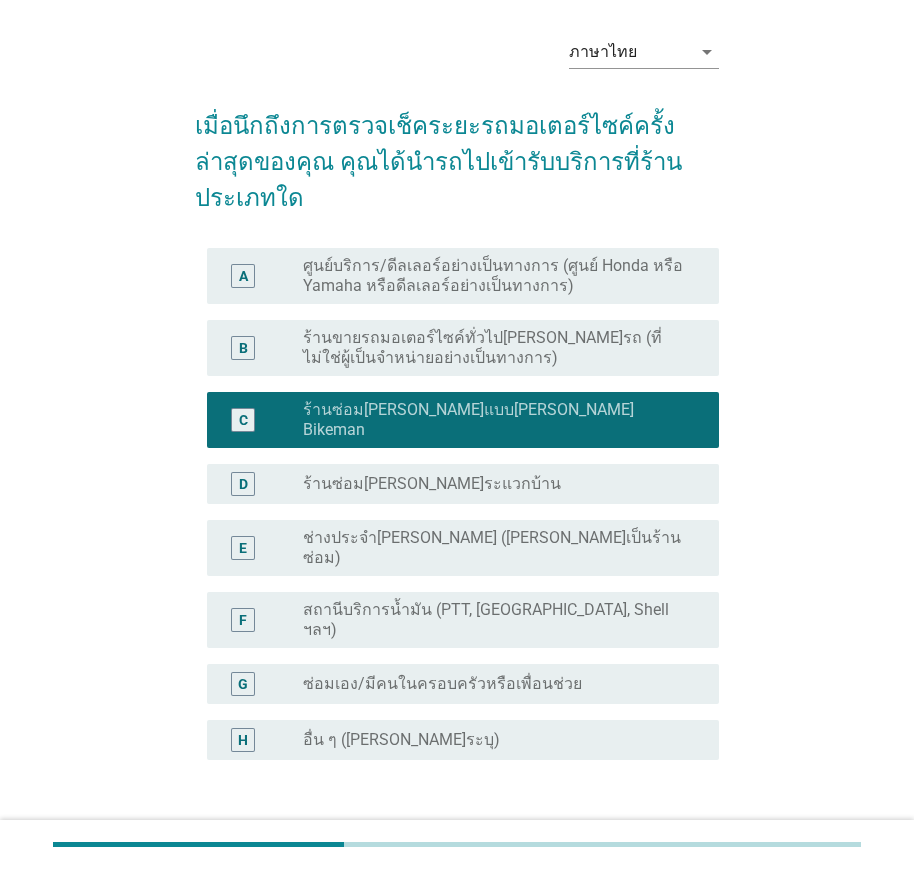 scroll, scrollTop: 117, scrollLeft: 0, axis: vertical 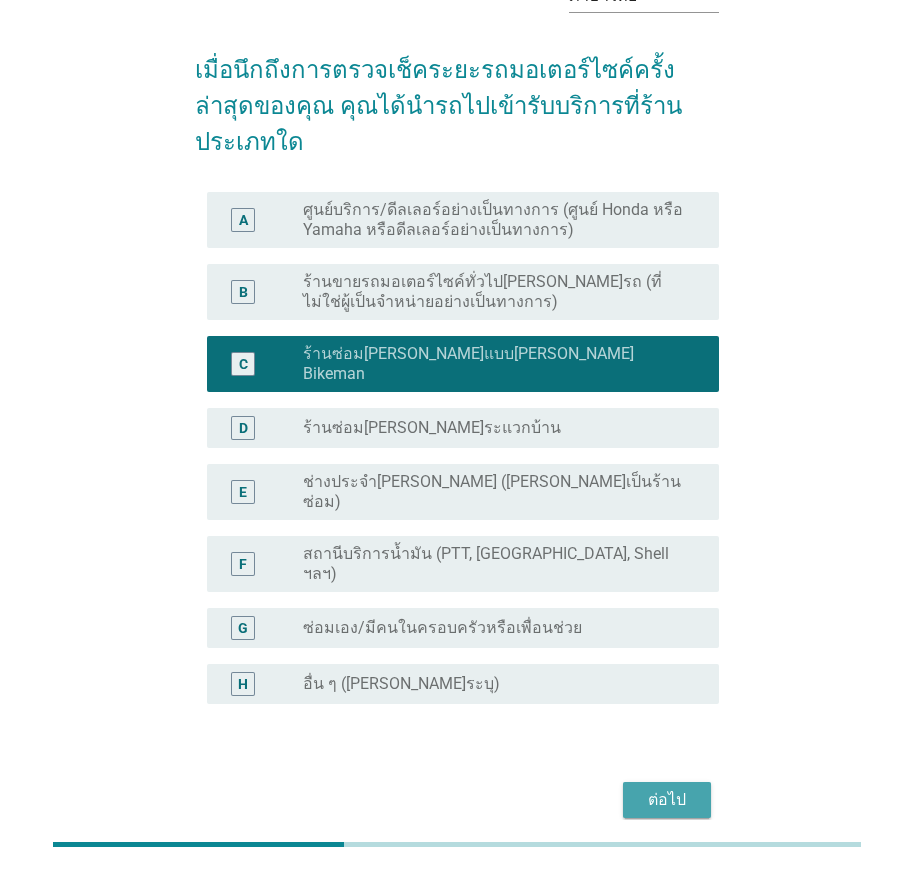 click on "ต่อไป" at bounding box center (667, 800) 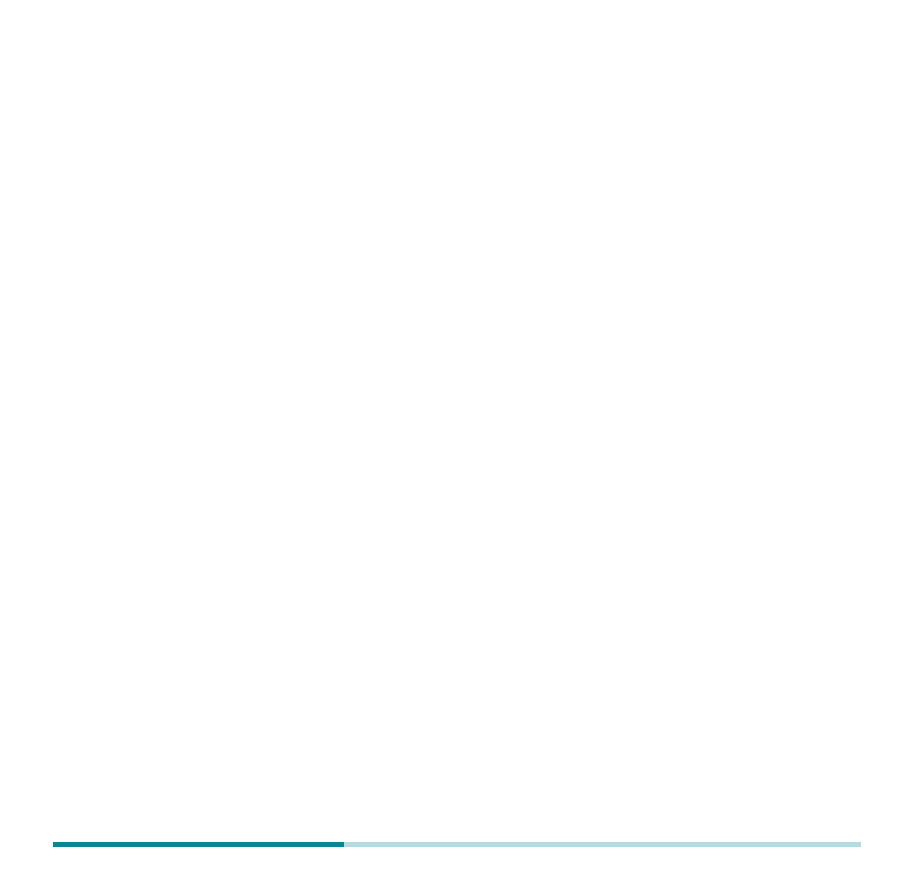 scroll, scrollTop: 0, scrollLeft: 0, axis: both 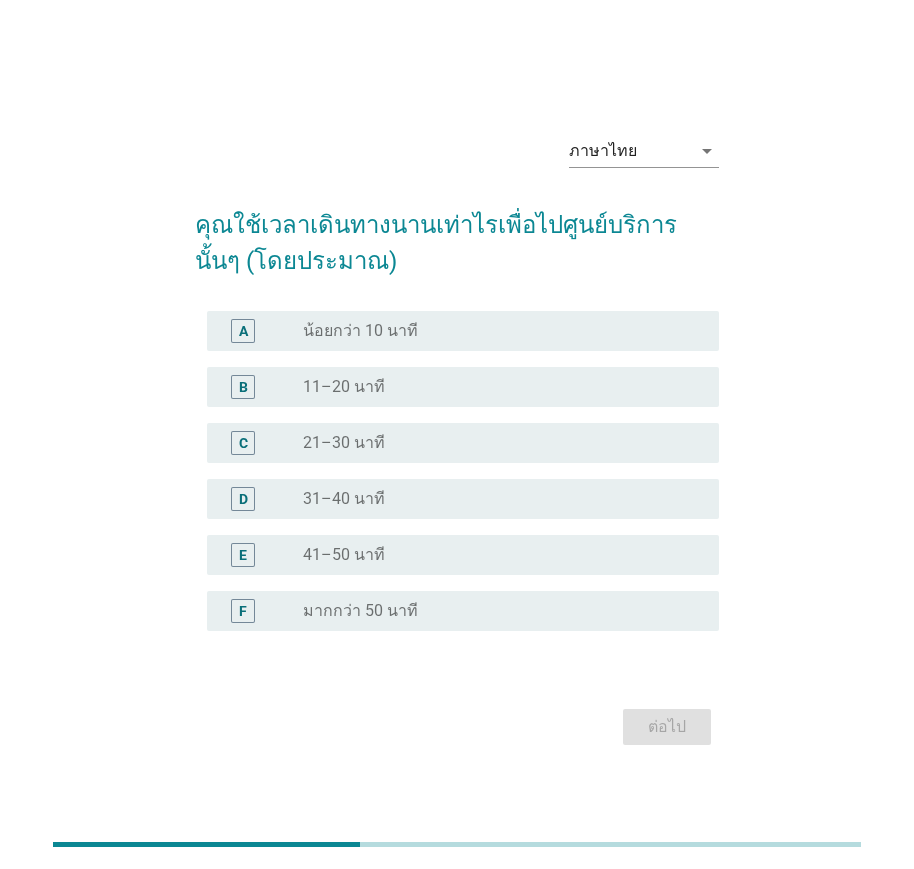 click on "มากกว่า 50 นาที" at bounding box center [360, 611] 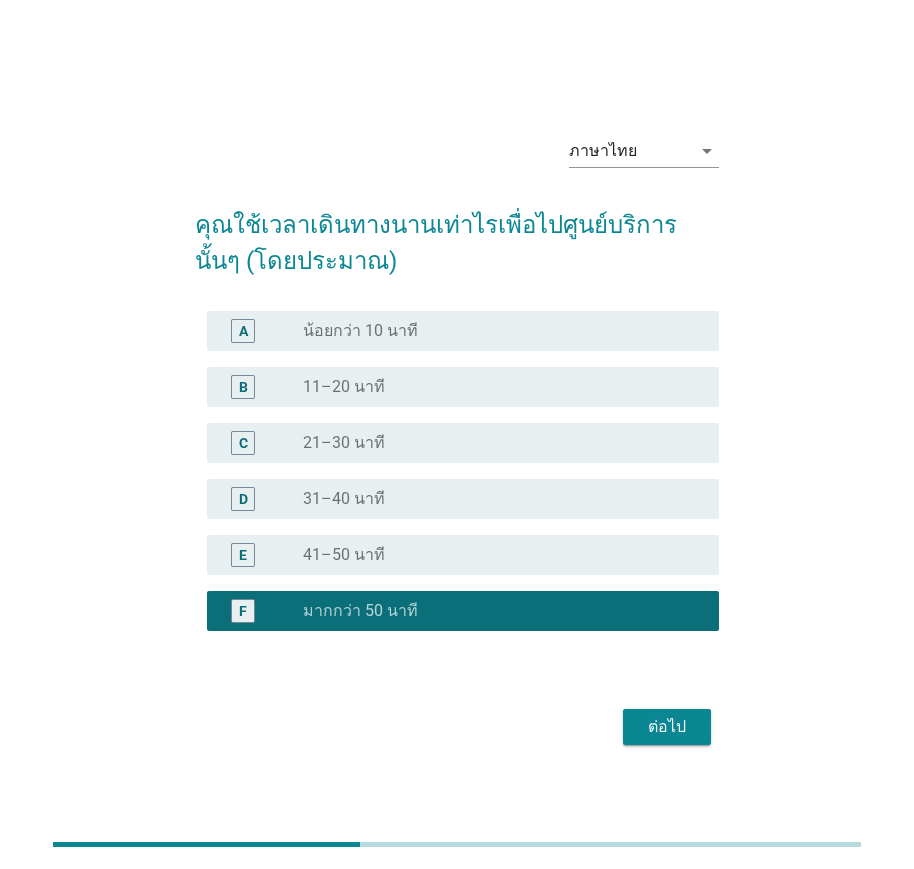 click on "31–40 นาที" at bounding box center (344, 499) 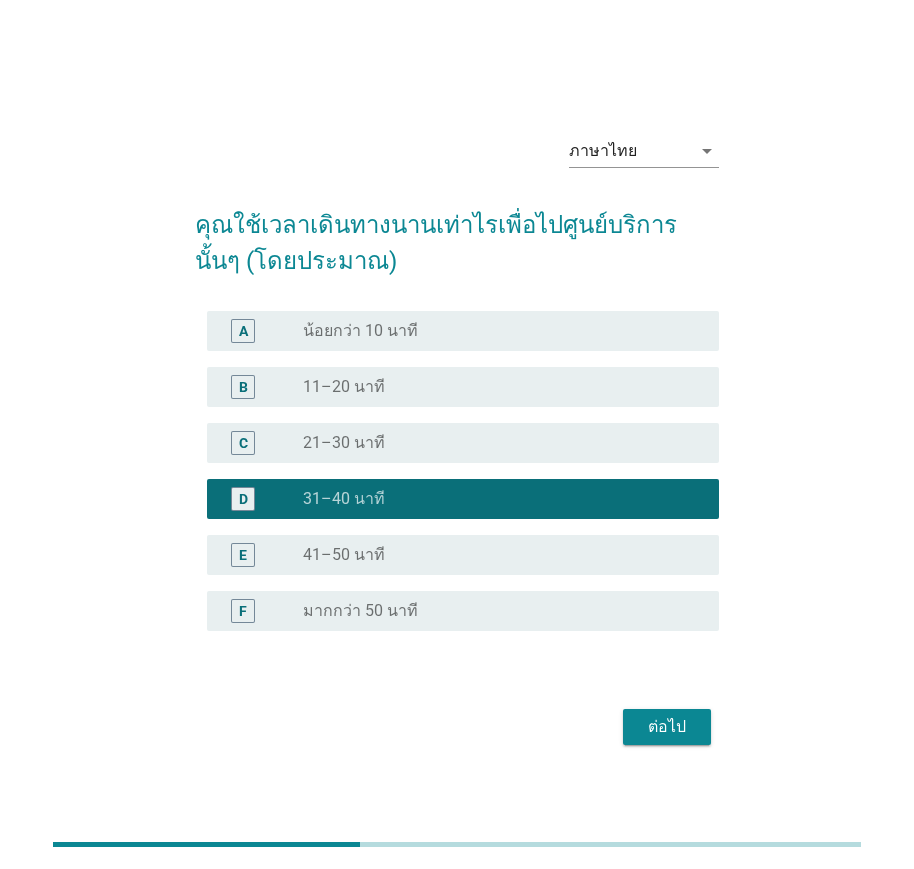 click on "ต่อไป" at bounding box center (667, 727) 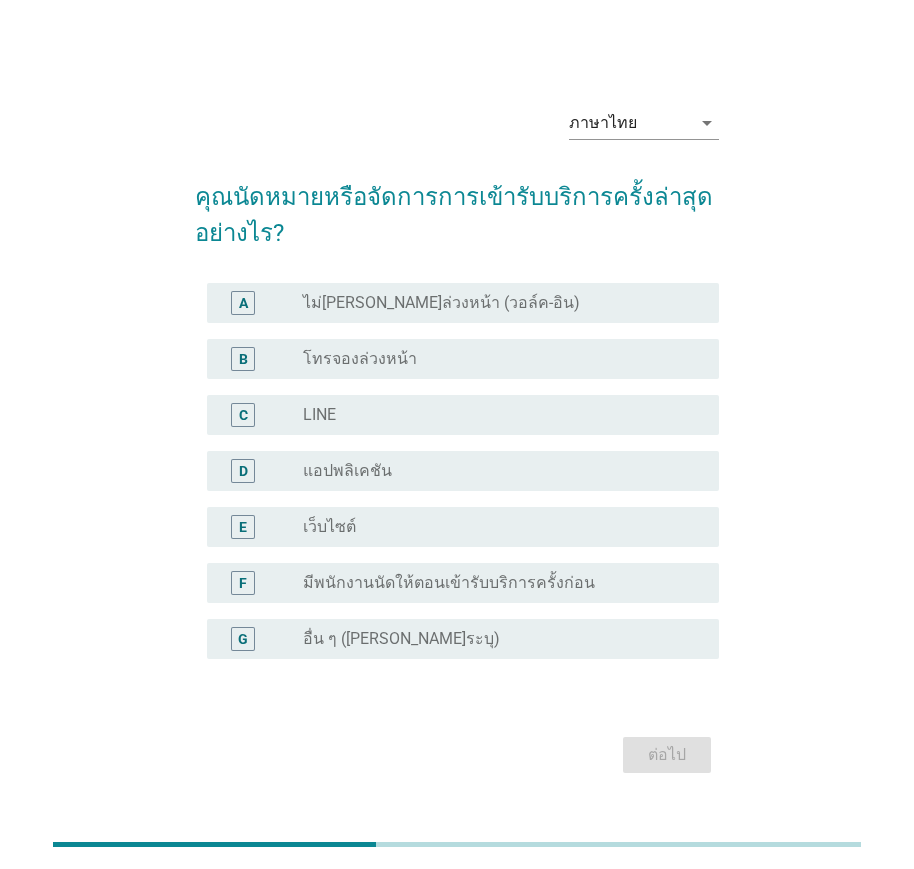 click on "โทรจองล่วงหน้า" at bounding box center (360, 359) 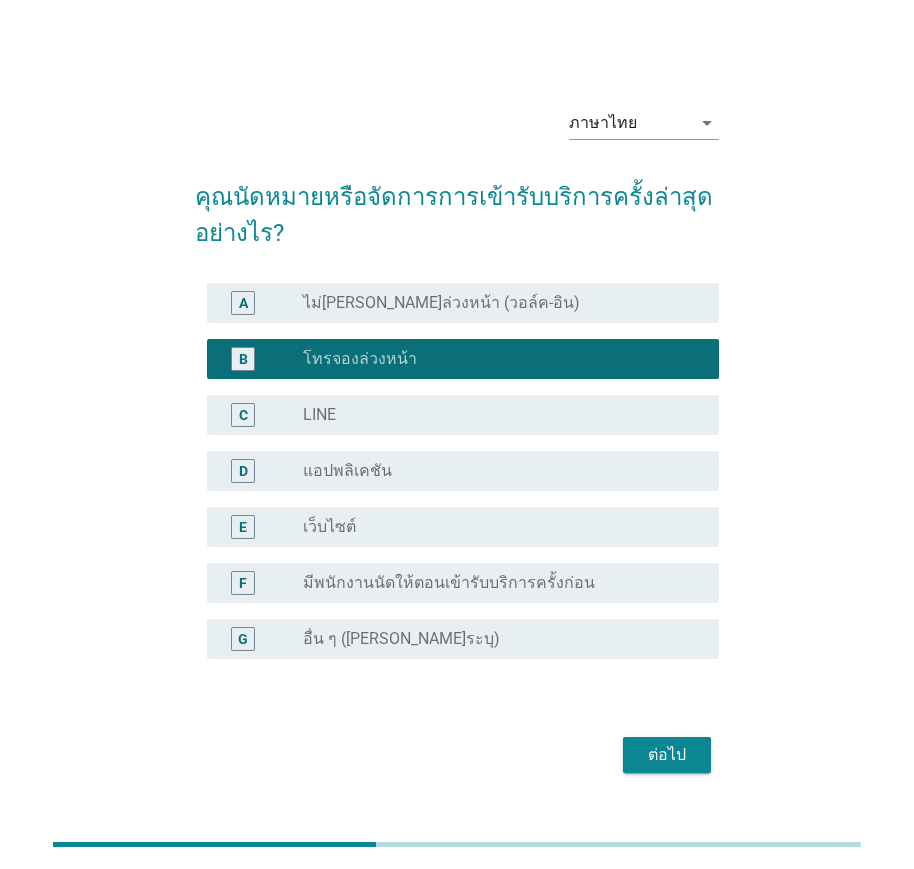 click on "ต่อไป" at bounding box center [667, 755] 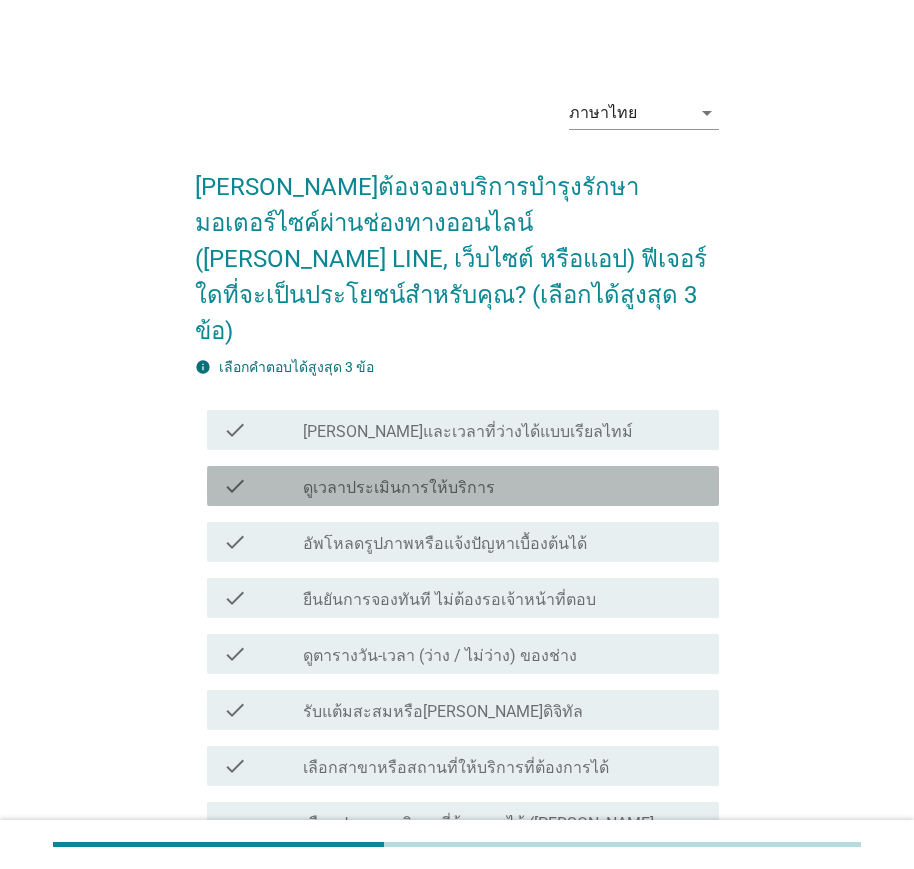 click on "ดูเวลาประเมินการให้บริการ" at bounding box center [399, 488] 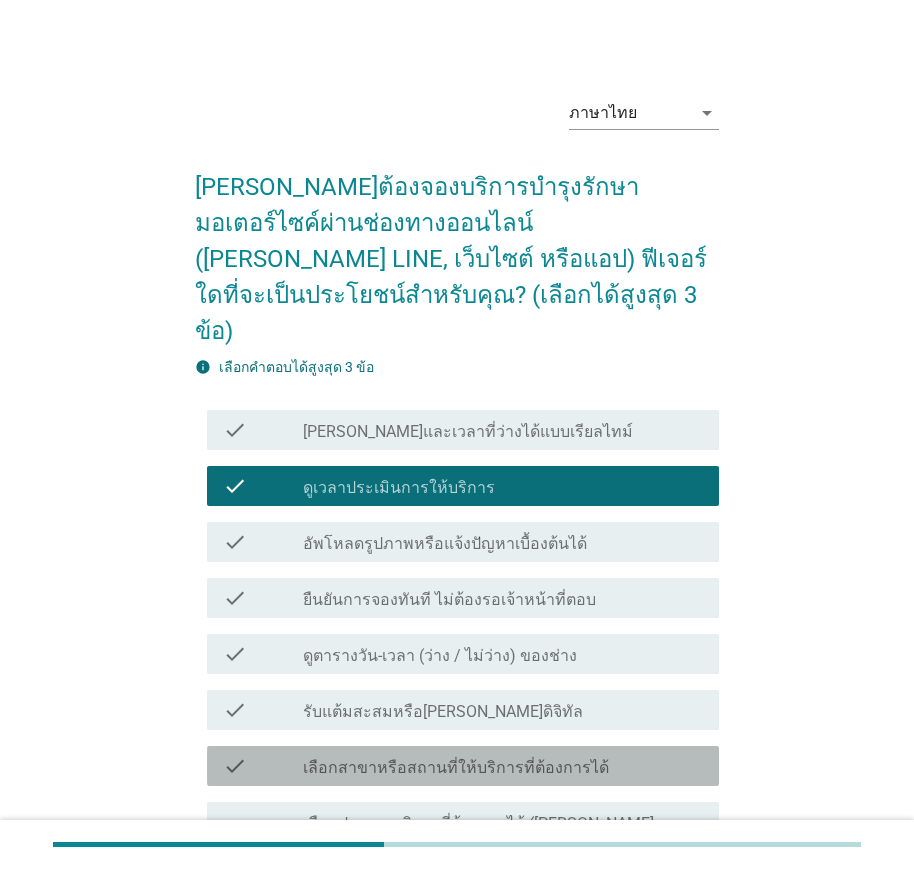 click on "เลือกสาขาหรือสถานที่ให้บริการที่ต้องการได้" at bounding box center (456, 768) 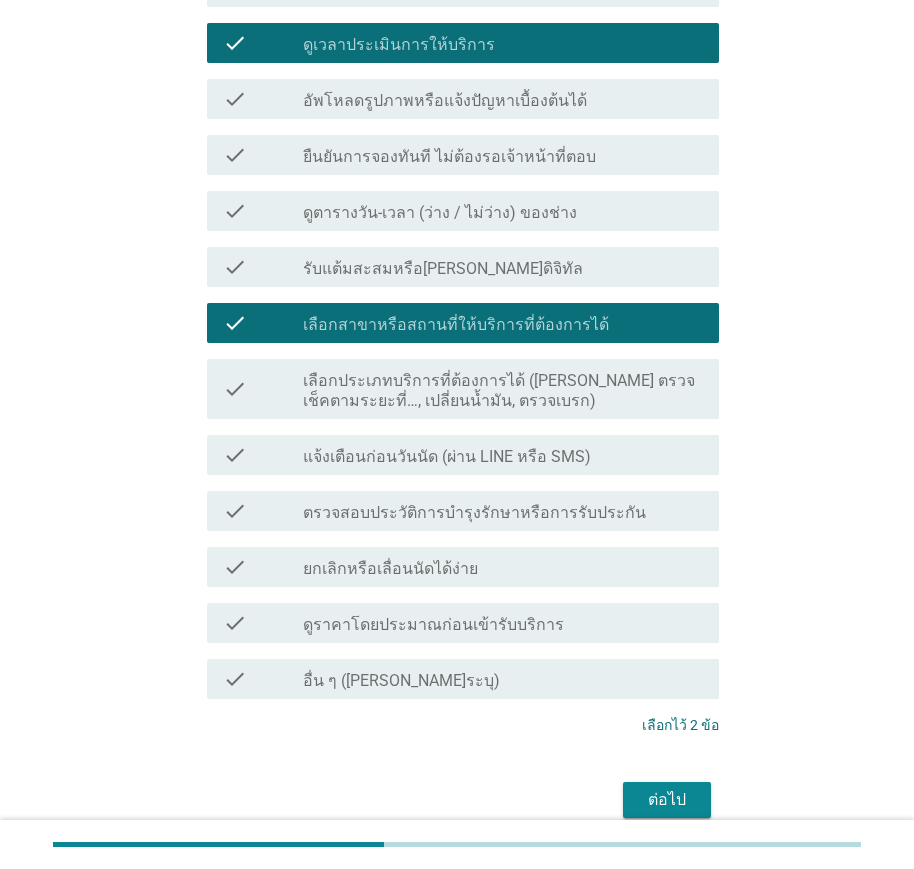 scroll, scrollTop: 455, scrollLeft: 0, axis: vertical 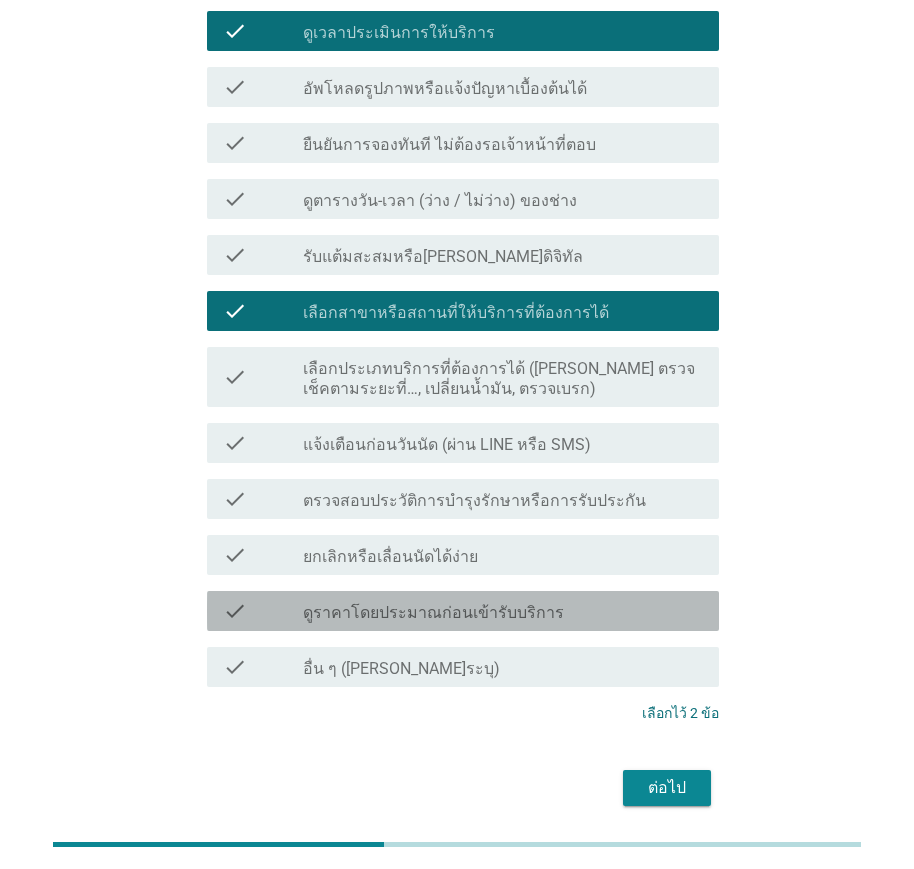 click on "ดูราคาโดยประมาณก่อนเข้ารับบริการ" at bounding box center [433, 613] 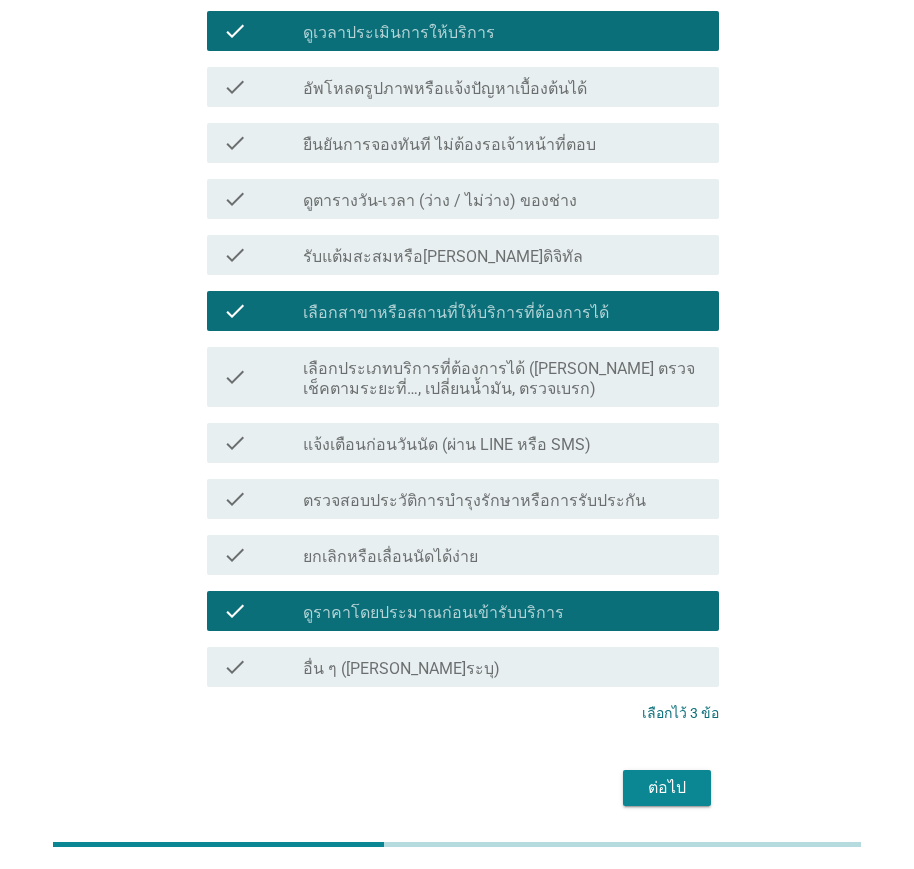 click on "ต่อไป" at bounding box center [667, 788] 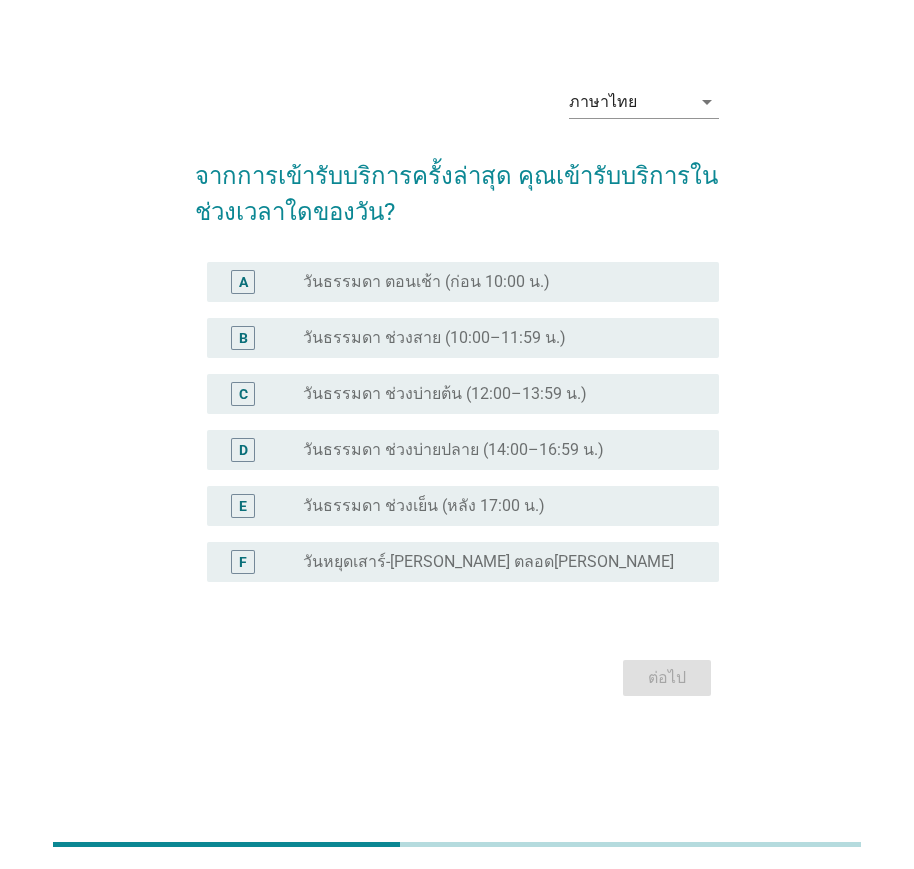 scroll, scrollTop: 0, scrollLeft: 0, axis: both 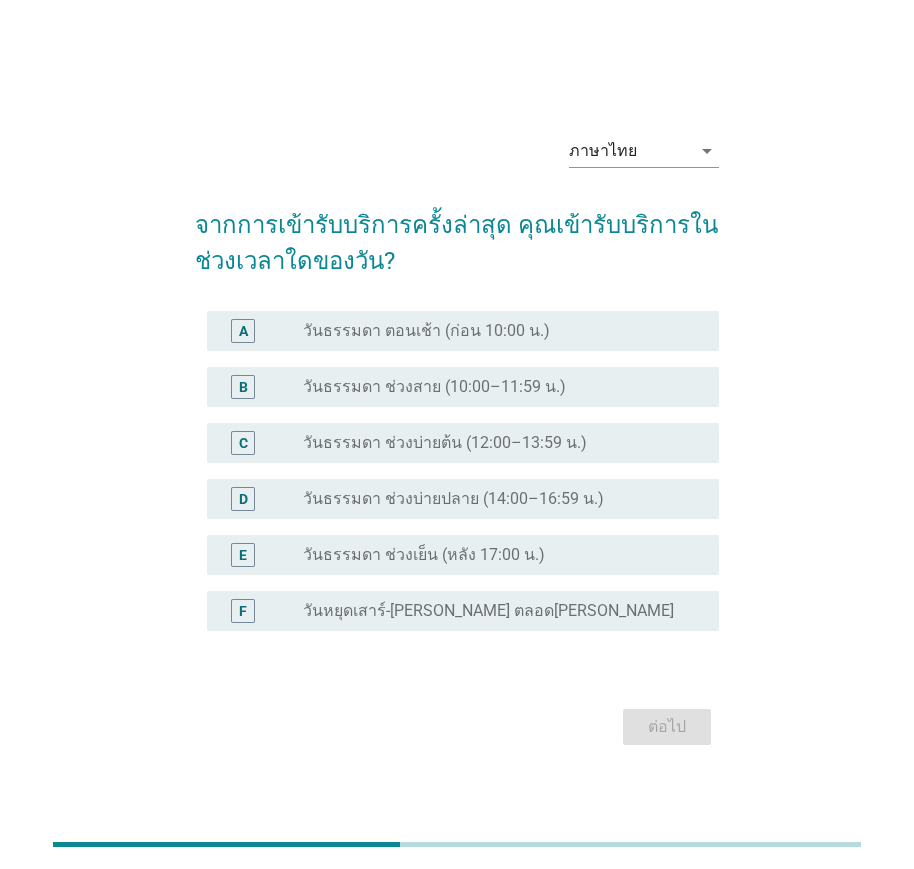click on "วันธรรมดา ตอนเช้า (ก่อน 10:00 น.)" at bounding box center [426, 331] 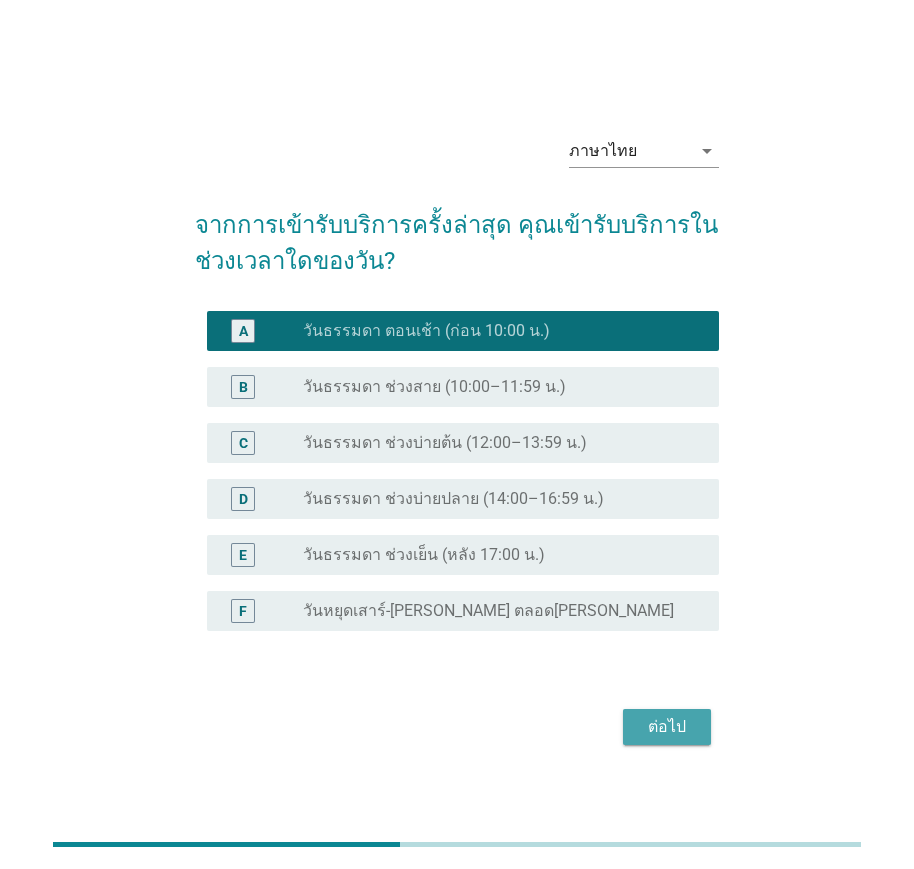 click on "ต่อไป" at bounding box center (667, 727) 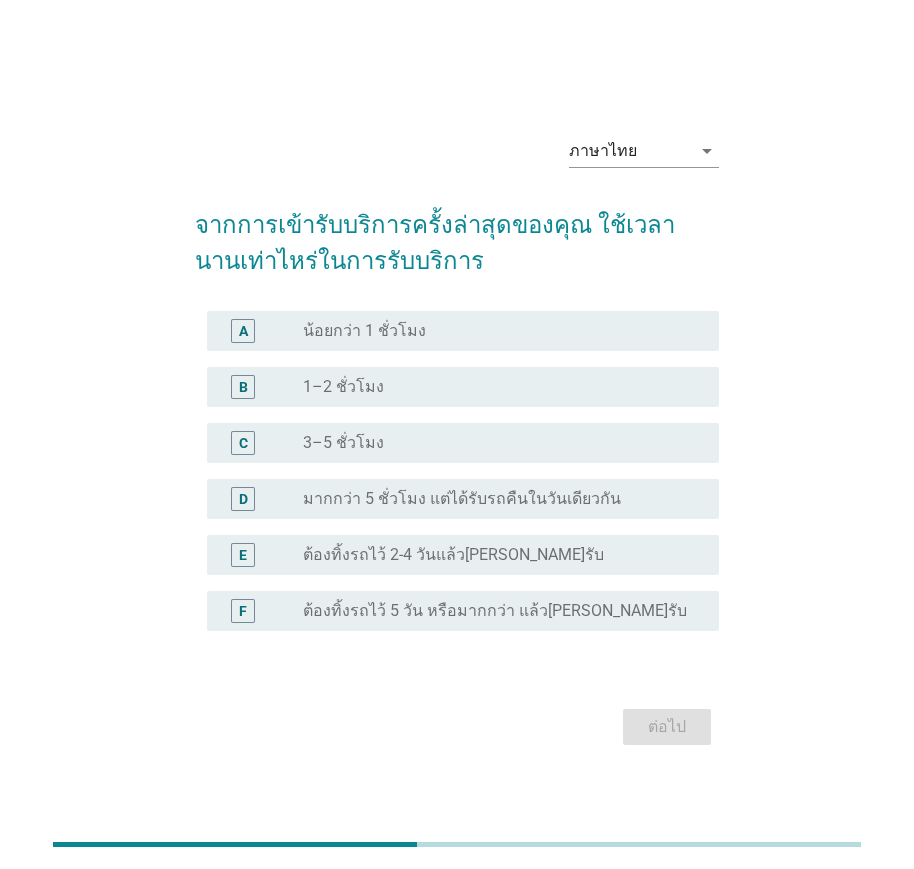 click on "D" at bounding box center (243, 498) 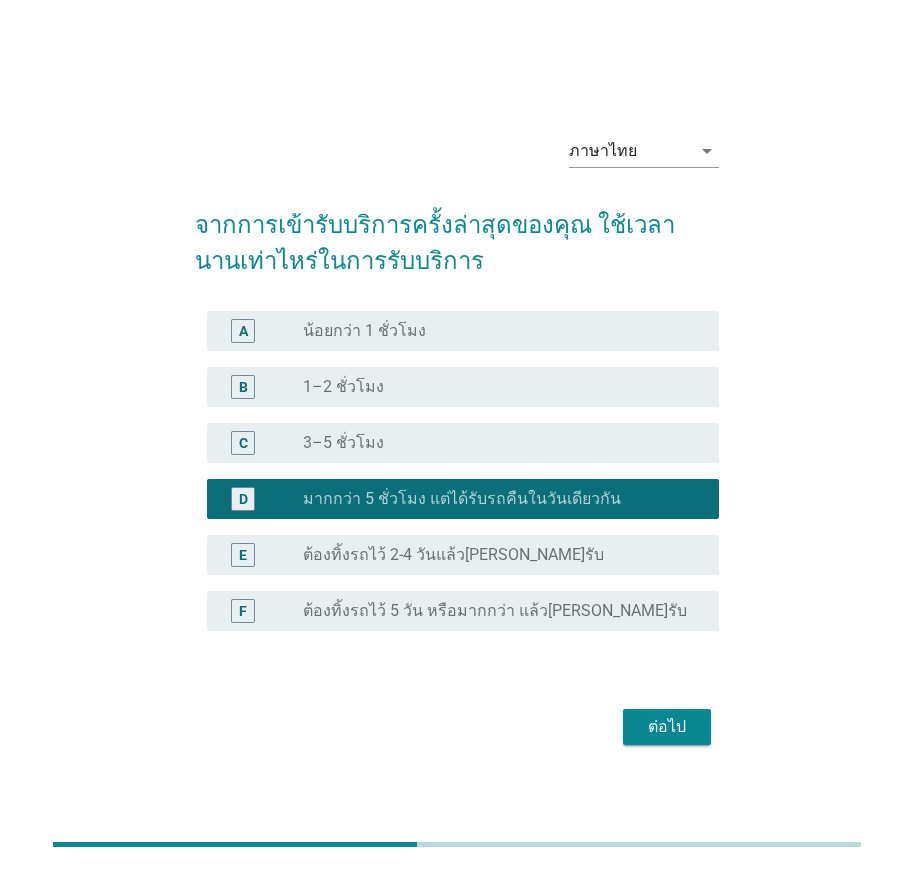 click on "ต่อไป" at bounding box center [667, 727] 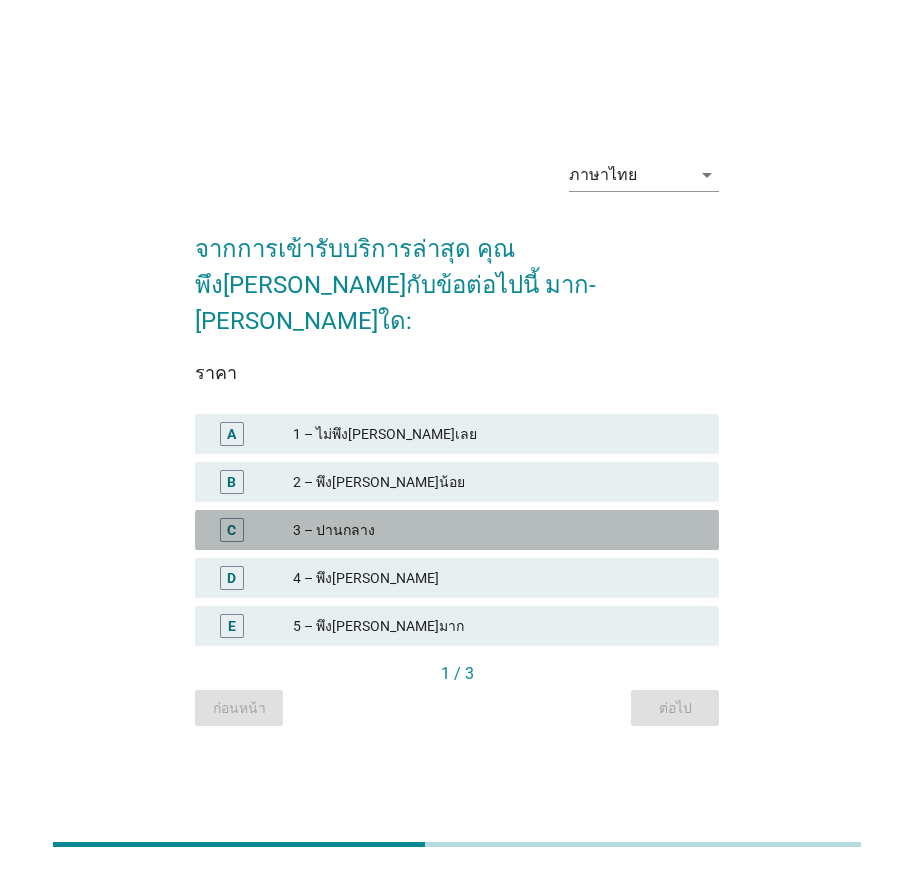 drag, startPoint x: 232, startPoint y: 512, endPoint x: 291, endPoint y: 551, distance: 70.724815 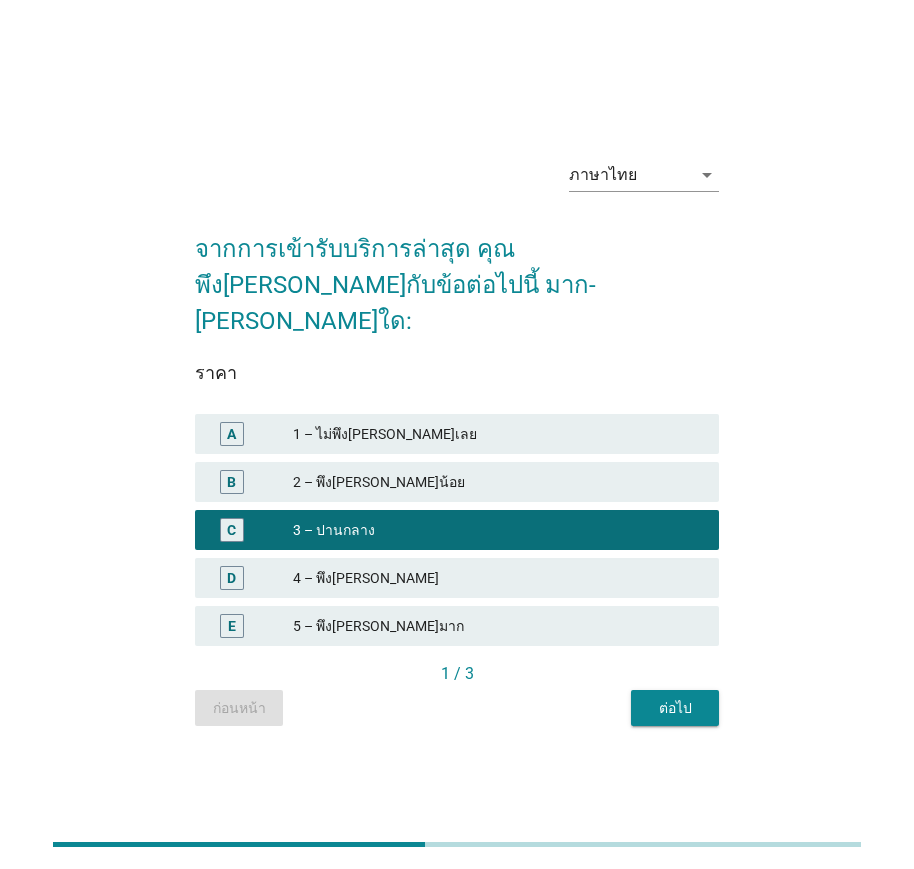 click on "ต่อไป" at bounding box center (675, 708) 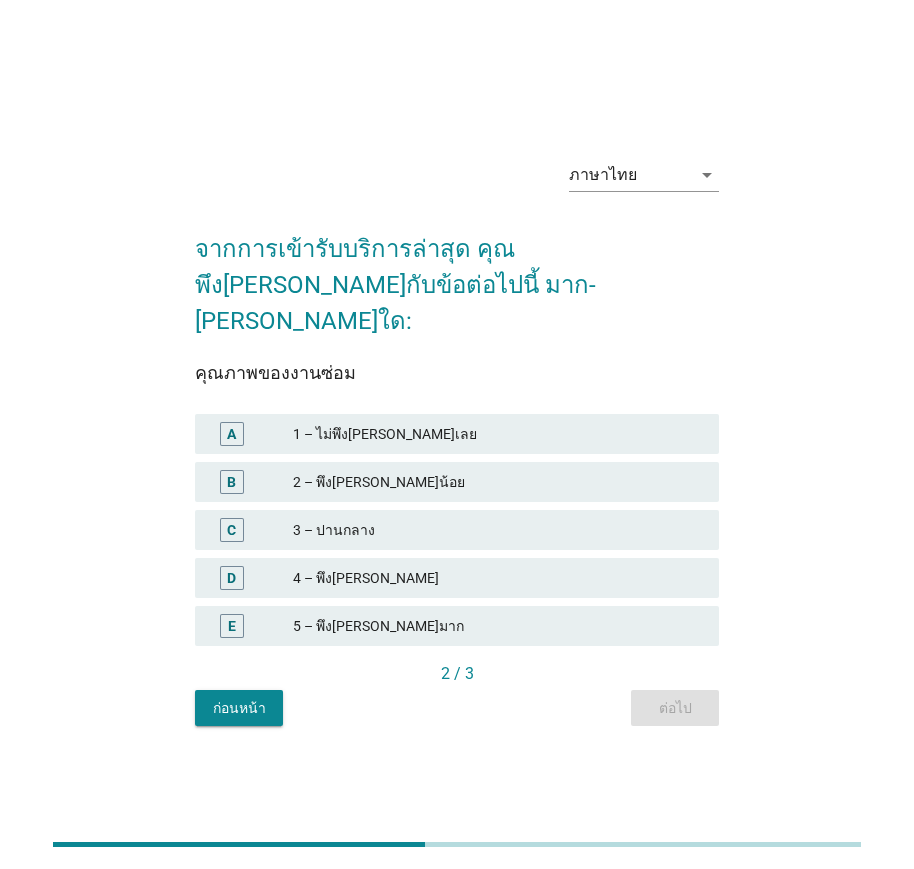 click on "C" at bounding box center [231, 530] 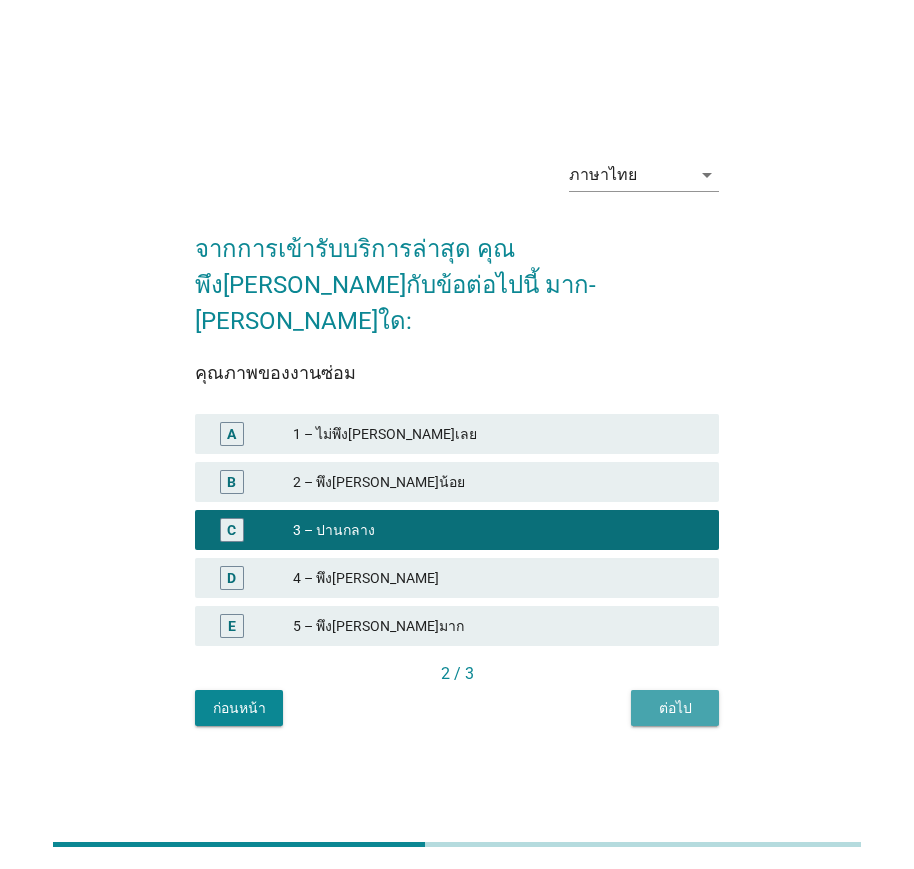 click on "ต่อไป" at bounding box center [675, 708] 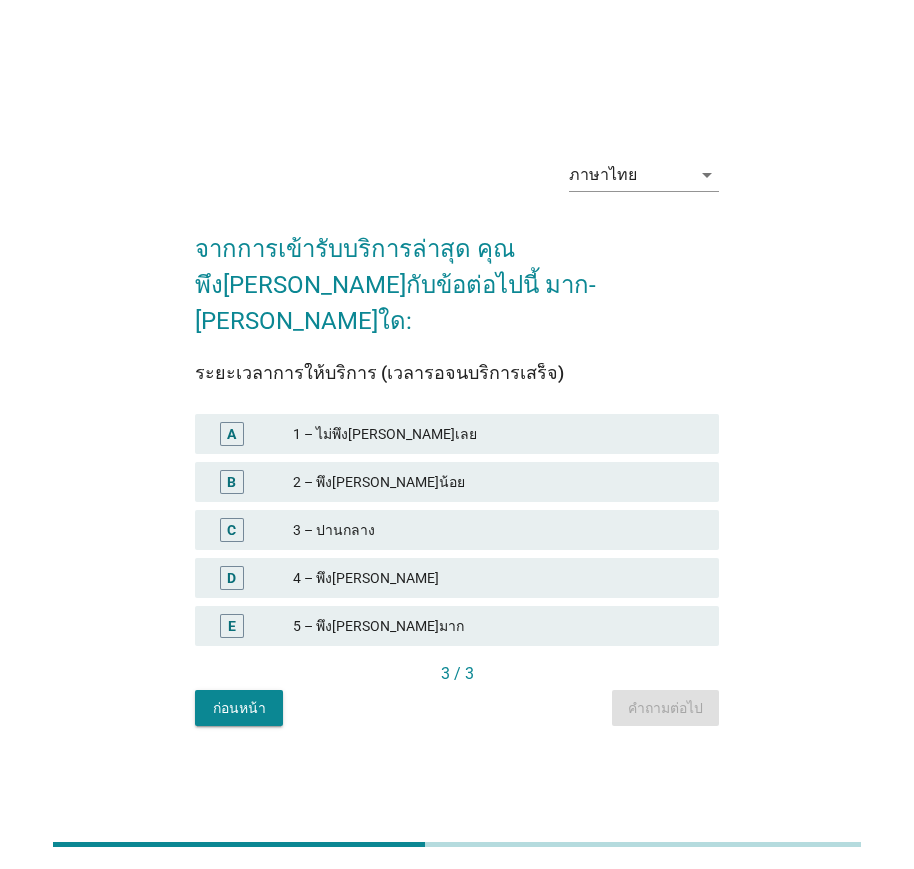 click on "C" at bounding box center (231, 530) 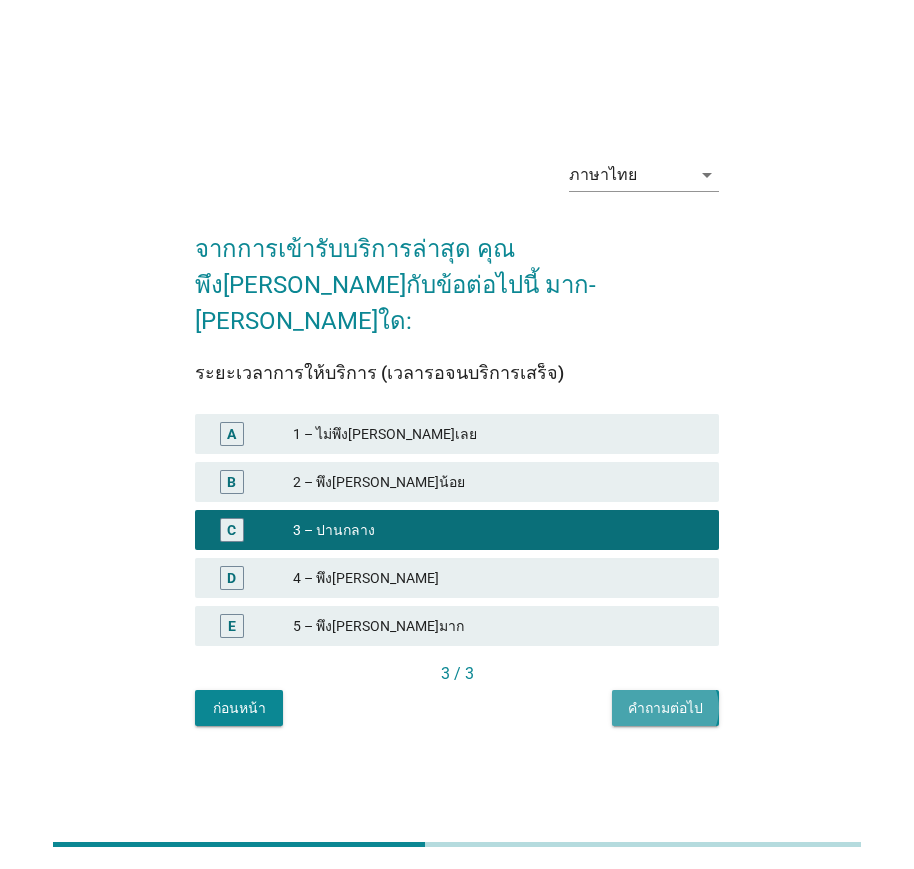 click on "คำถามต่อไป" at bounding box center [665, 708] 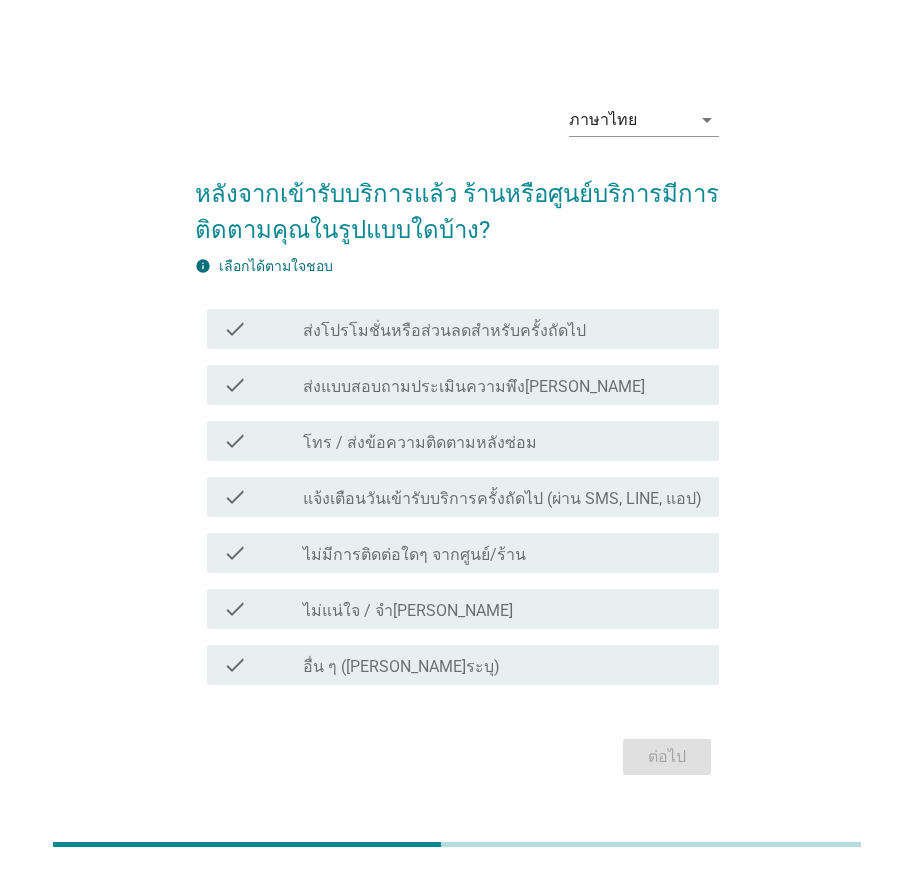 click on "ไม่มีการติดต่อใดๆ จากศูนย์/ร้าน" at bounding box center [414, 555] 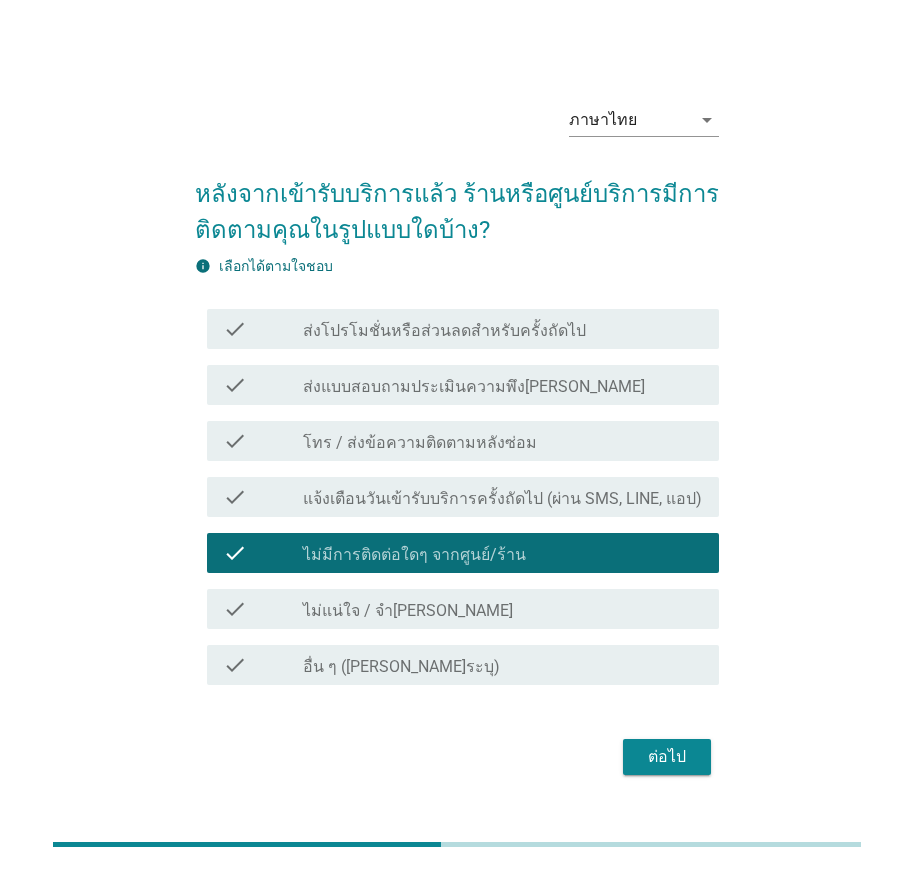 click on "ต่อไป" at bounding box center [667, 757] 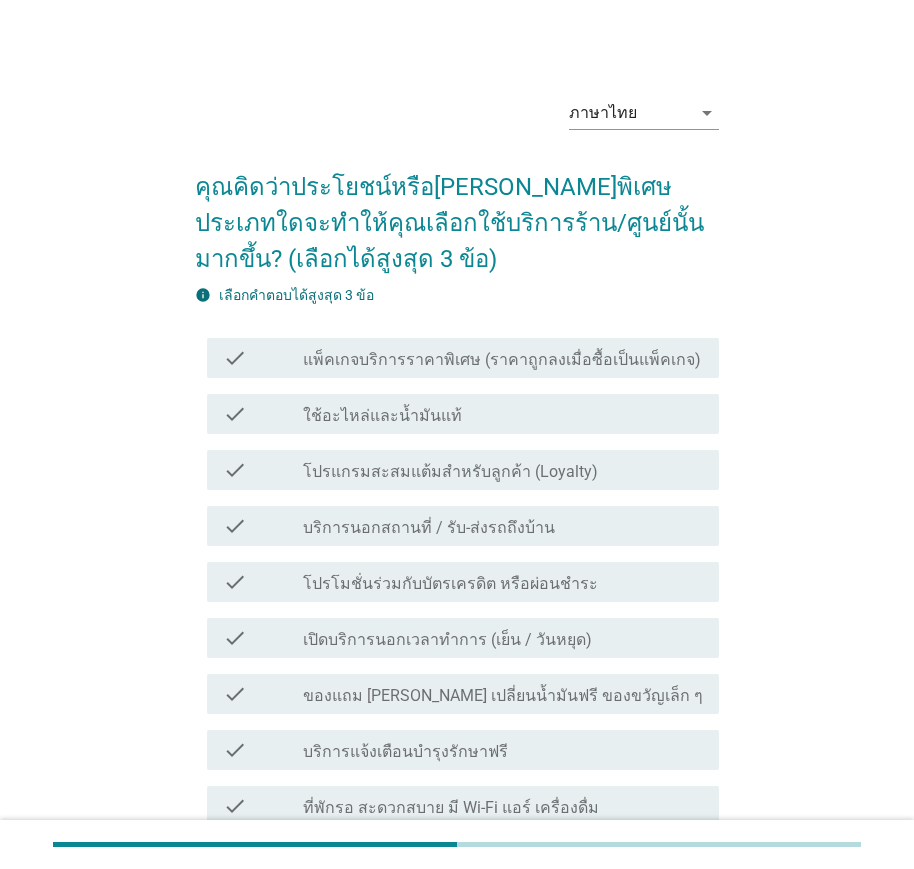 click on "แพ็คเกจบริการราคาพิเศษ (ราคาถูกลงเมื่อซื้อเป็นแพ็คเกจ)" at bounding box center [502, 360] 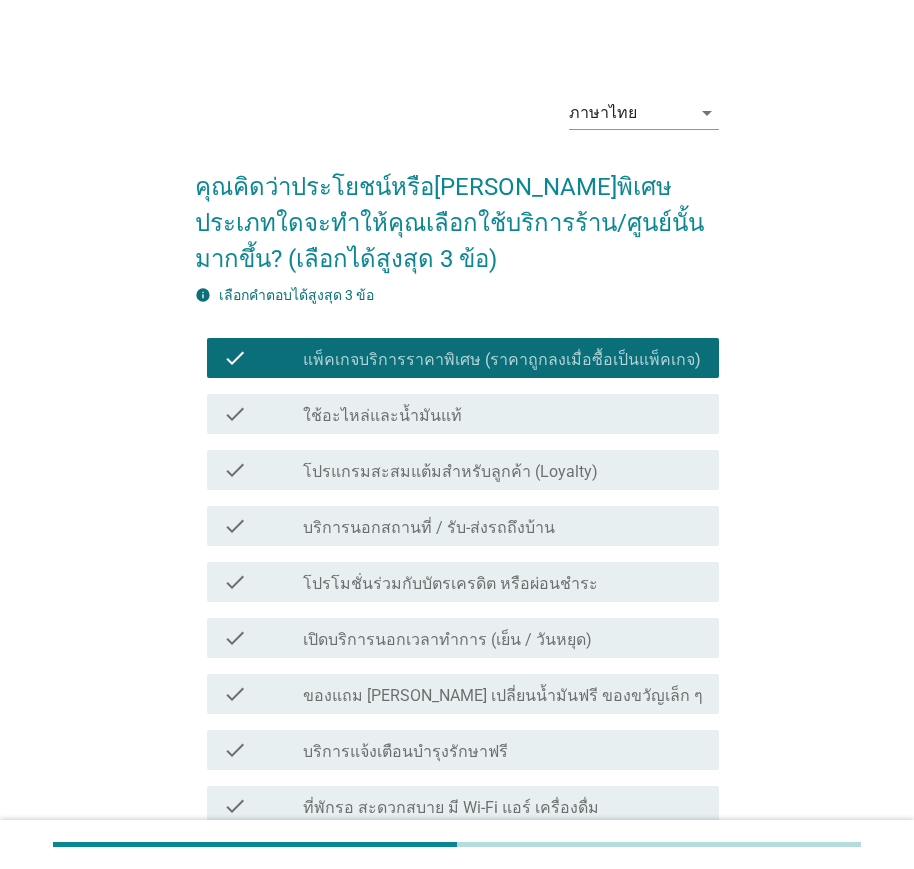 click on "ใช้อะไหล่และน้ำมันแท้" at bounding box center (382, 416) 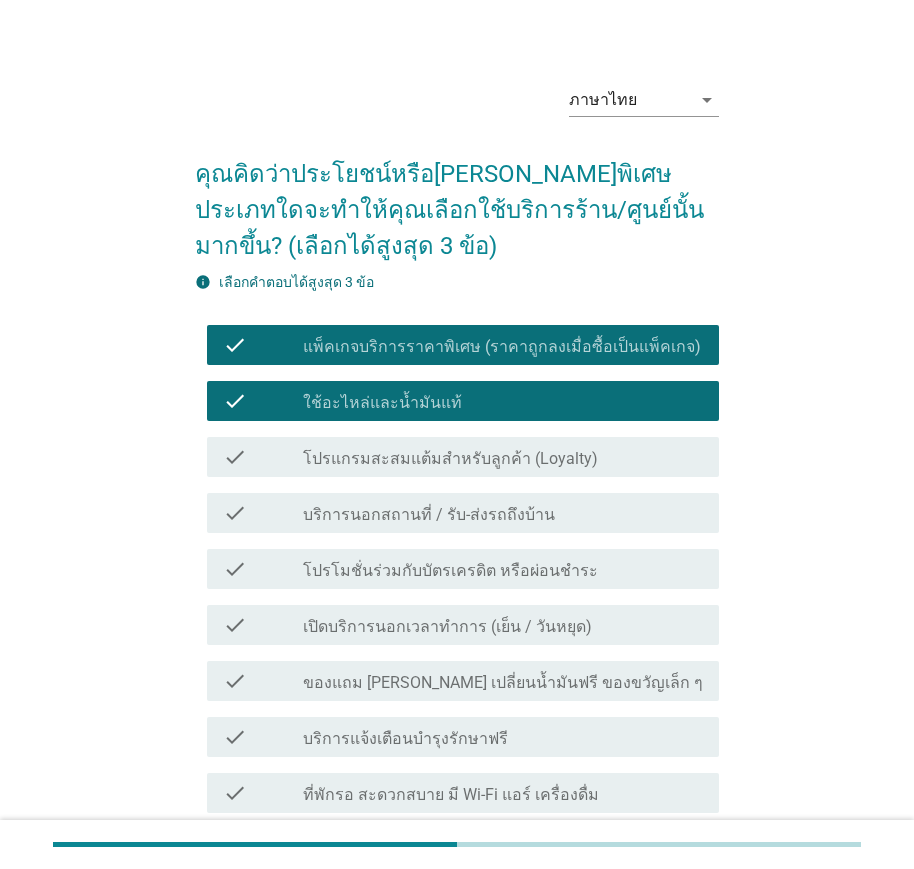 scroll, scrollTop: 100, scrollLeft: 0, axis: vertical 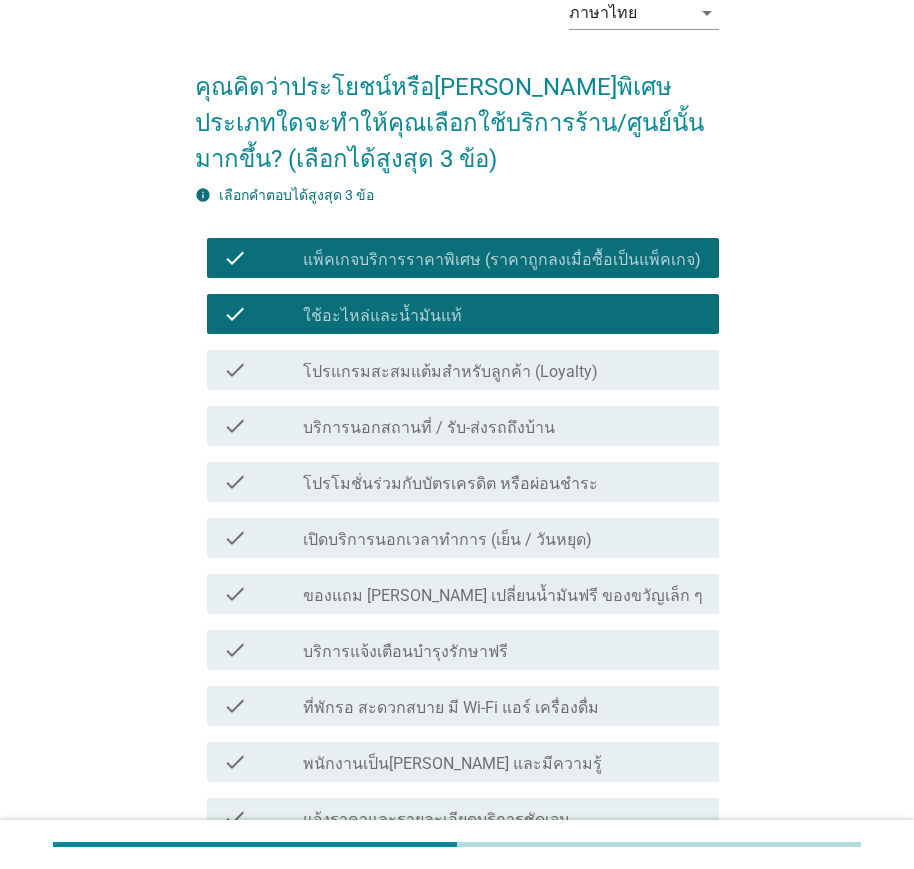 click on "เปิดบริการนอกเวลาทำการ (เย็น / วันหยุด)" at bounding box center [447, 540] 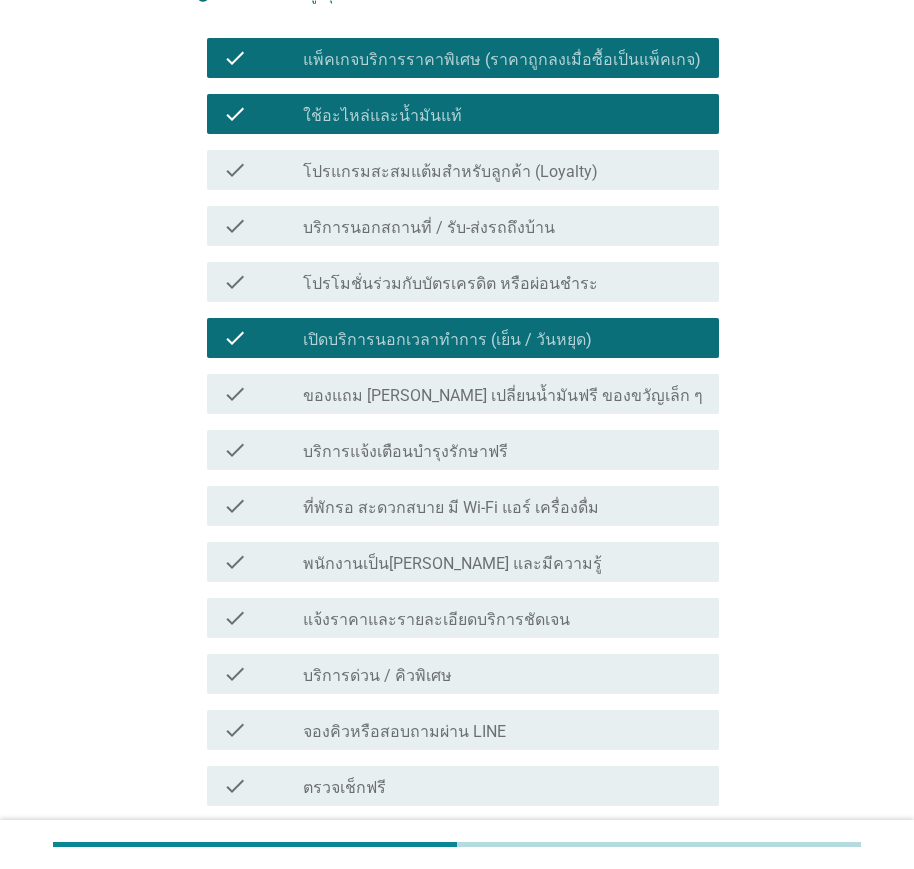 scroll, scrollTop: 400, scrollLeft: 0, axis: vertical 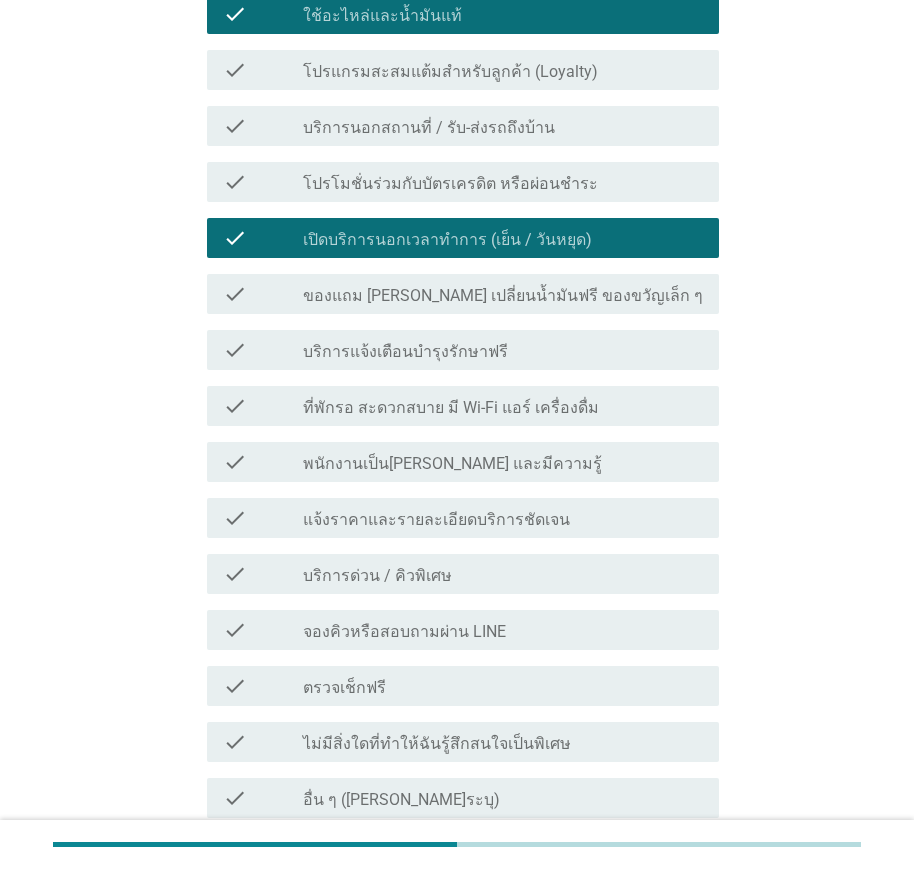 click on "ที่พักรอ สะดวกสบาย มี Wi-Fi แอร์ เครื่องดื่ม" at bounding box center (451, 408) 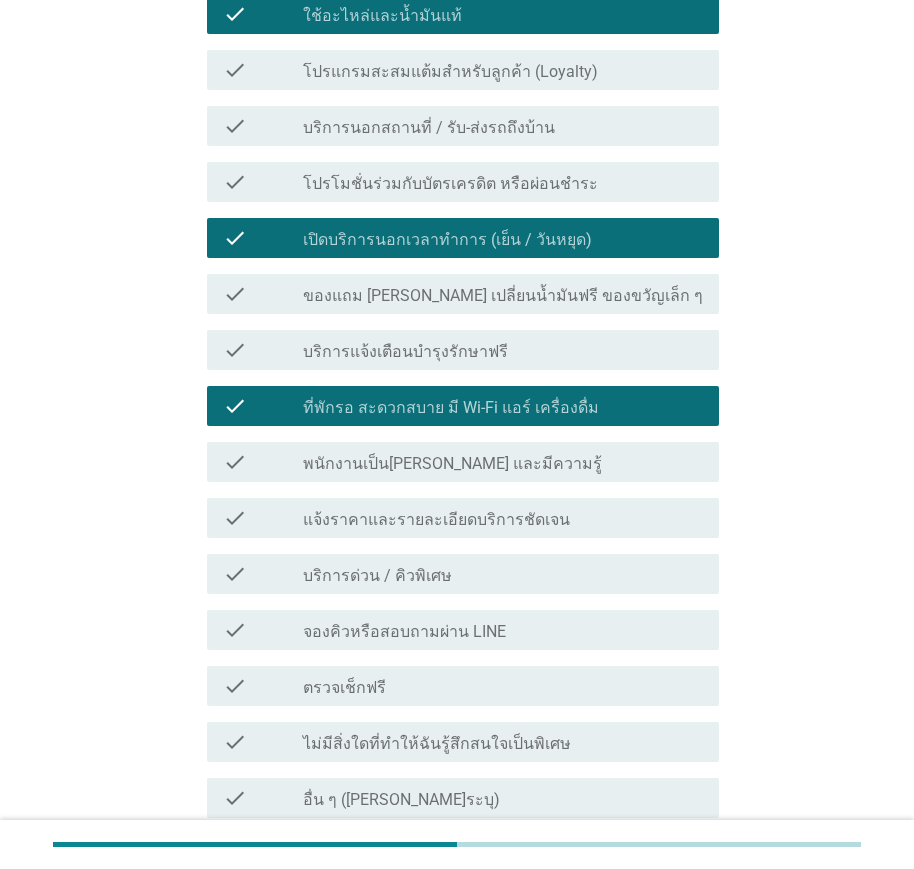click on "ตรวจเช็กฟรี" at bounding box center [344, 688] 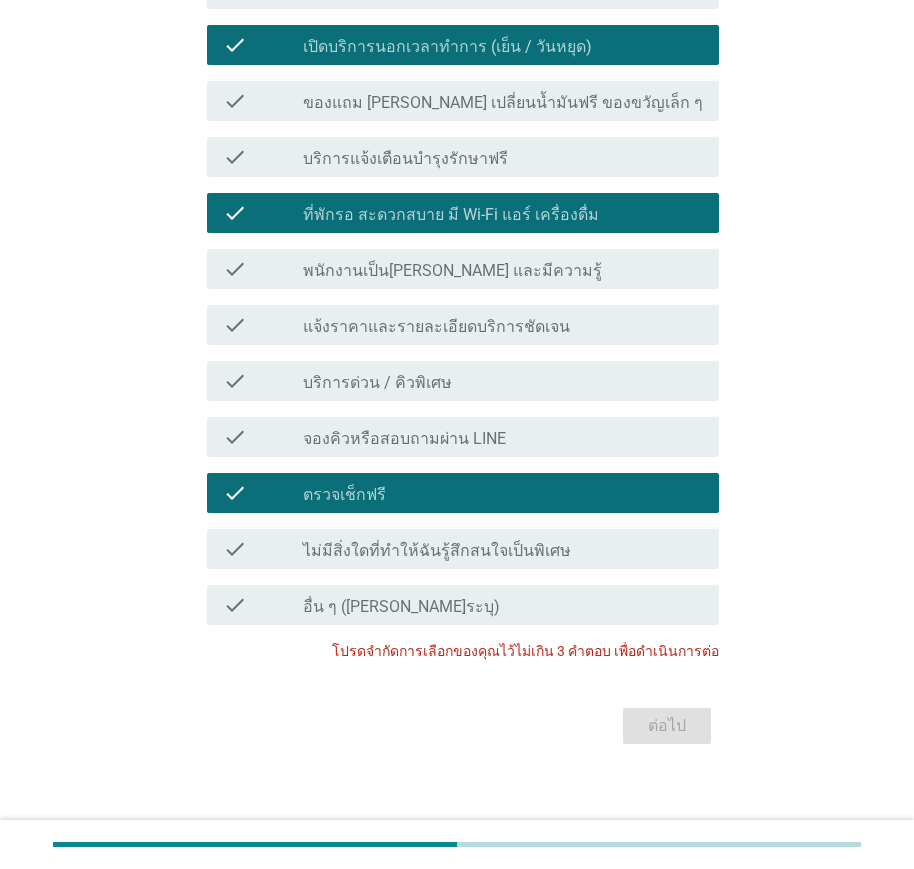 scroll, scrollTop: 603, scrollLeft: 0, axis: vertical 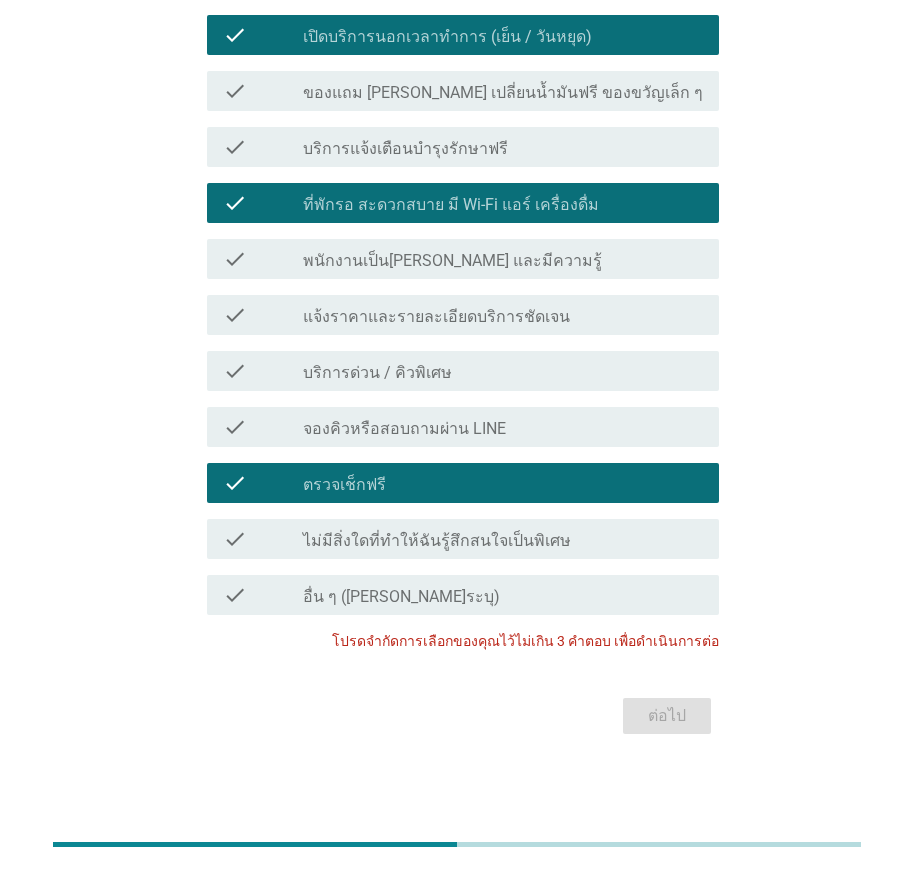 click on "แจ้งราคาและรายละเอียดบริการชัดเจน" at bounding box center (436, 317) 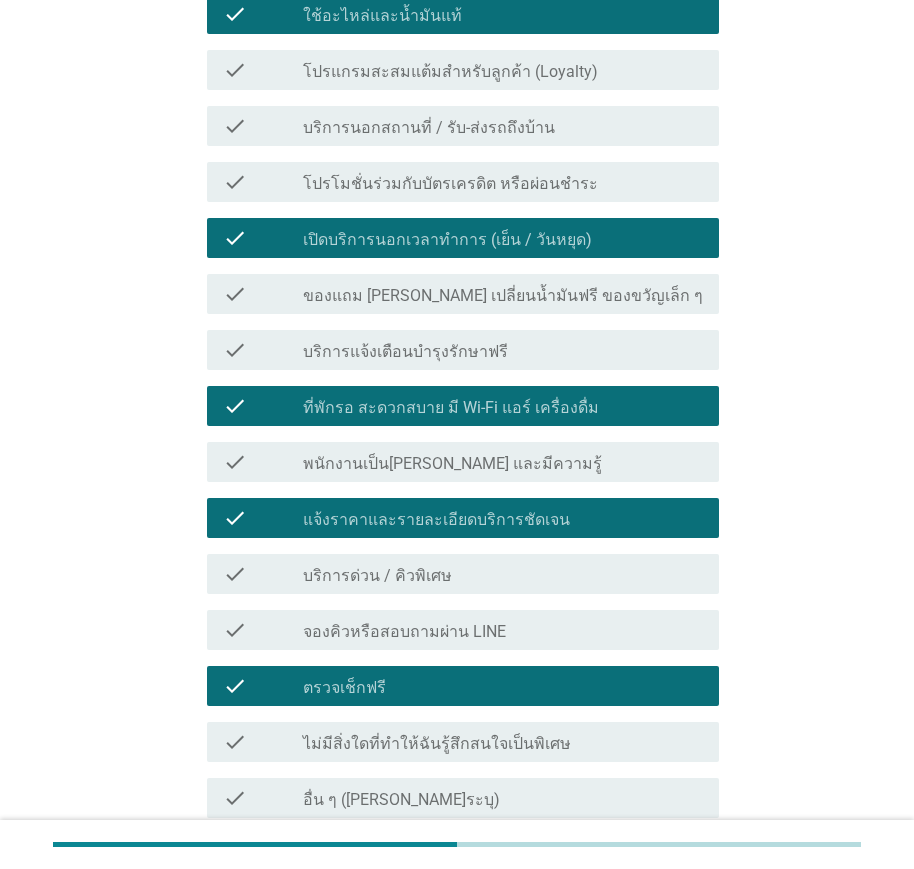 scroll, scrollTop: 303, scrollLeft: 0, axis: vertical 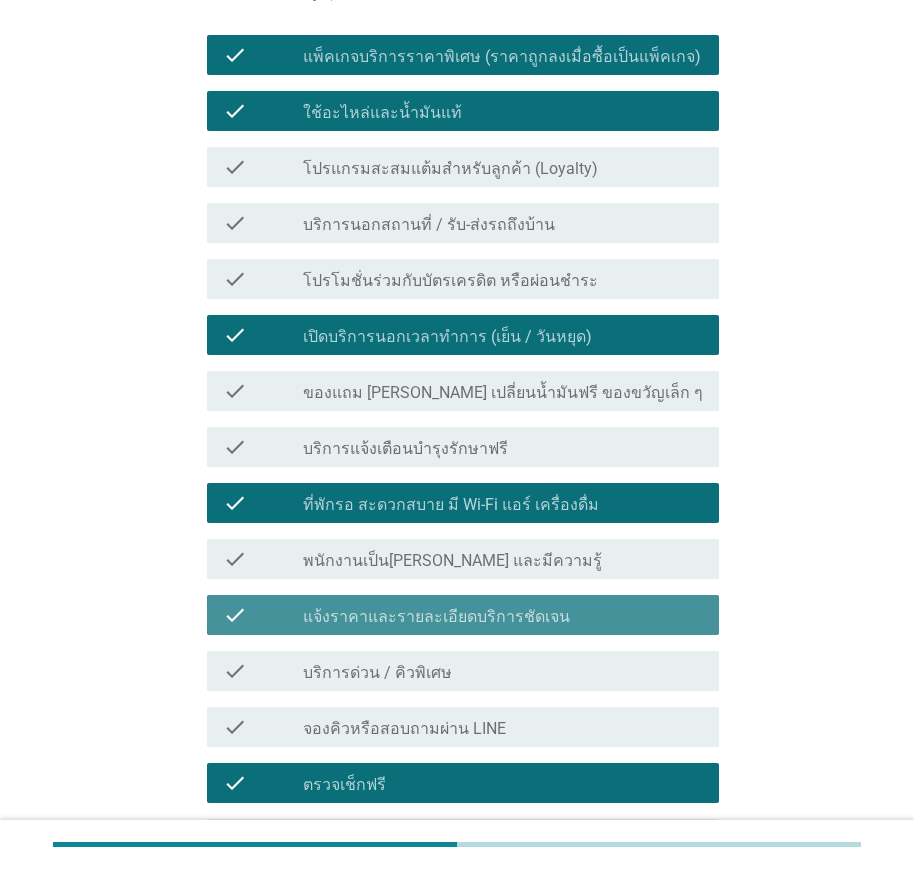 click on "แจ้งราคาและรายละเอียดบริการชัดเจน" at bounding box center [436, 617] 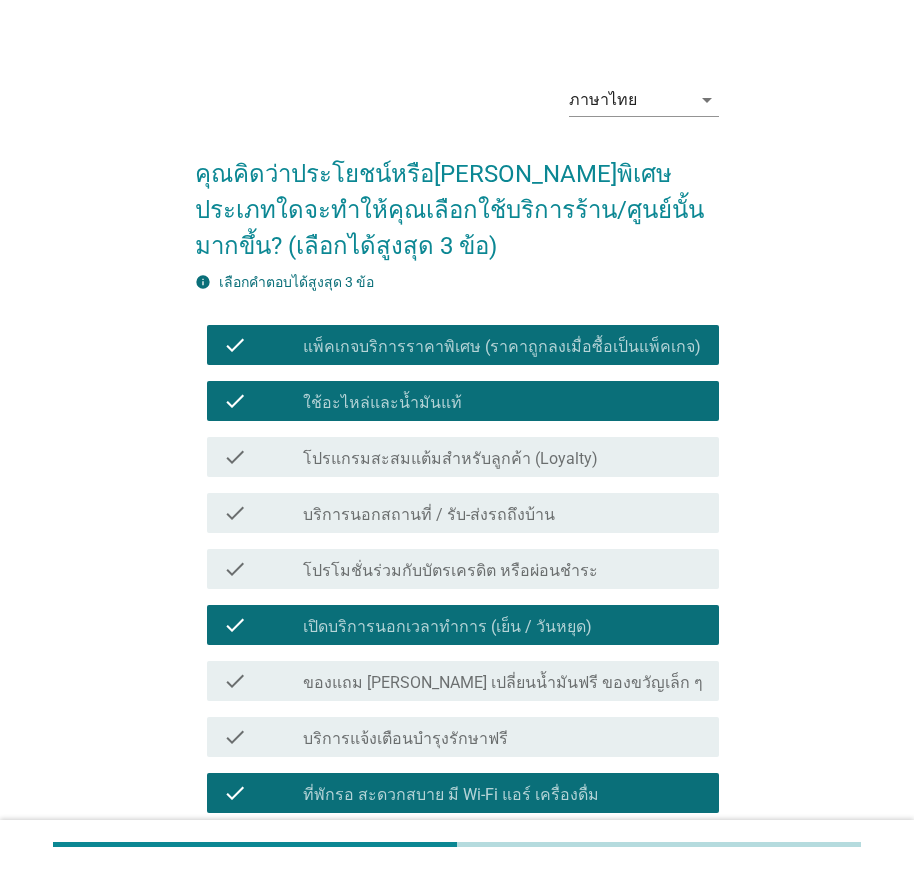 scroll, scrollTop: 3, scrollLeft: 0, axis: vertical 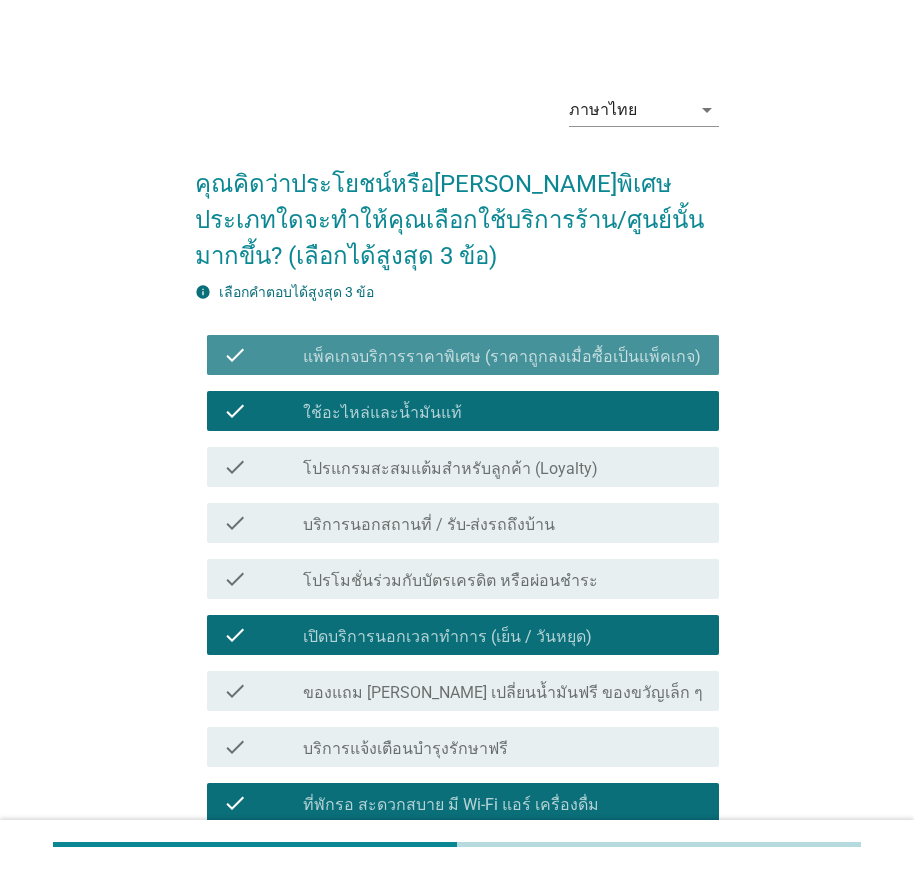 click on "แพ็คเกจบริการราคาพิเศษ (ราคาถูกลงเมื่อซื้อเป็นแพ็คเกจ)" at bounding box center [502, 357] 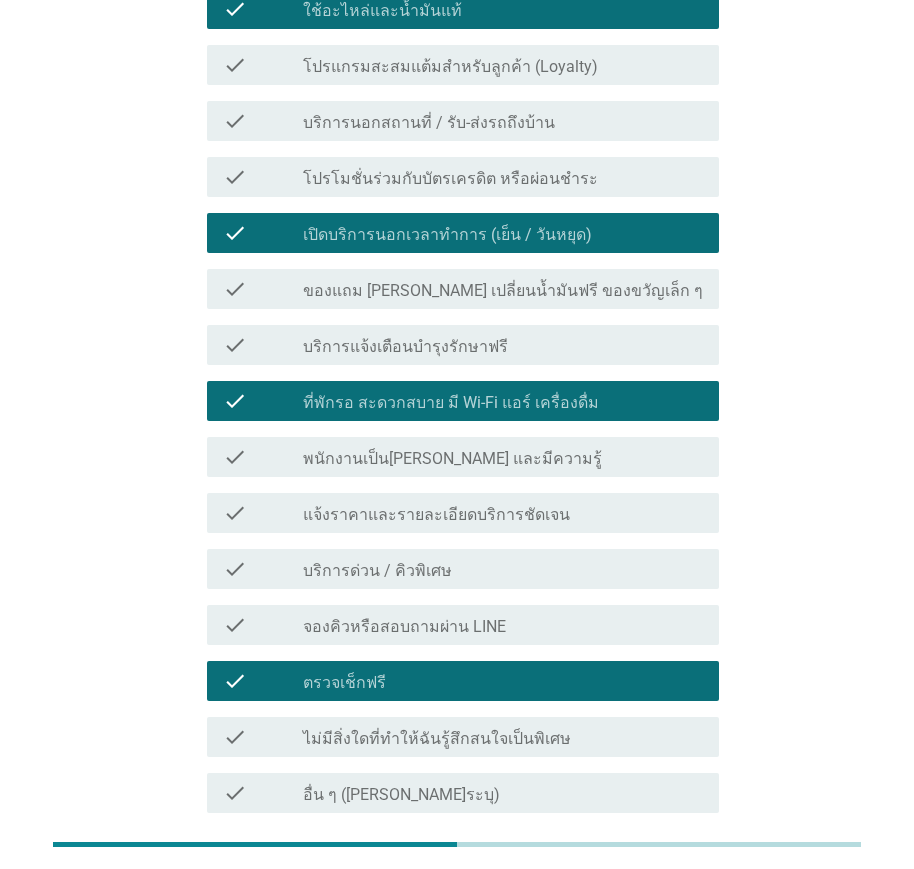scroll, scrollTop: 403, scrollLeft: 0, axis: vertical 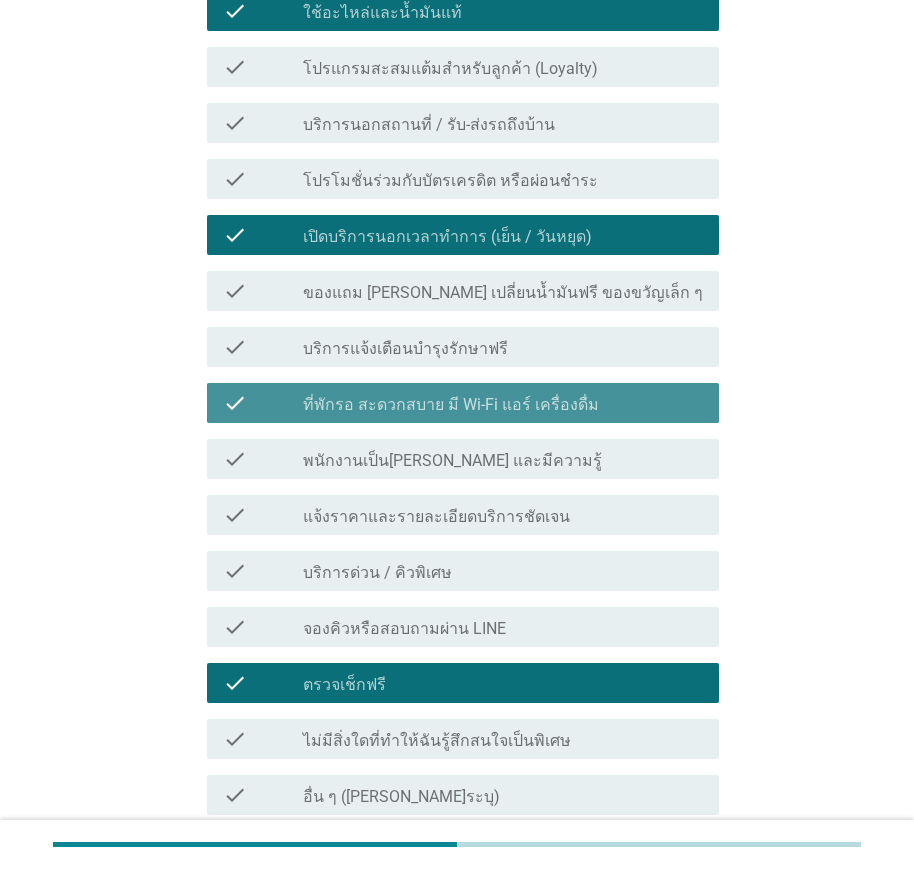 click on "ที่พักรอ สะดวกสบาย มี Wi-Fi แอร์ เครื่องดื่ม" at bounding box center [451, 405] 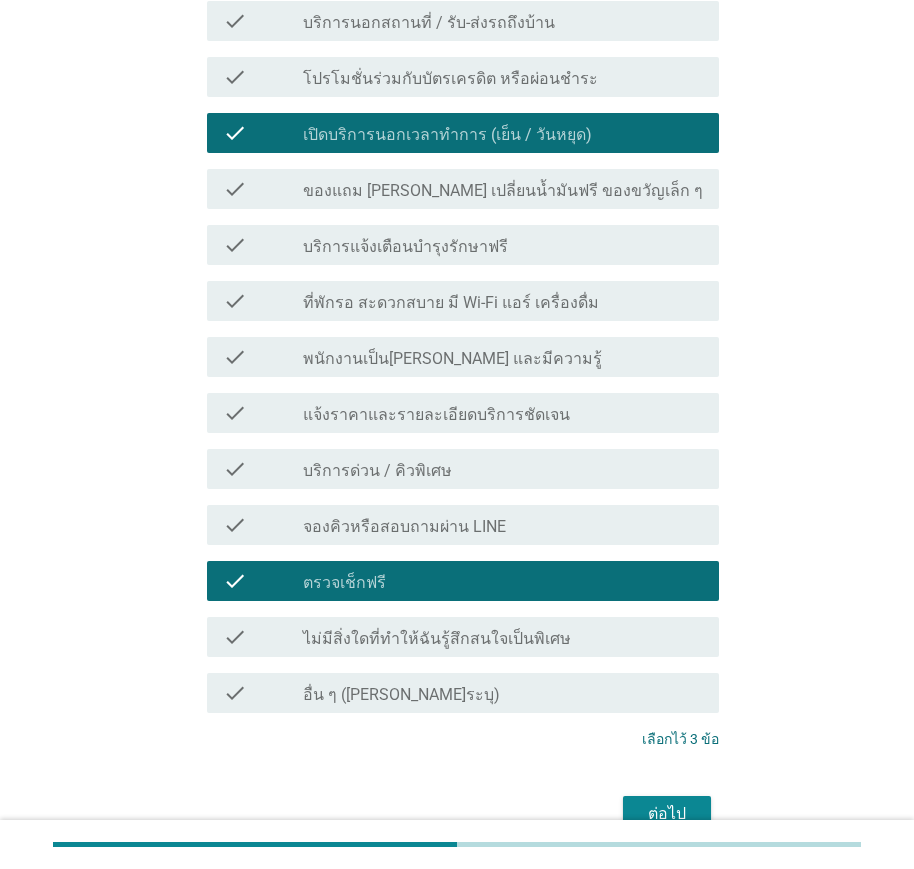 scroll, scrollTop: 603, scrollLeft: 0, axis: vertical 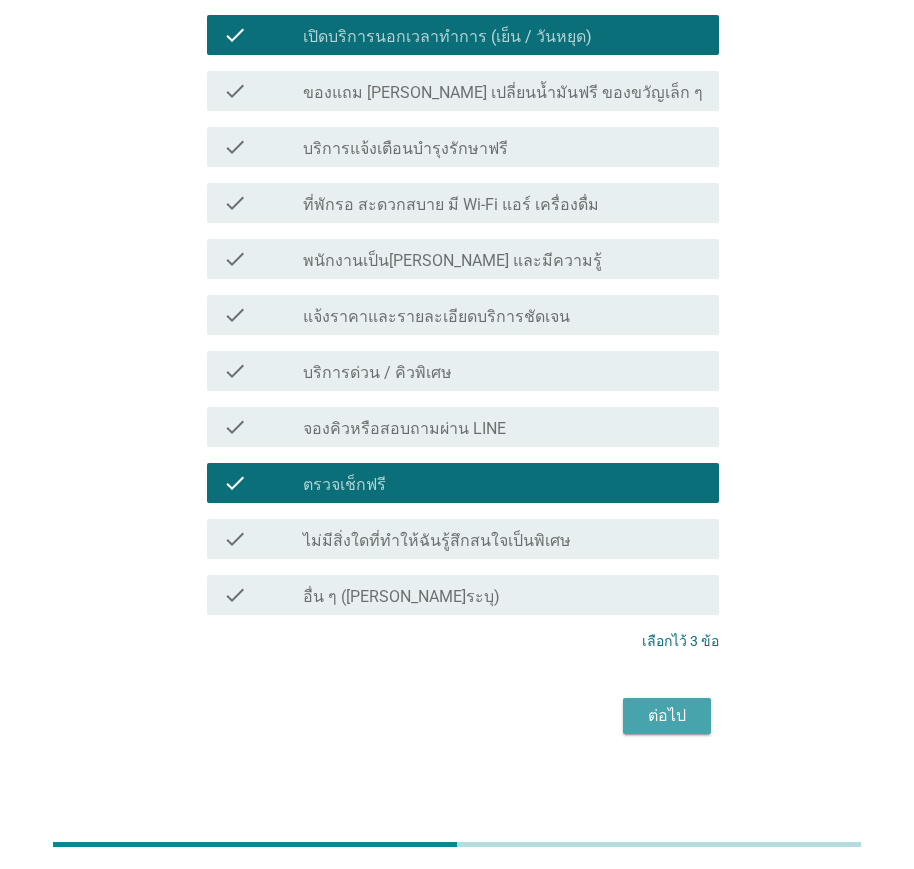 click on "ต่อไป" at bounding box center (667, 716) 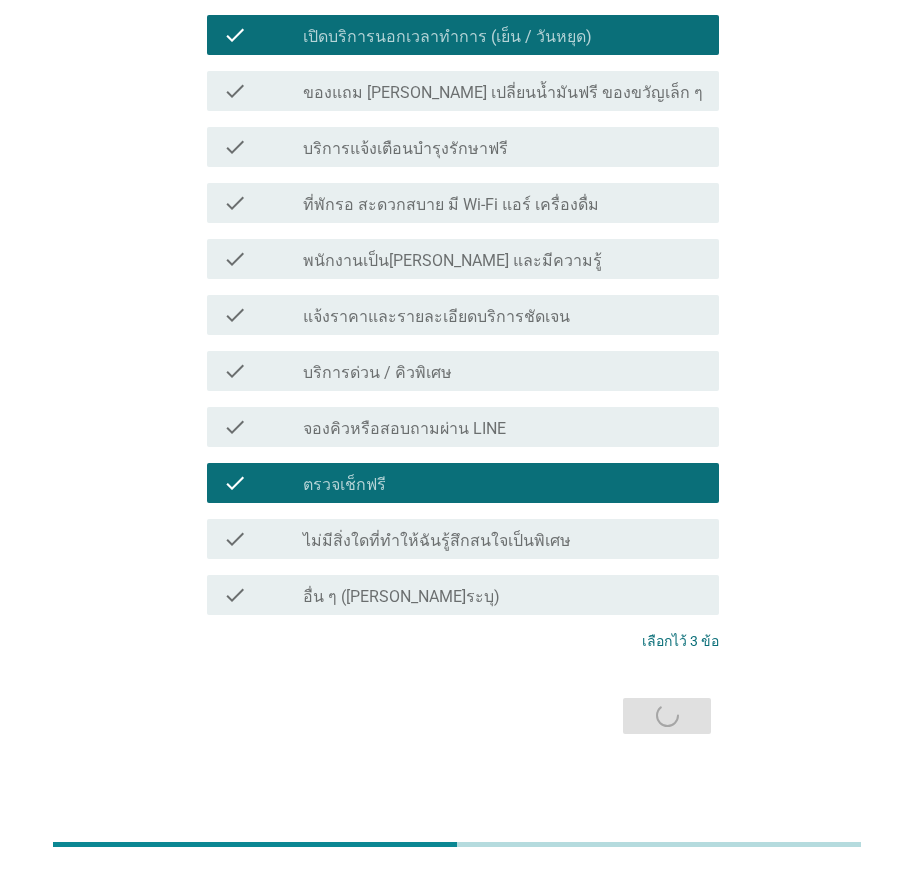 scroll, scrollTop: 0, scrollLeft: 0, axis: both 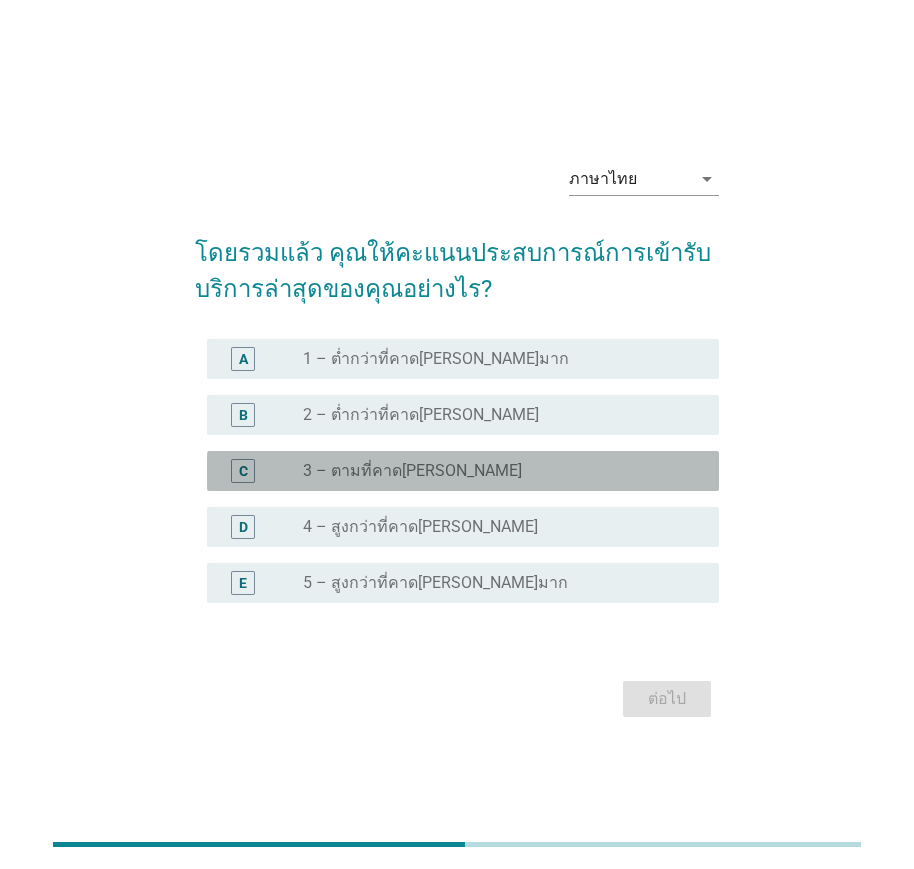click on "3 – ตามที่คาด[PERSON_NAME]" at bounding box center [412, 471] 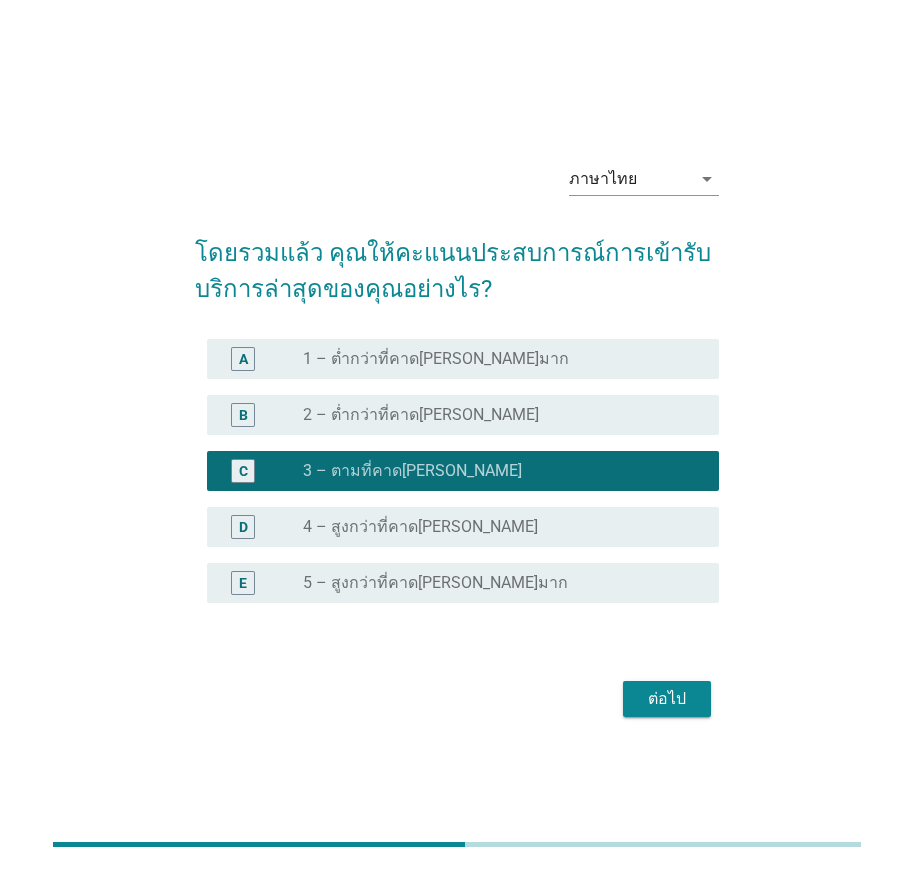 click on "ต่อไป" at bounding box center [667, 699] 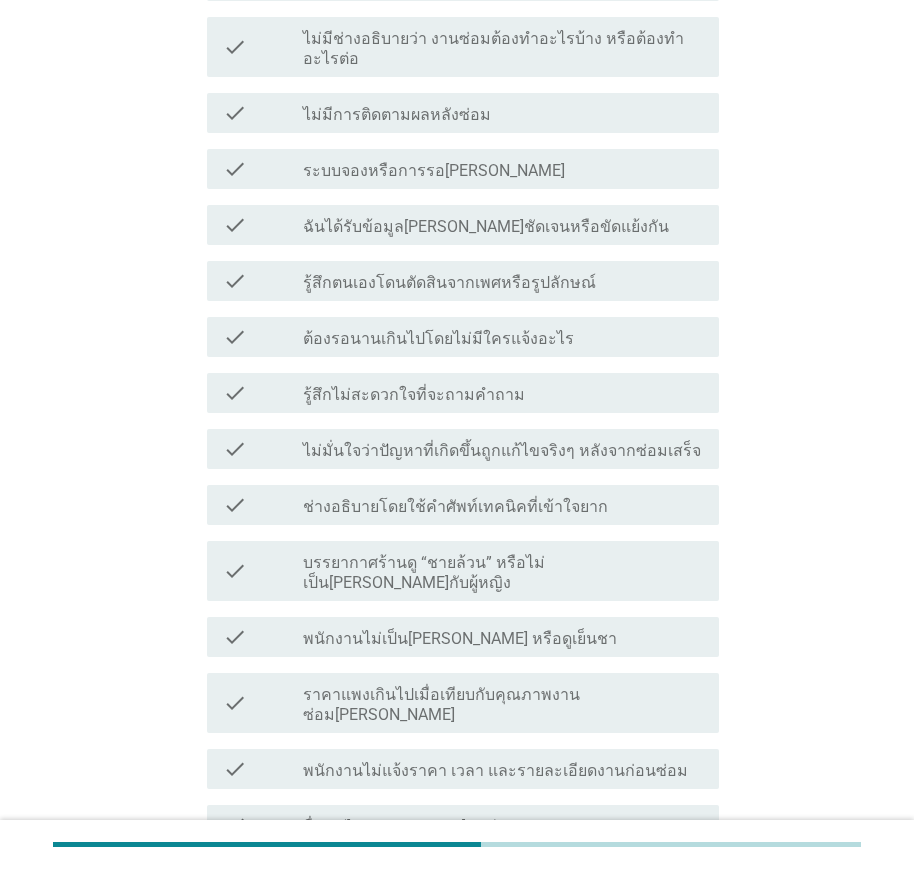 scroll, scrollTop: 400, scrollLeft: 0, axis: vertical 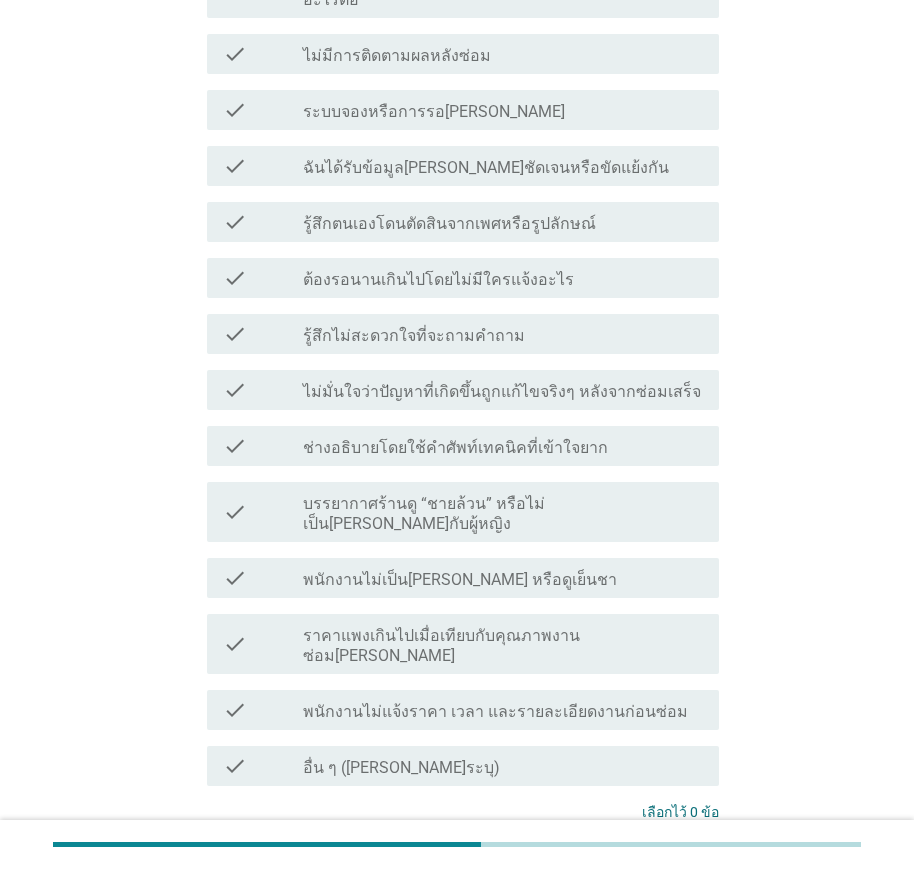 click on "บรรยากาศร้านดู “ชายล้วน” หรือไม่เป็น[PERSON_NAME]กับผู้หญิง" at bounding box center [503, 514] 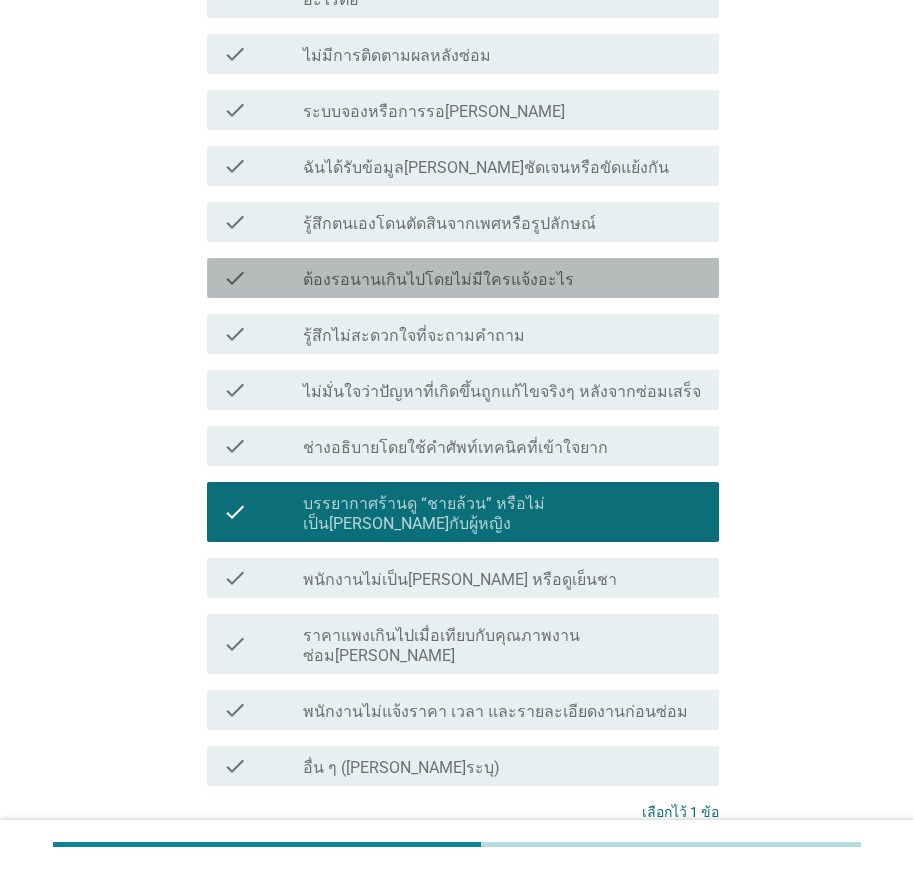 click on "ต้องรอนานเกินไปโดยไม่มีใครแจ้งอะไร" at bounding box center (438, 280) 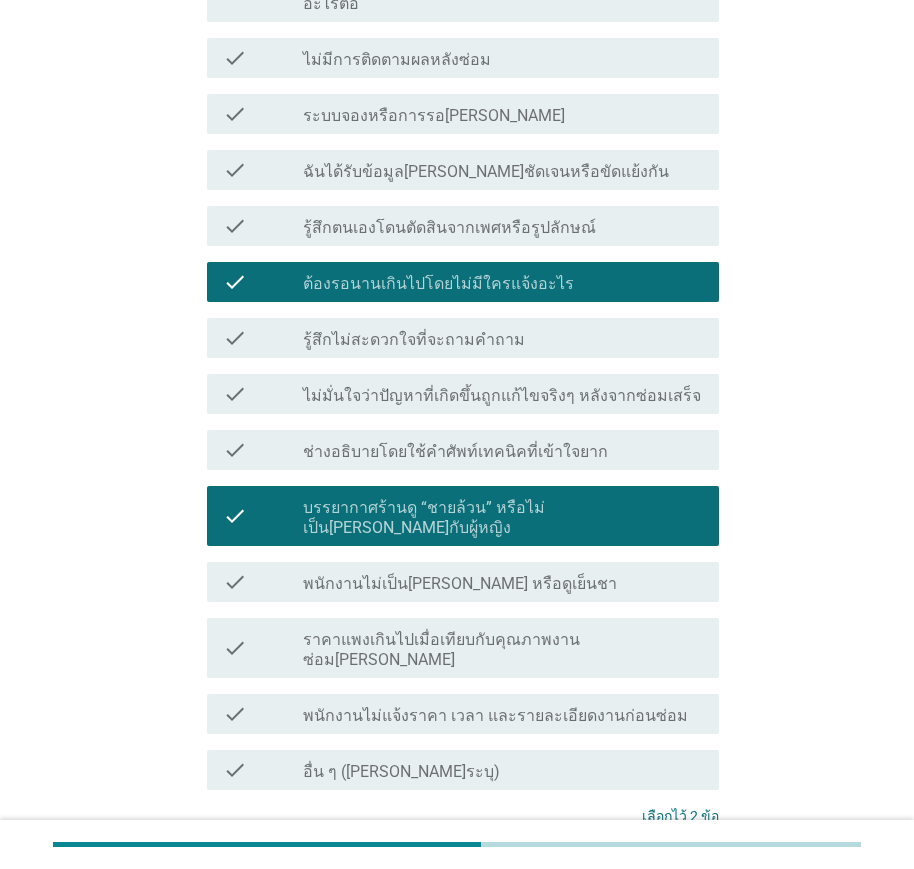 scroll, scrollTop: 400, scrollLeft: 0, axis: vertical 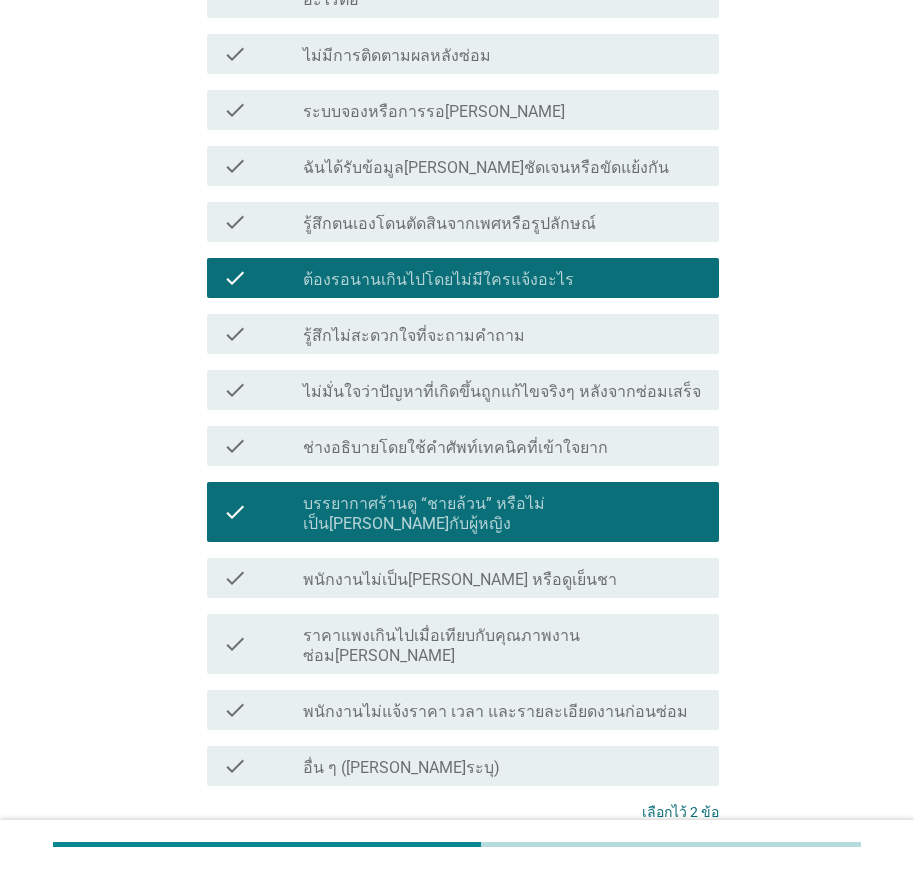 click on "ราคาแพงเกินไปเมื่อเทียบกับคุณภาพงานซ่อม[PERSON_NAME]" at bounding box center [503, 646] 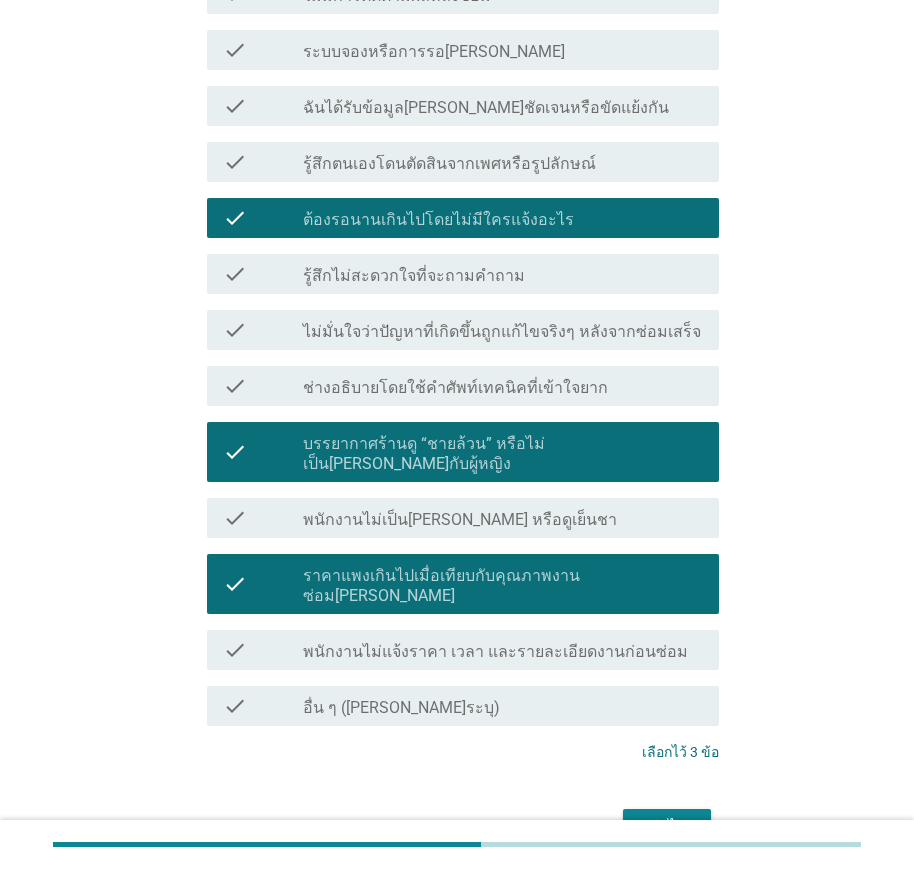 scroll, scrollTop: 531, scrollLeft: 0, axis: vertical 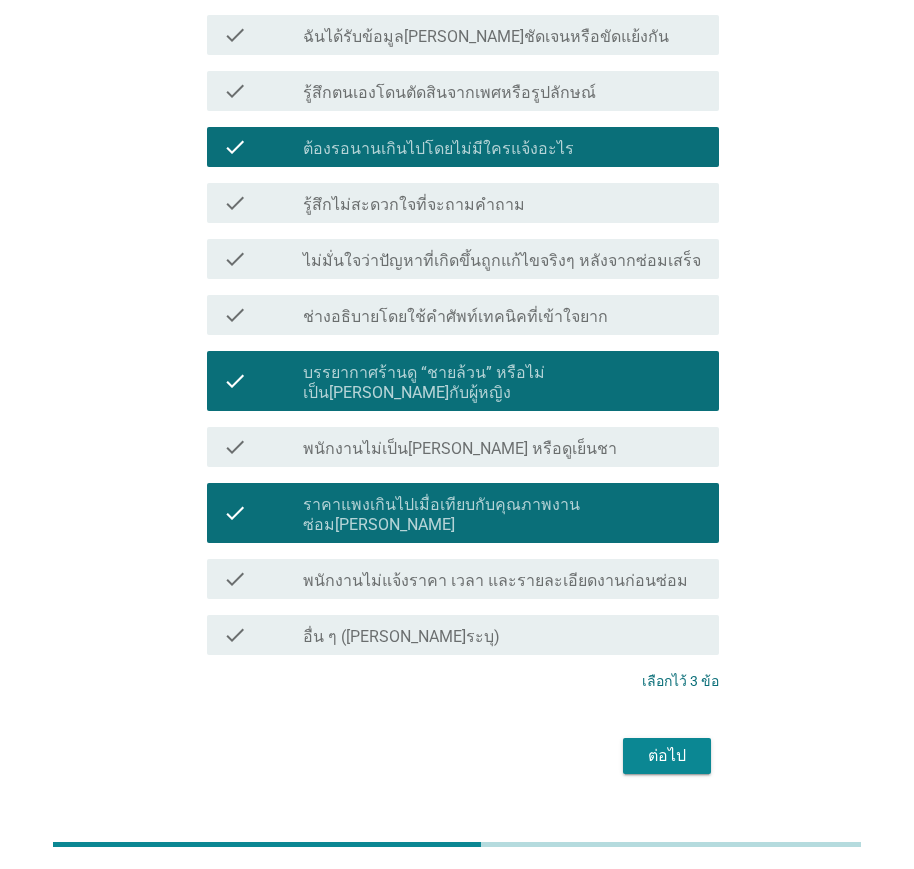 click on "ต่อไป" at bounding box center (667, 756) 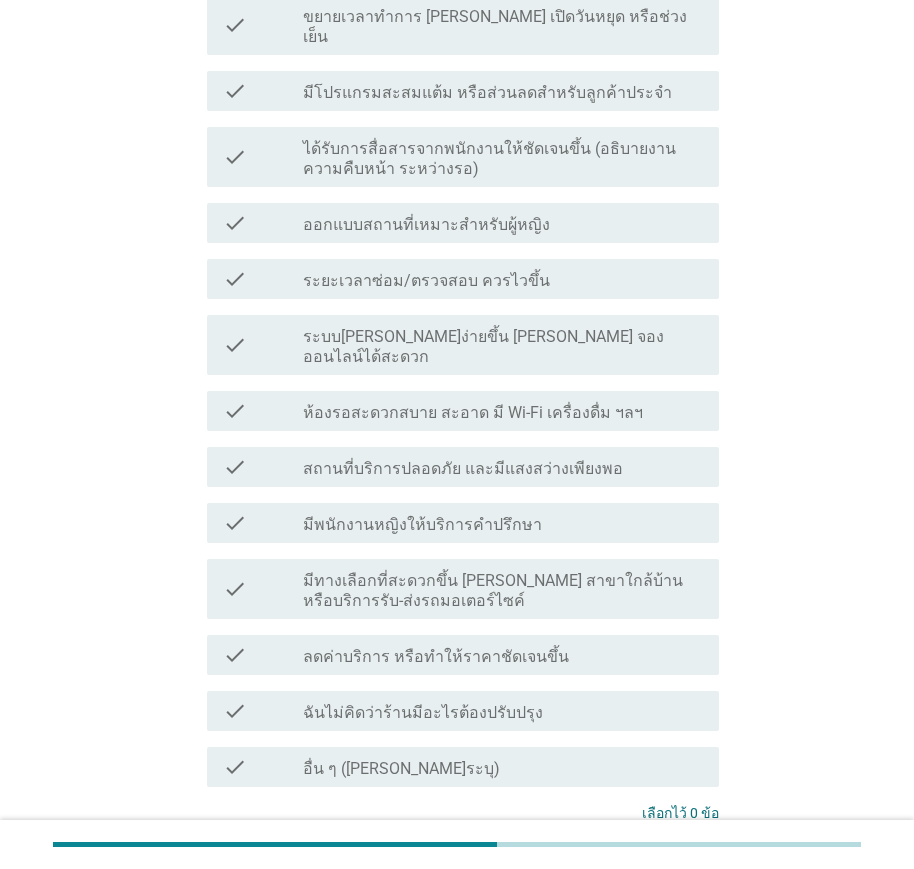 scroll, scrollTop: 0, scrollLeft: 0, axis: both 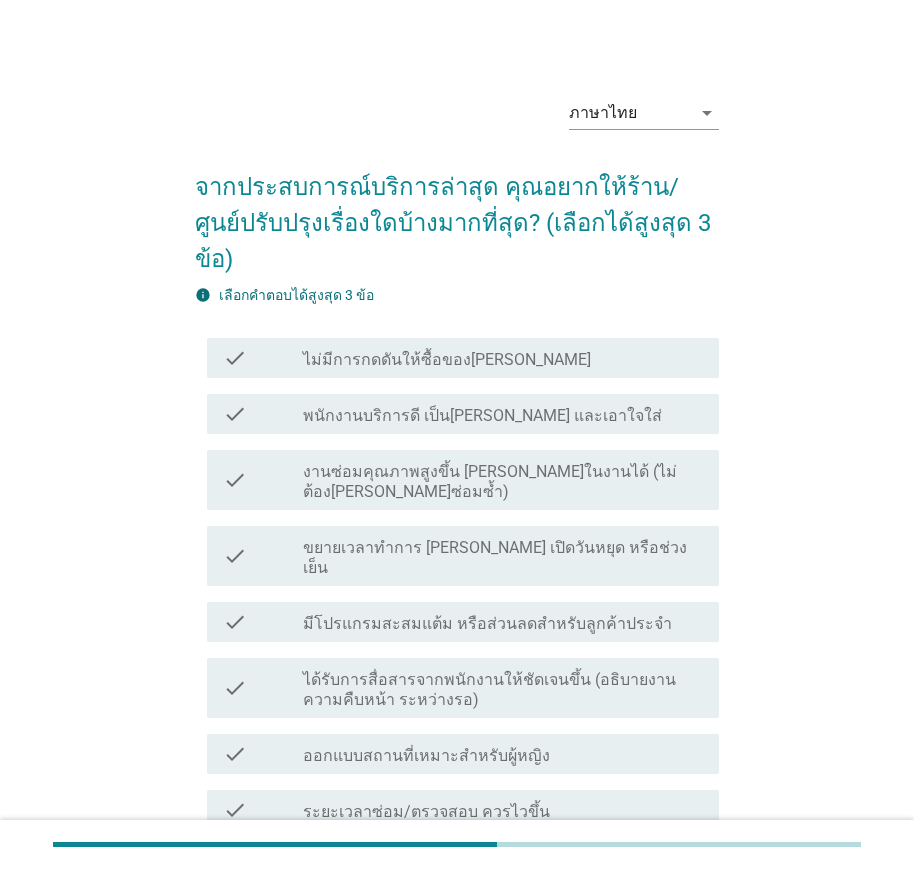 click on "ไม่มีการกดดันให้ซื้อของ[PERSON_NAME]" at bounding box center (447, 360) 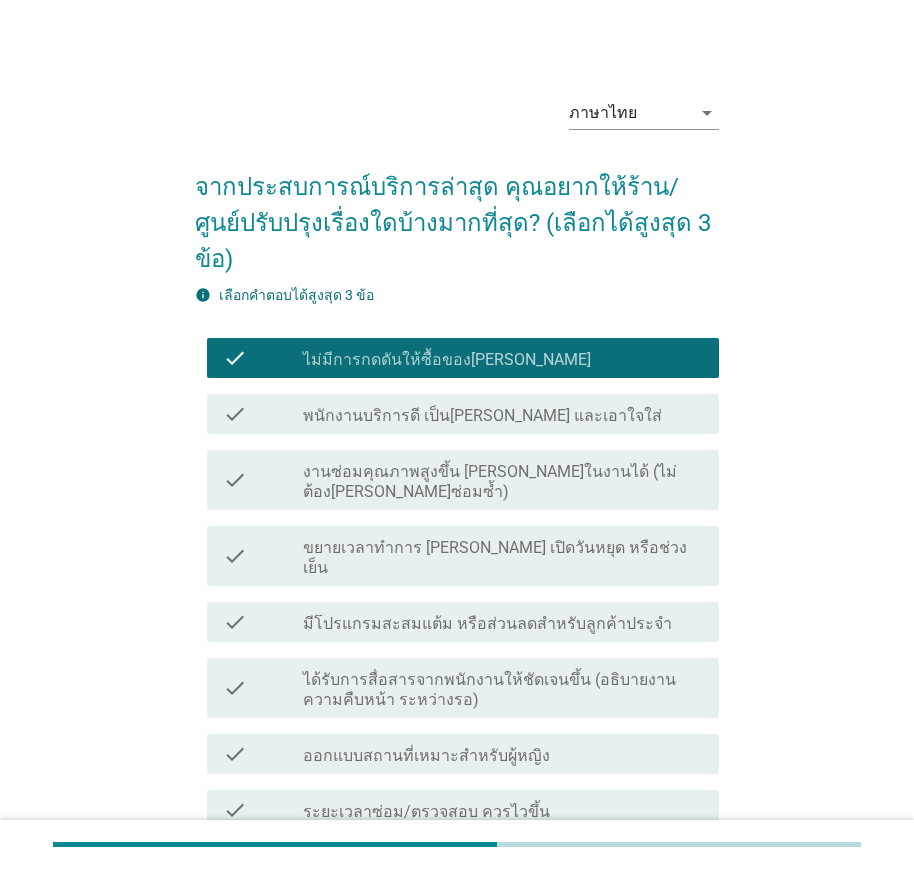 click on "พนักงานบริการดี เป็น[PERSON_NAME] และเอาใจใส่" at bounding box center [482, 416] 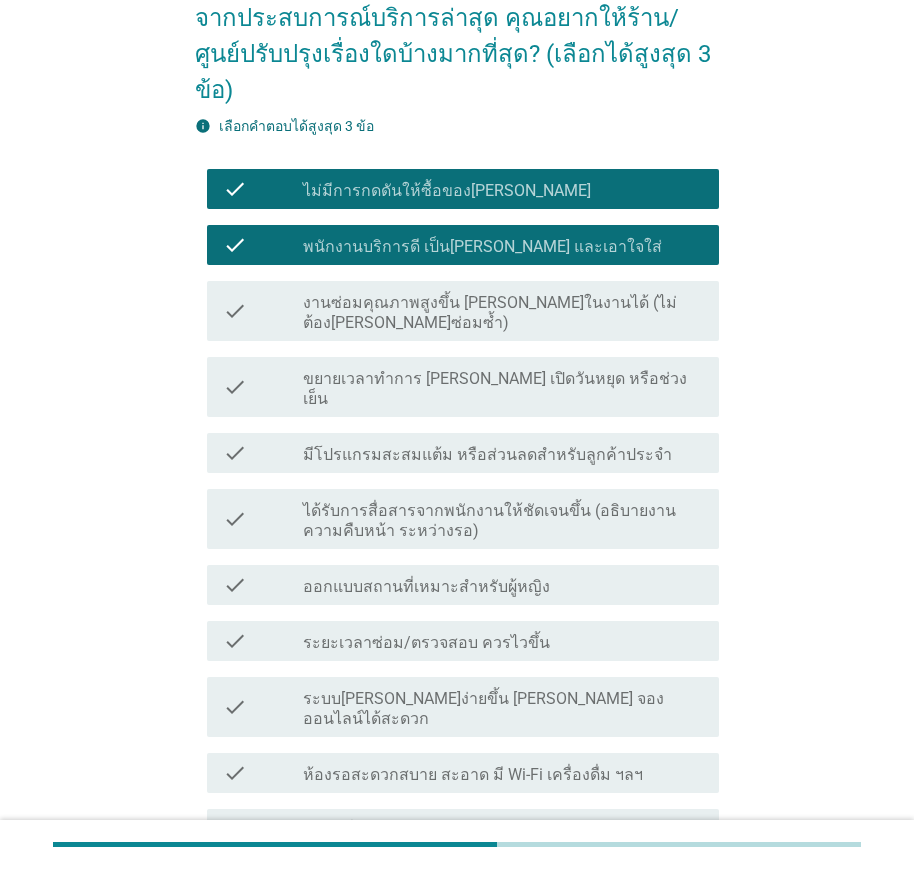 scroll, scrollTop: 200, scrollLeft: 0, axis: vertical 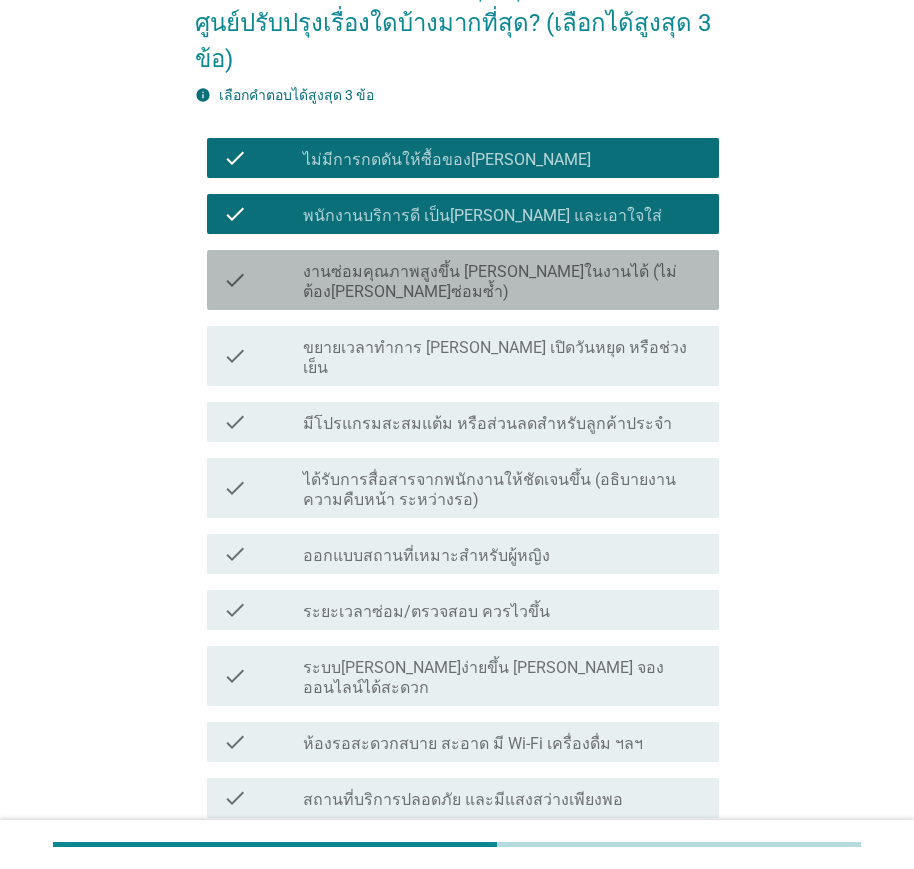 click on "งานซ่อมคุณภาพสูงขึ้น [PERSON_NAME]ในงานได้ (ไม่ต้อง[PERSON_NAME]ซ่อมซ้ำ)" at bounding box center (503, 282) 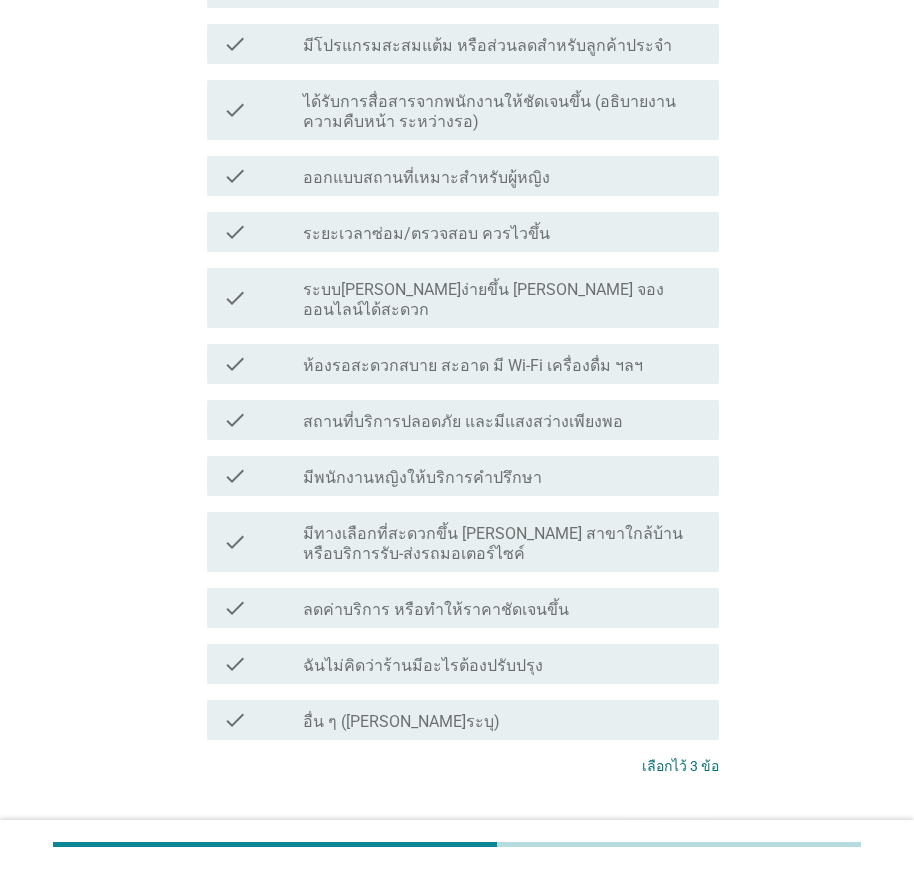 scroll, scrollTop: 627, scrollLeft: 0, axis: vertical 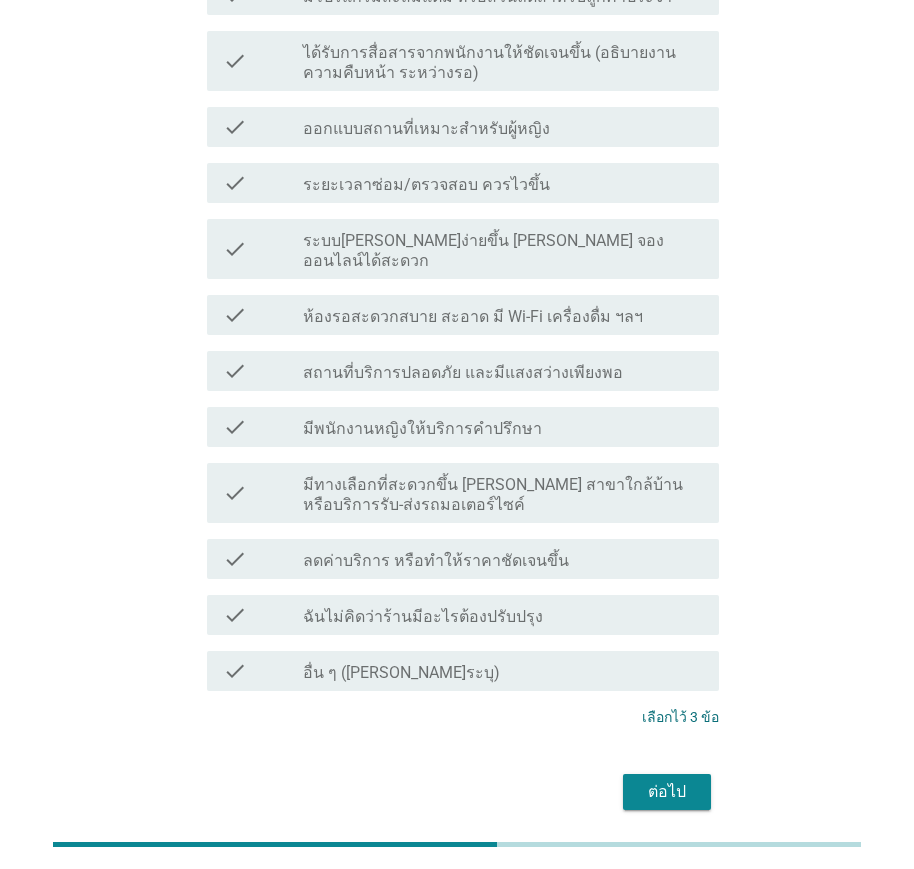 click on "ต่อไป" at bounding box center (667, 792) 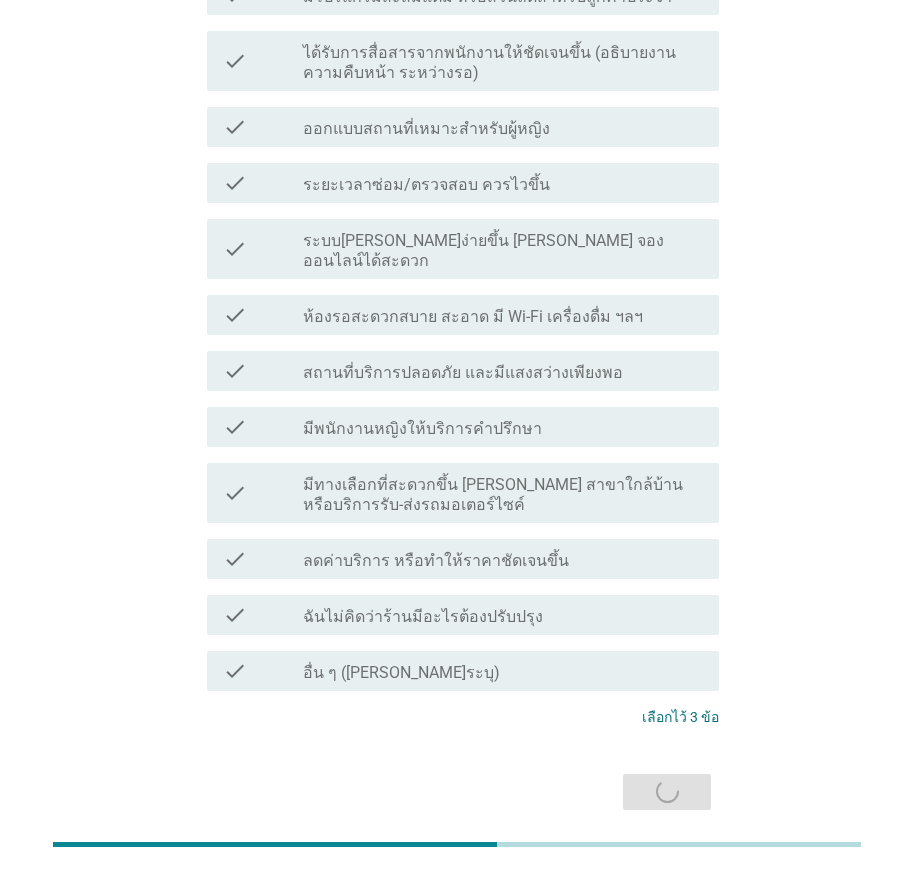 scroll, scrollTop: 0, scrollLeft: 0, axis: both 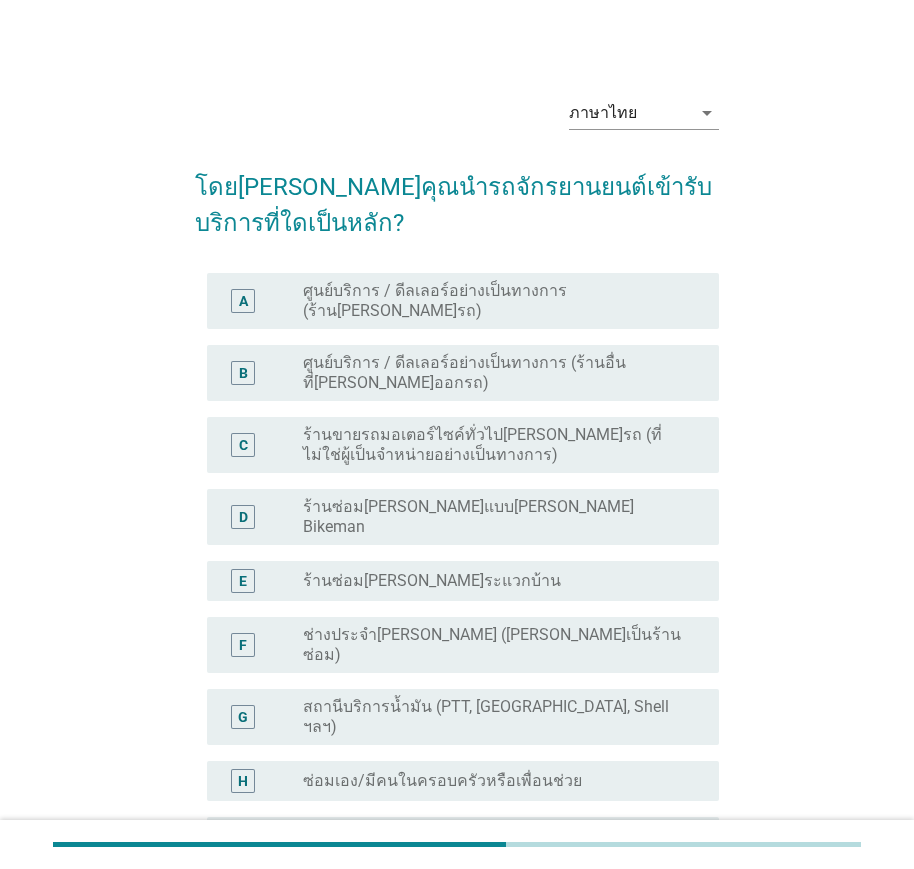 click on "ร้านซ่อม[PERSON_NAME]แบบ[PERSON_NAME] Bikeman" at bounding box center [495, 517] 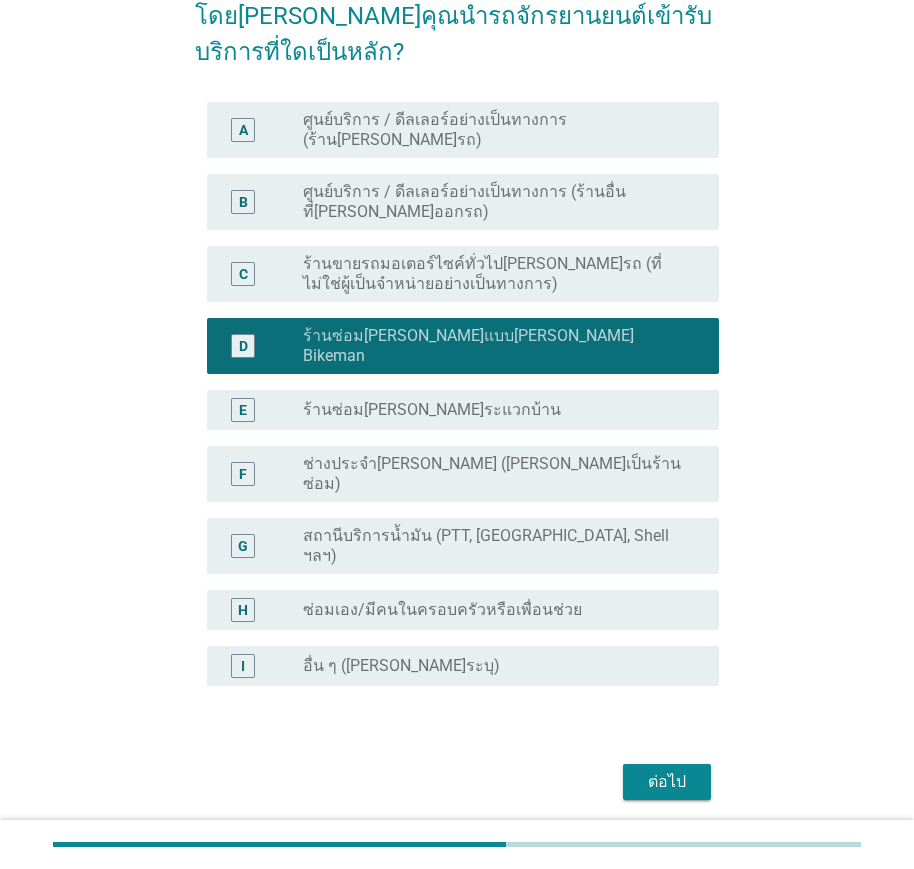 scroll, scrollTop: 173, scrollLeft: 0, axis: vertical 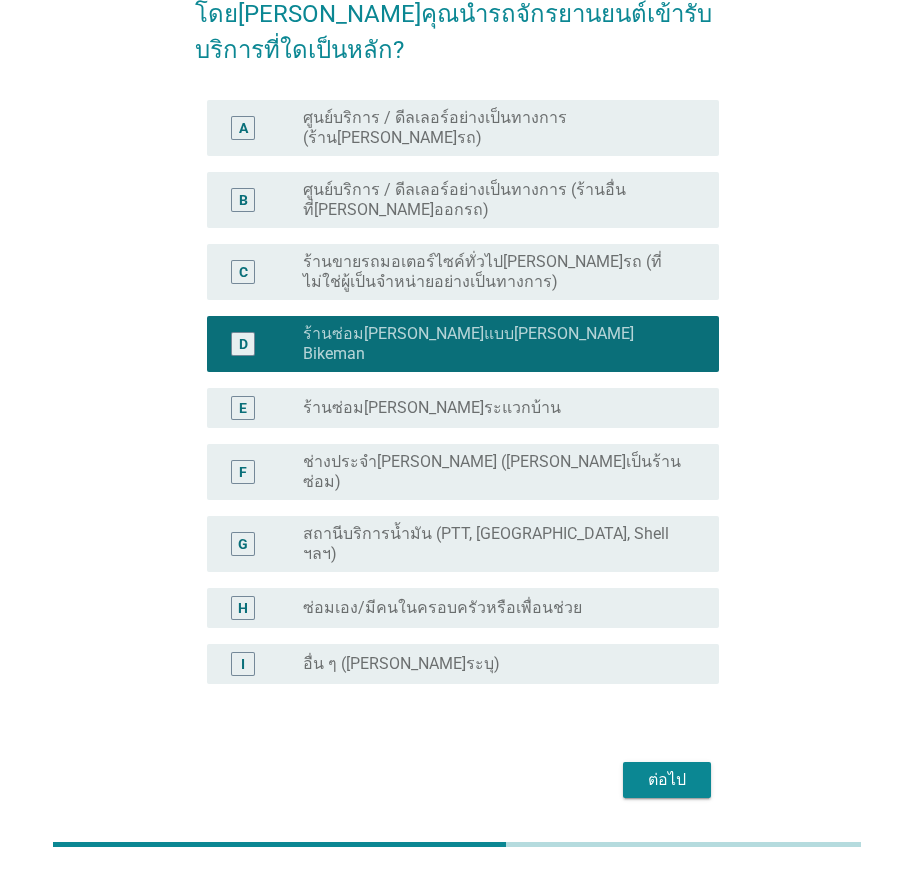 click on "ต่อไป" at bounding box center (667, 780) 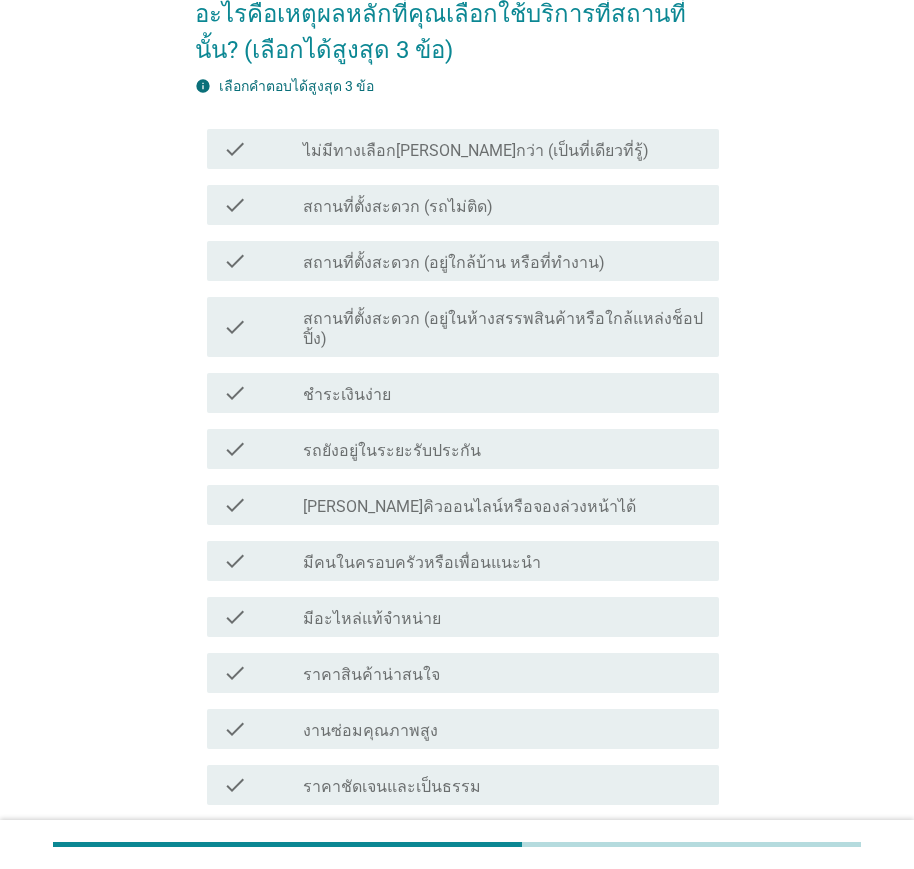 scroll, scrollTop: 0, scrollLeft: 0, axis: both 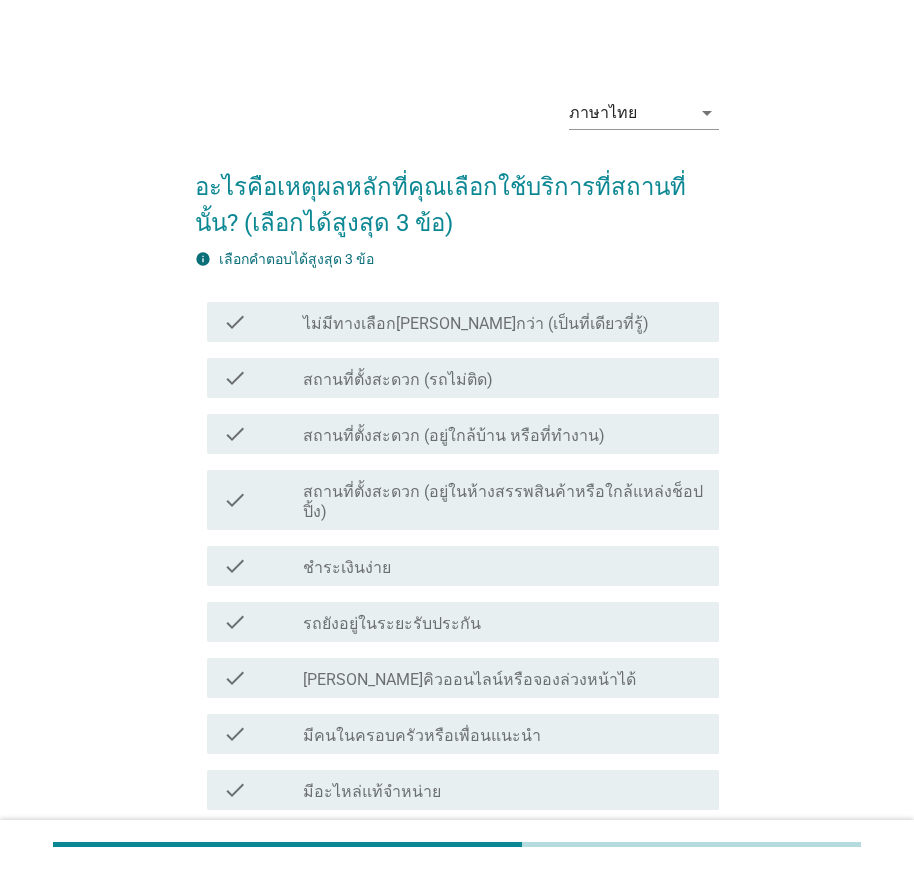 click on "ไม่มีทางเลือก[PERSON_NAME]กว่า (เป็นที่เดียวที่รู้)" at bounding box center [476, 324] 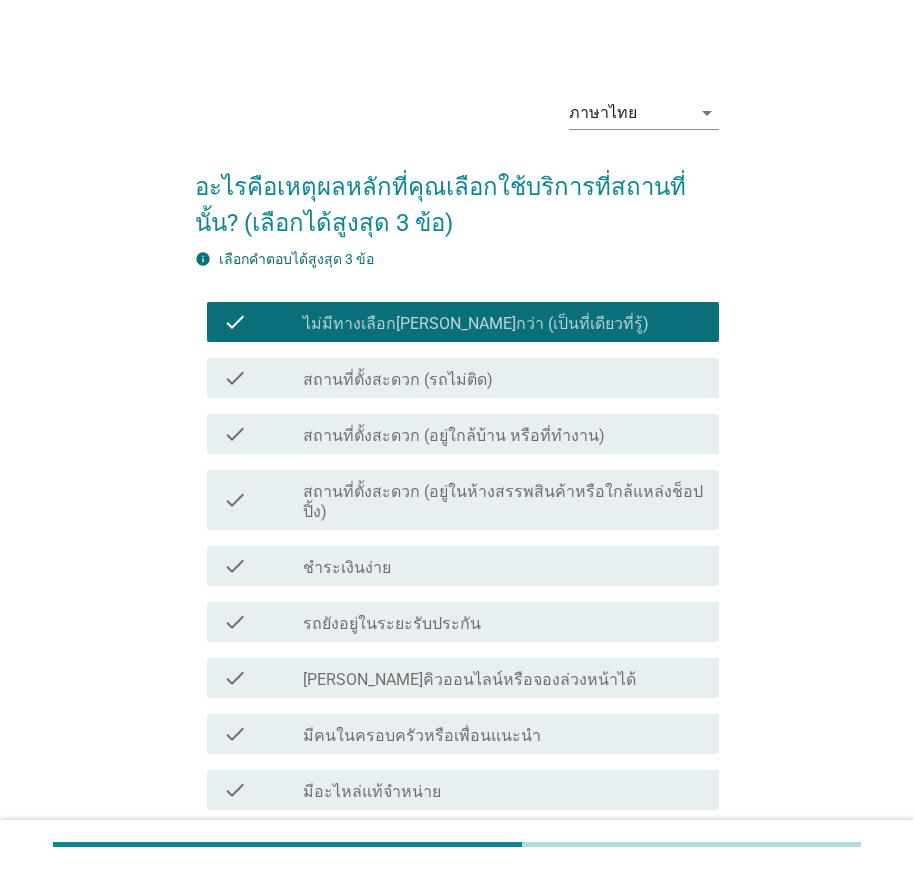 click on "สถานที่ตั้งสะดวก (รถไม่ติด)" at bounding box center [398, 380] 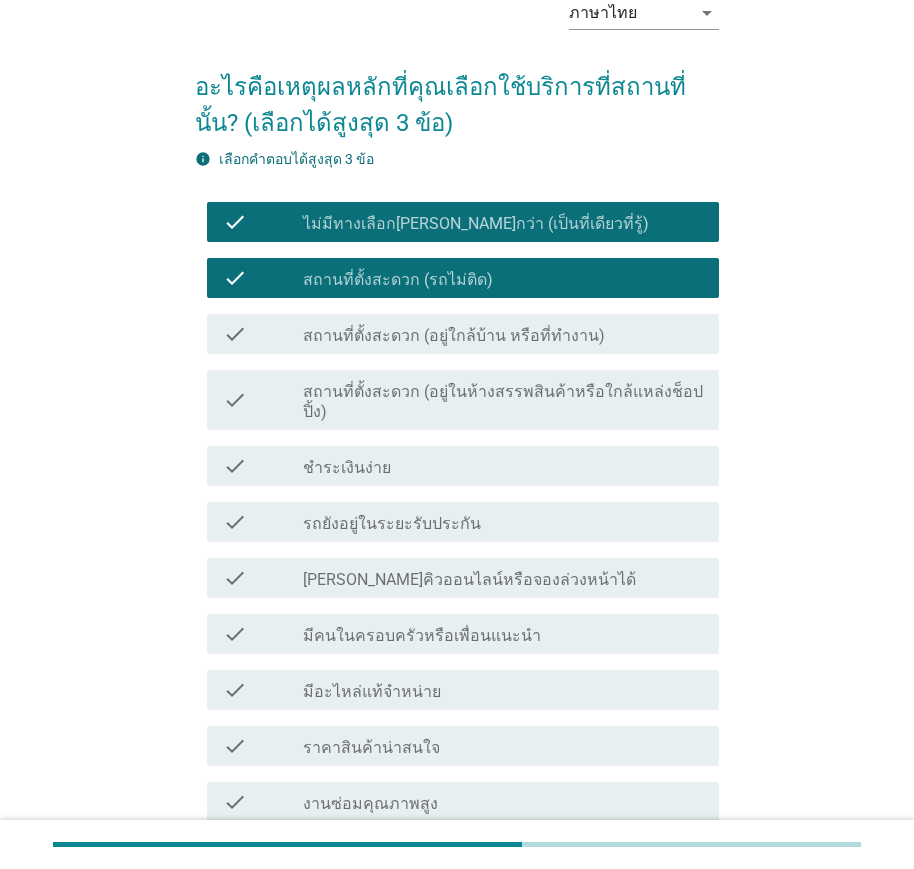 click on "สถานที่ตั้งสะดวก (อยู่ใกล้บ้าน หรือที่ทำงาน)" at bounding box center [454, 336] 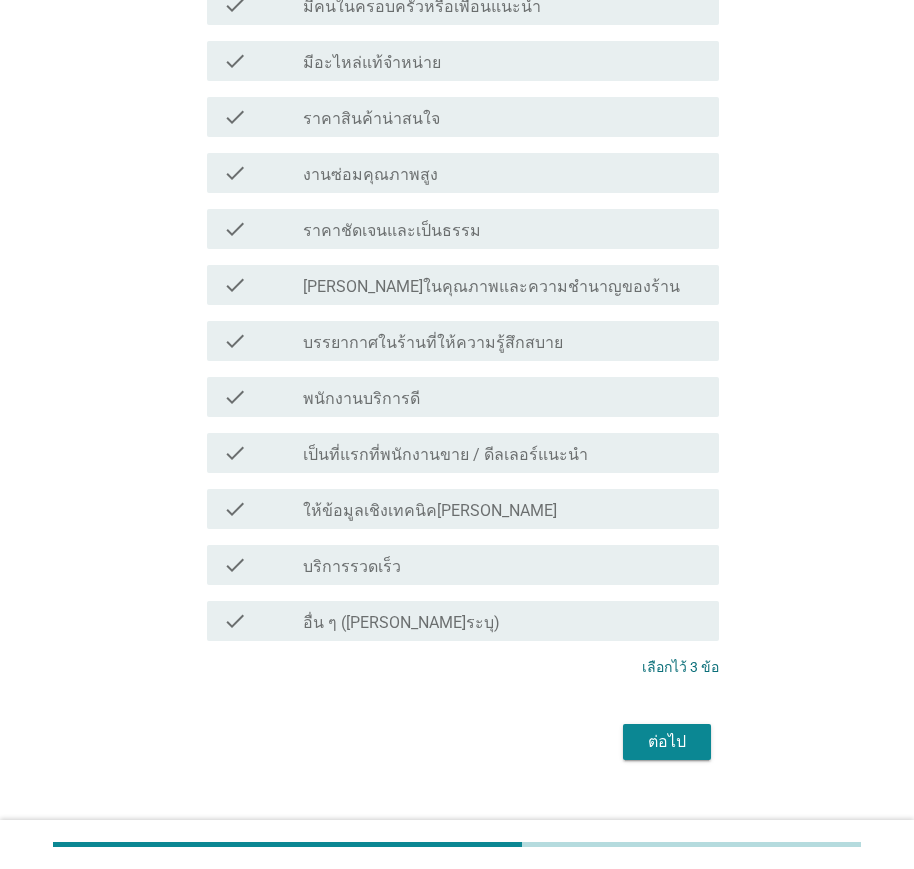 scroll, scrollTop: 735, scrollLeft: 0, axis: vertical 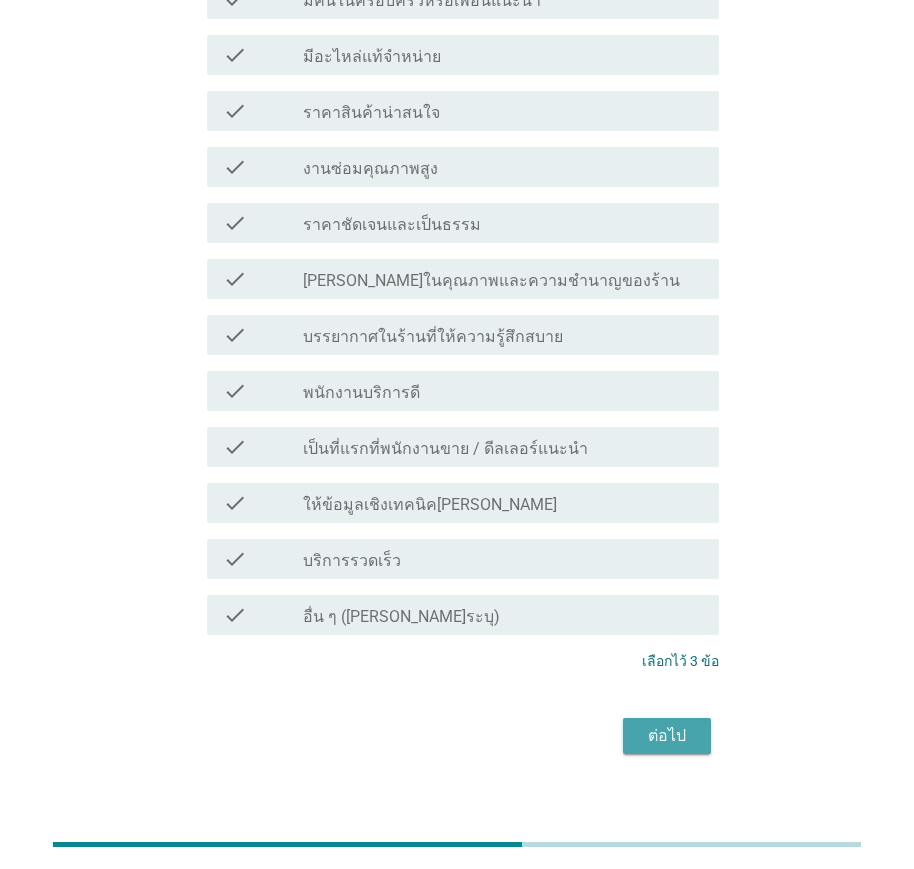 click on "ต่อไป" at bounding box center (667, 736) 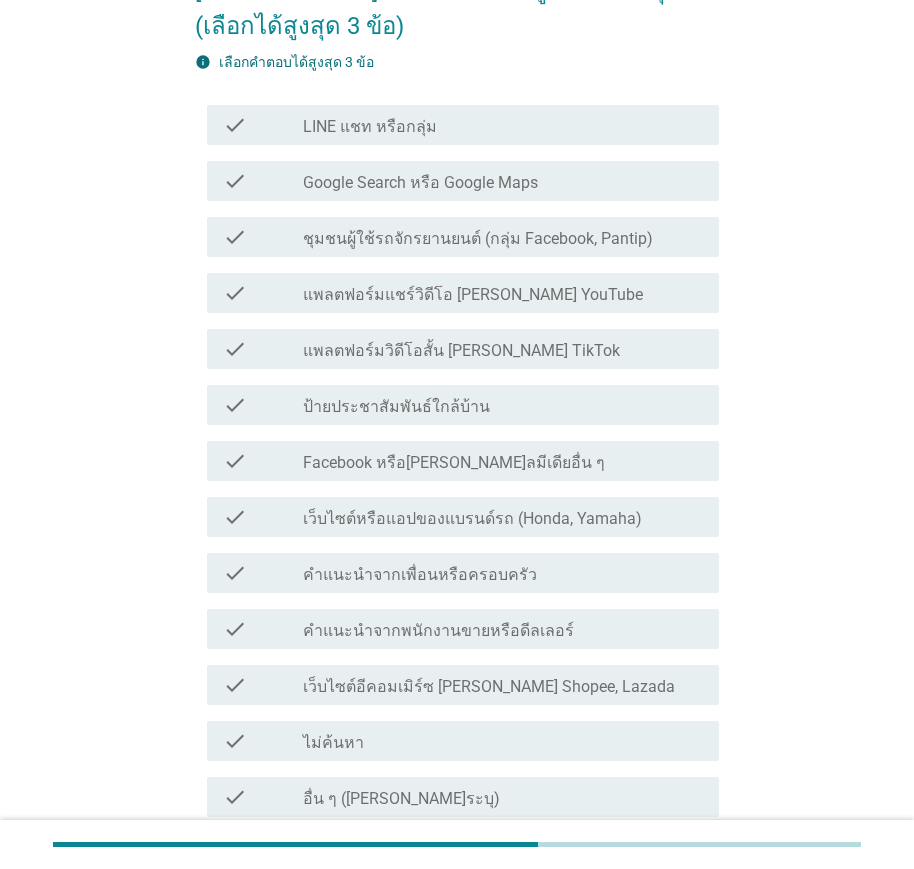 scroll, scrollTop: 200, scrollLeft: 0, axis: vertical 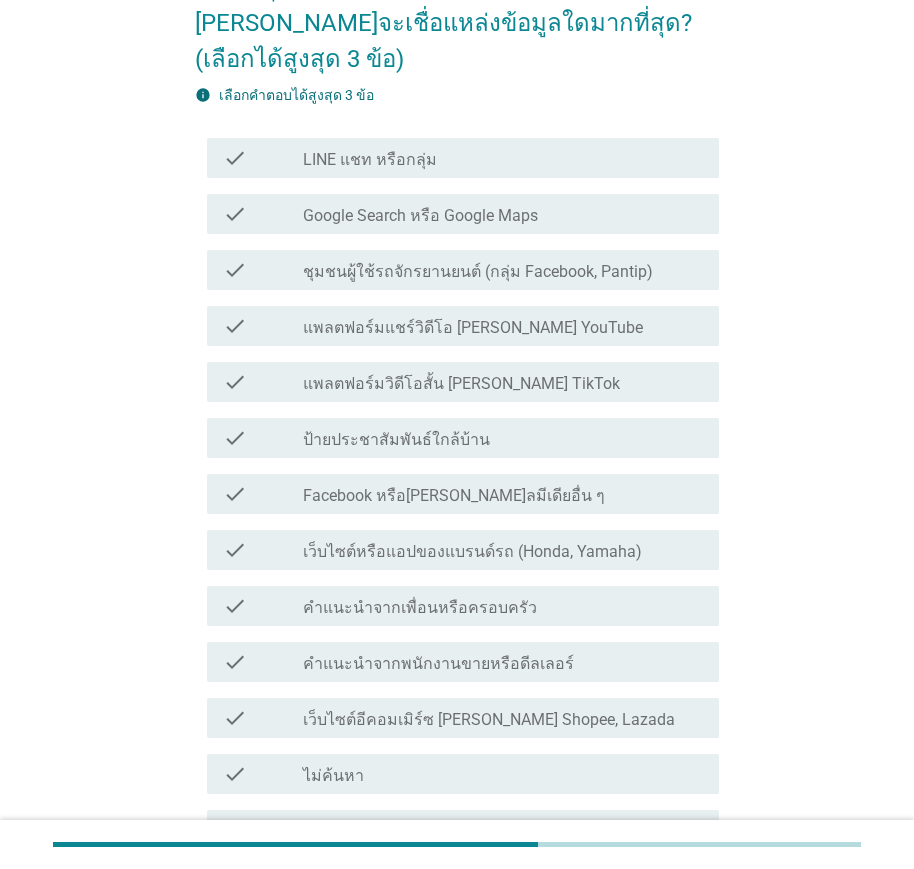 click on "ป้ายประชาสัมพันธ์ใกล้บ้าน" at bounding box center [396, 440] 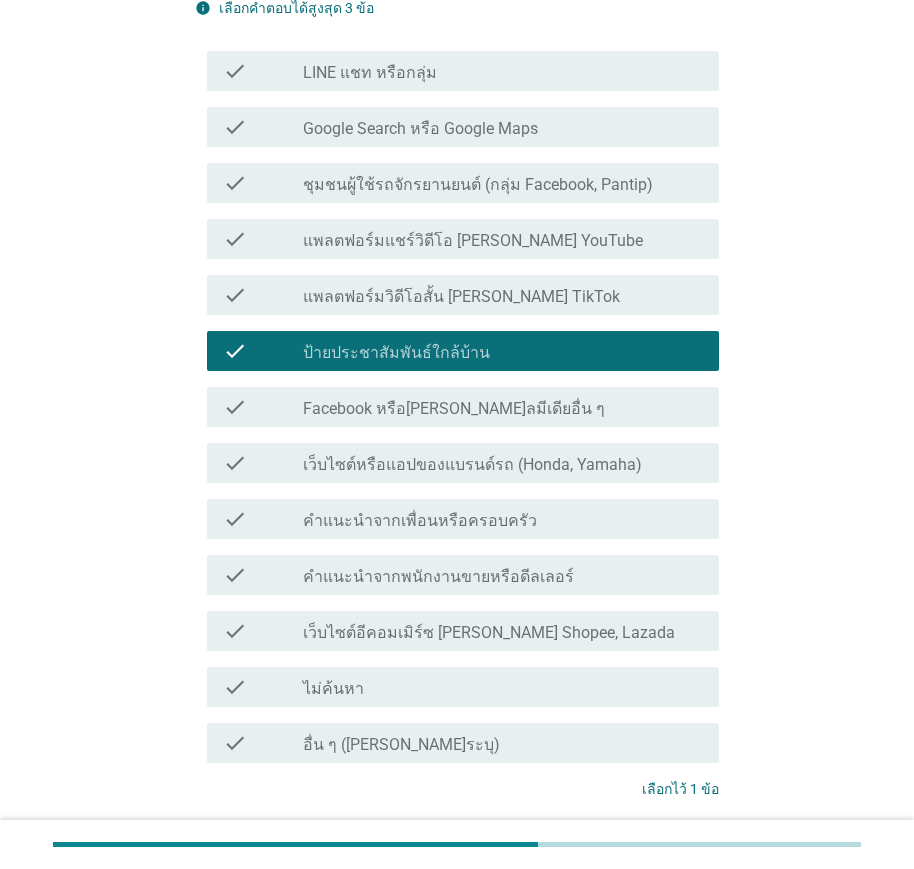 scroll, scrollTop: 300, scrollLeft: 0, axis: vertical 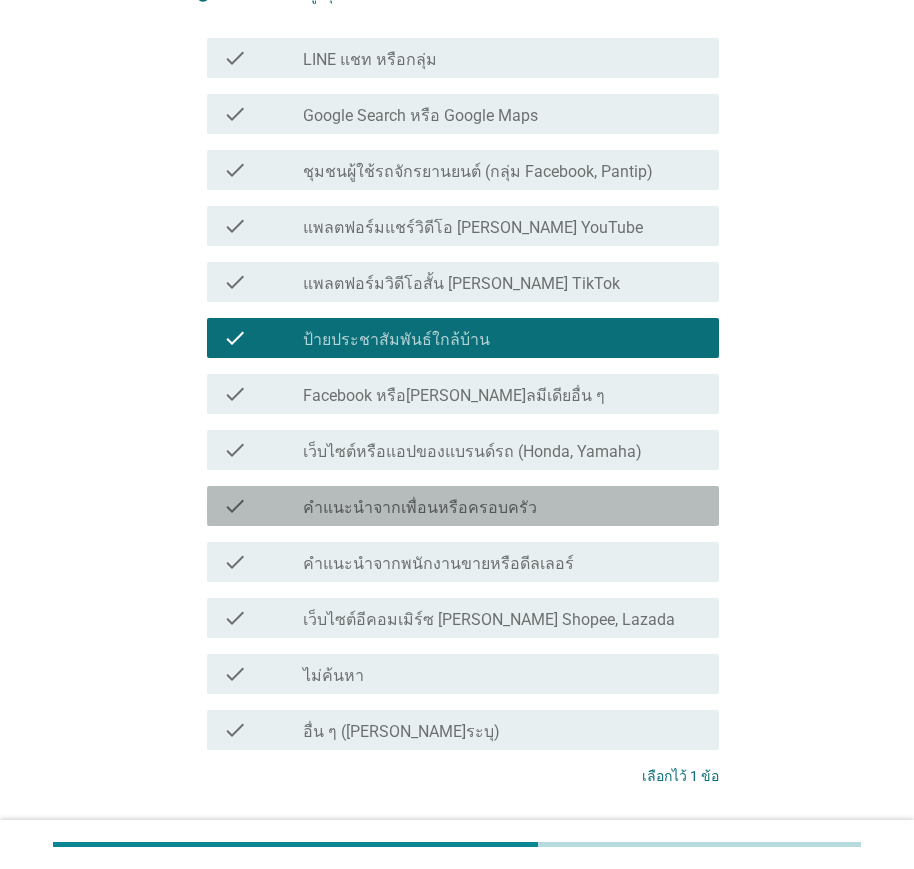 click on "คำแนะนำจากเพื่อนหรือครอบครัว" at bounding box center (420, 508) 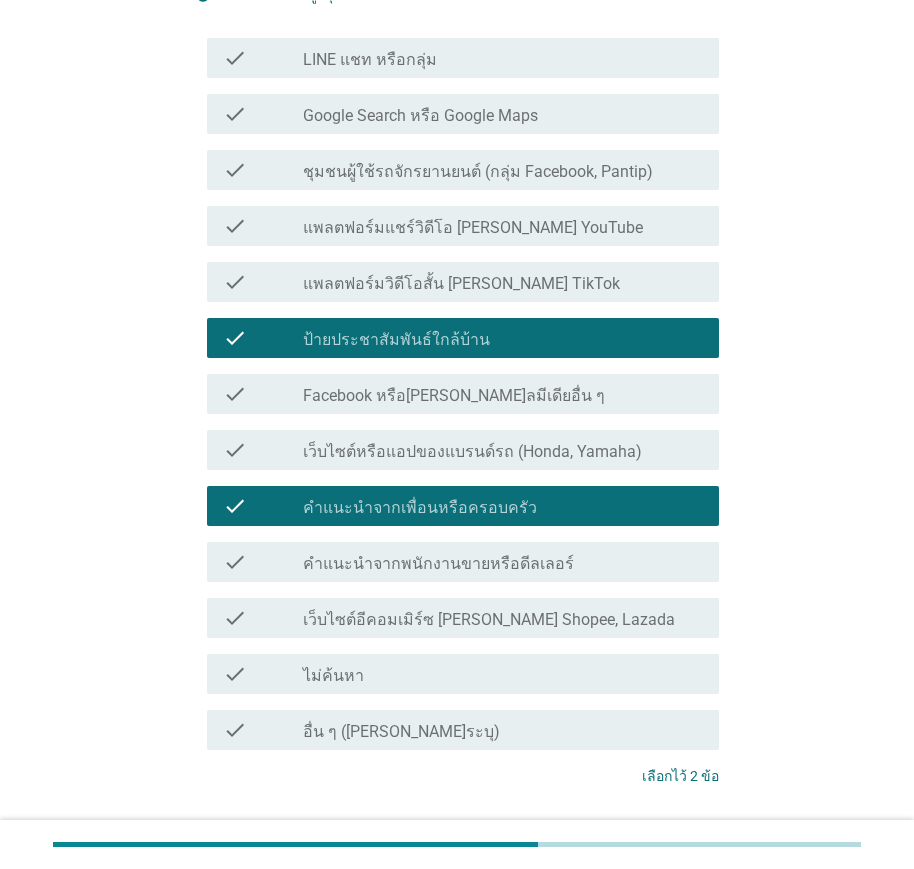 click on "ต่อไป" at bounding box center (667, 851) 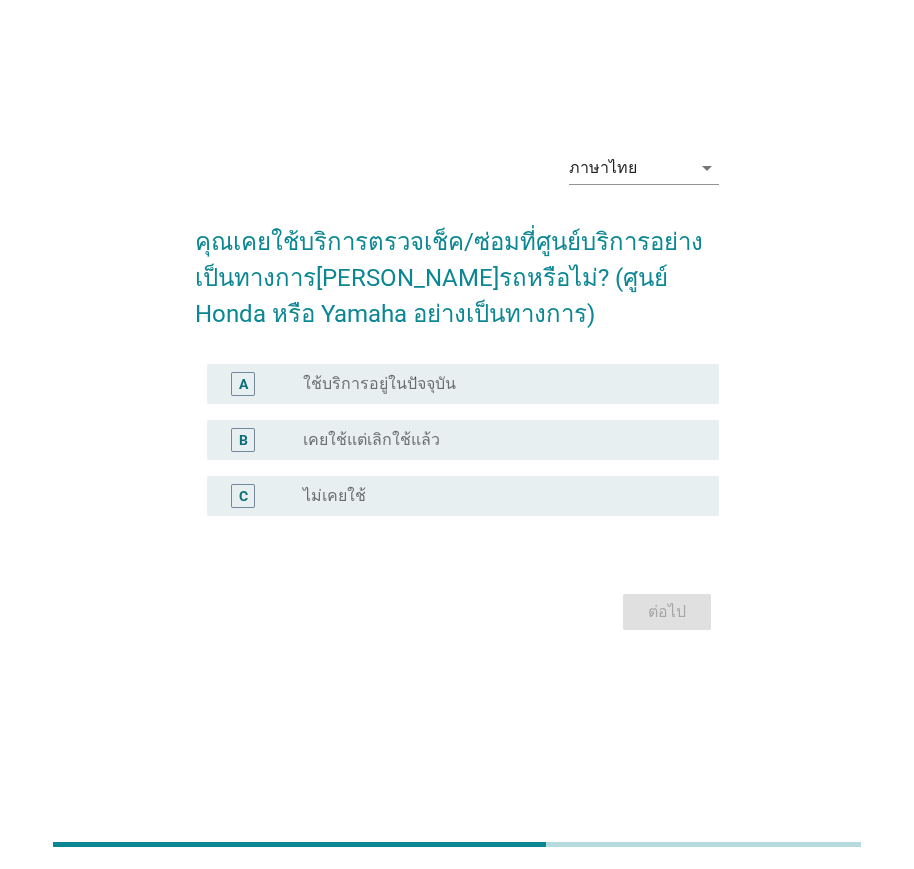 scroll, scrollTop: 0, scrollLeft: 0, axis: both 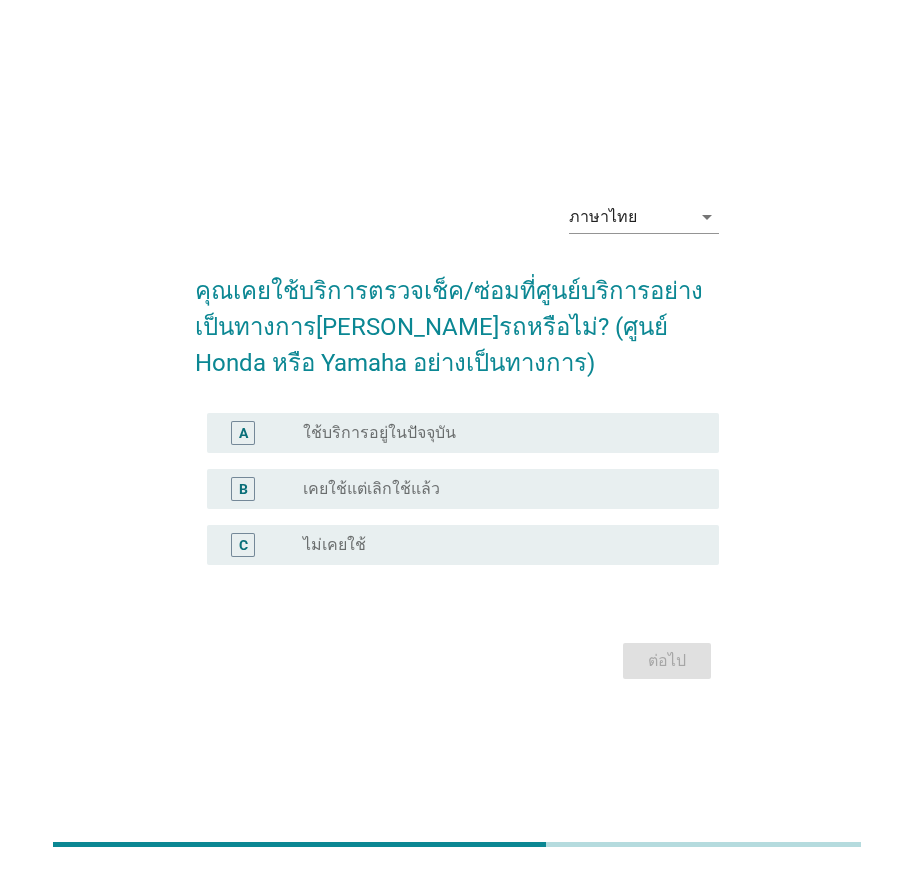 click on "เคยใช้แต่เลิกใช้แล้ว" at bounding box center [371, 489] 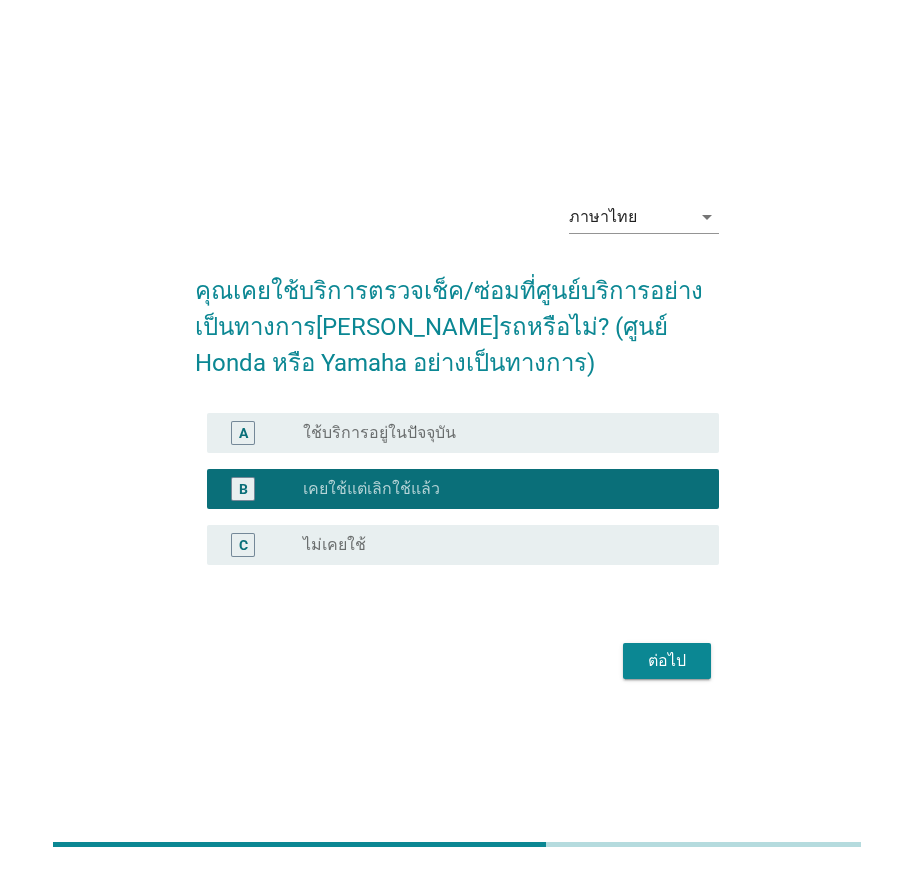 click on "ต่อไป" at bounding box center [667, 661] 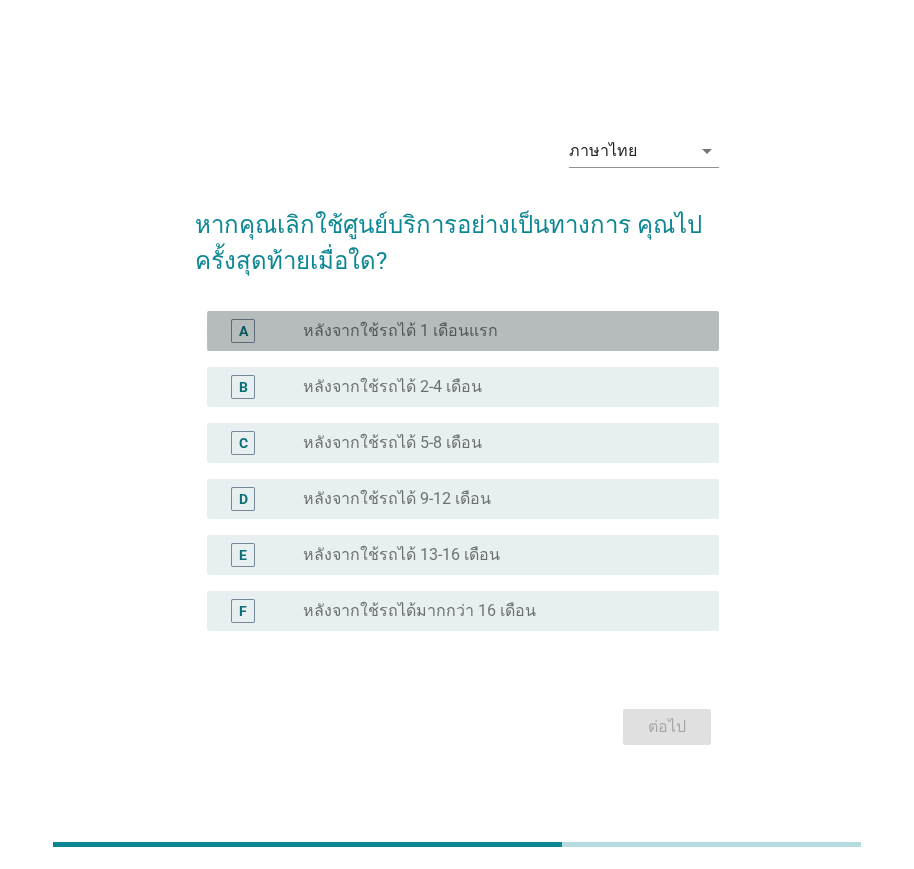drag, startPoint x: 340, startPoint y: 337, endPoint x: 360, endPoint y: 345, distance: 21.540659 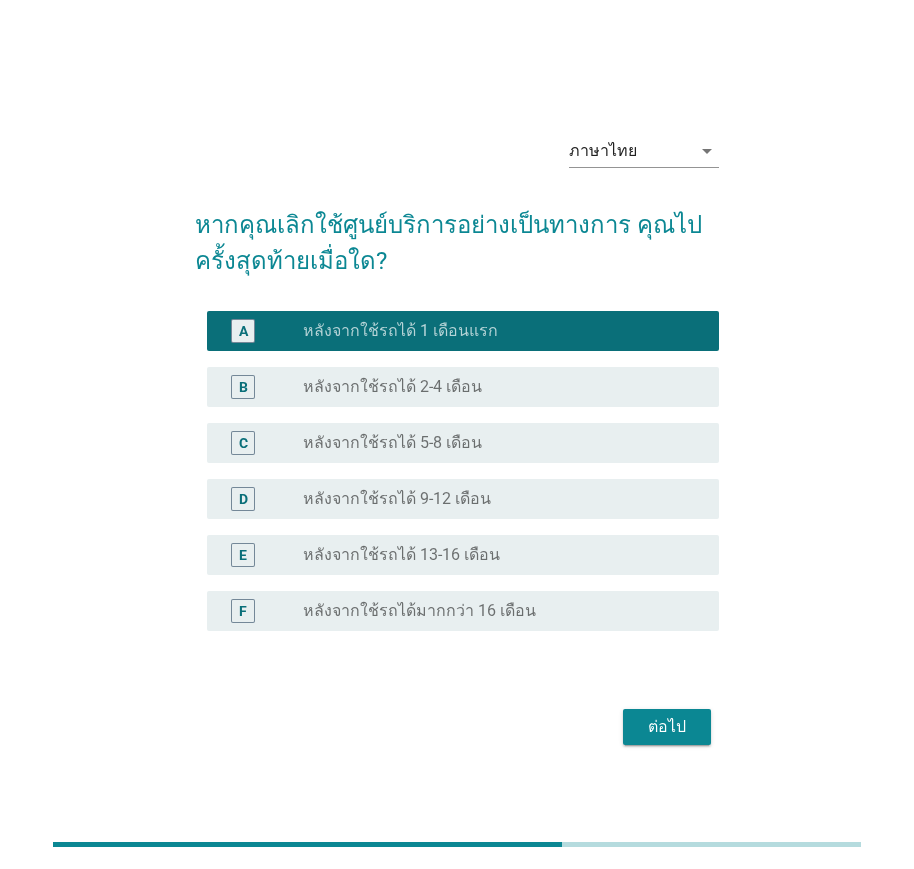 click on "หลังจากใช้รถได้ 2-4 เดือน" at bounding box center (392, 387) 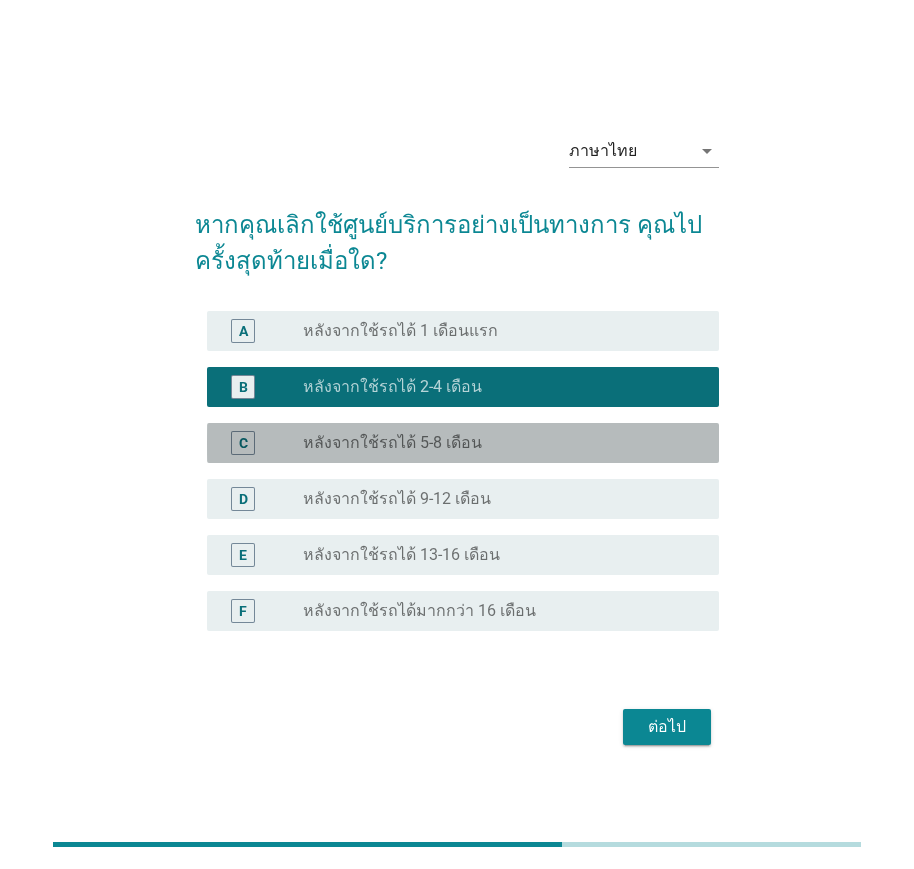 click on "หลังจากใช้รถได้ 5-8 เดือน" at bounding box center (392, 443) 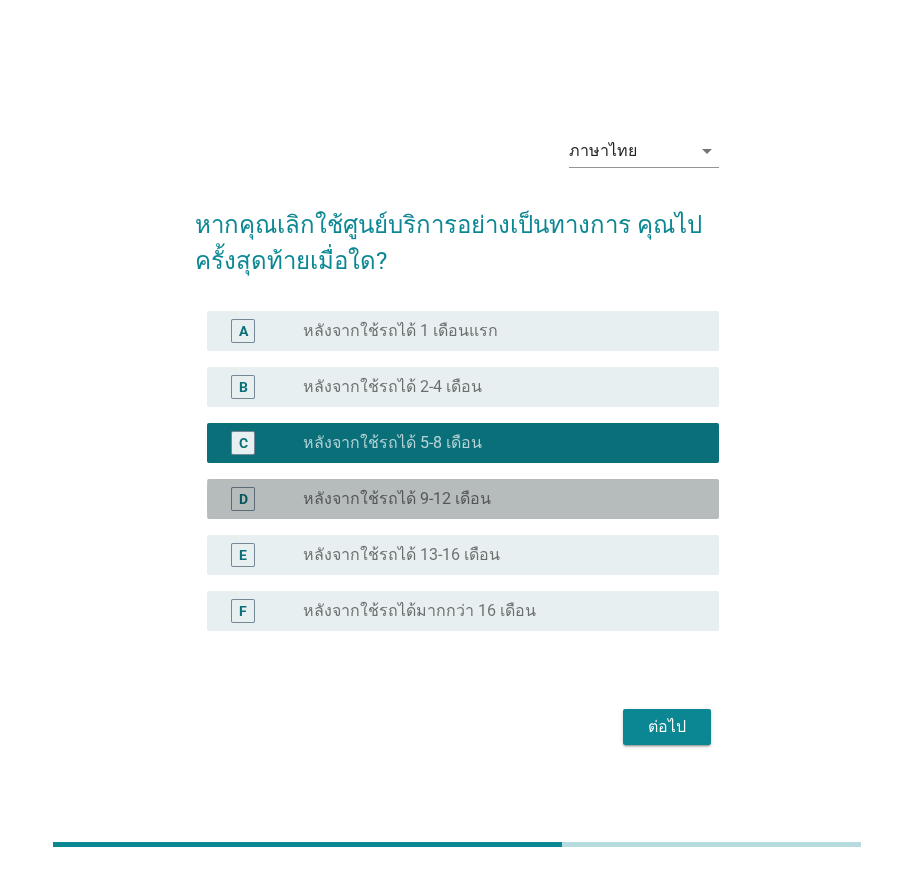 click on "หลังจากใช้รถได้ 9-12 เดือน" at bounding box center (397, 499) 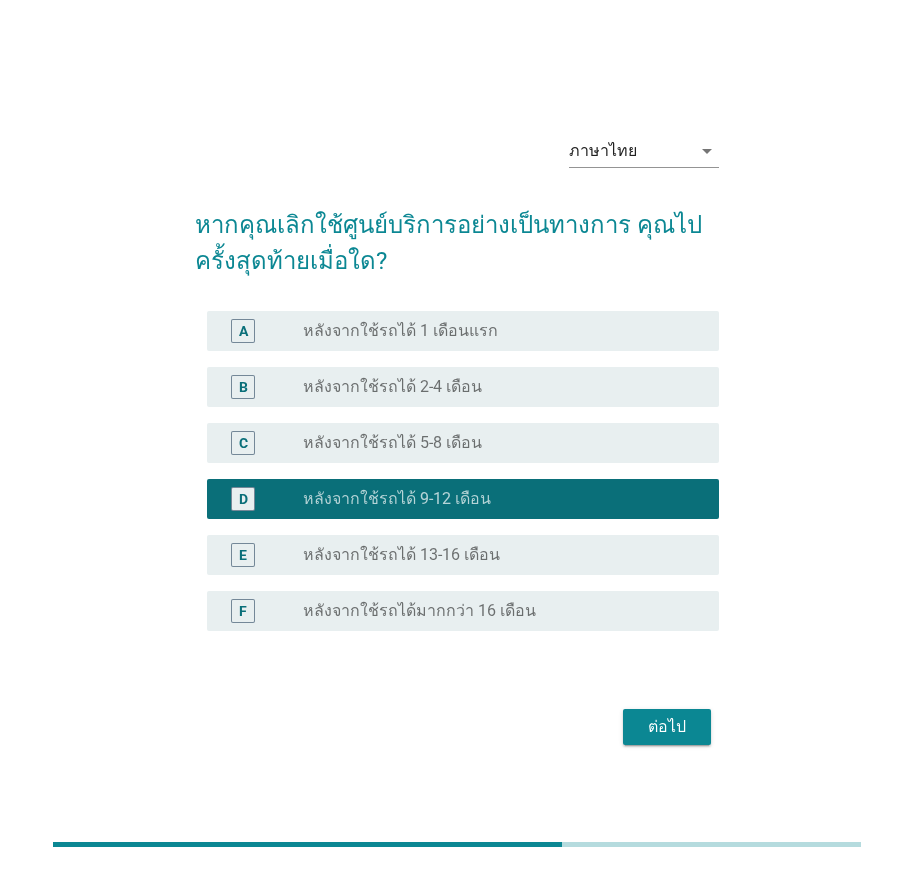click on "ต่อไป" at bounding box center [667, 727] 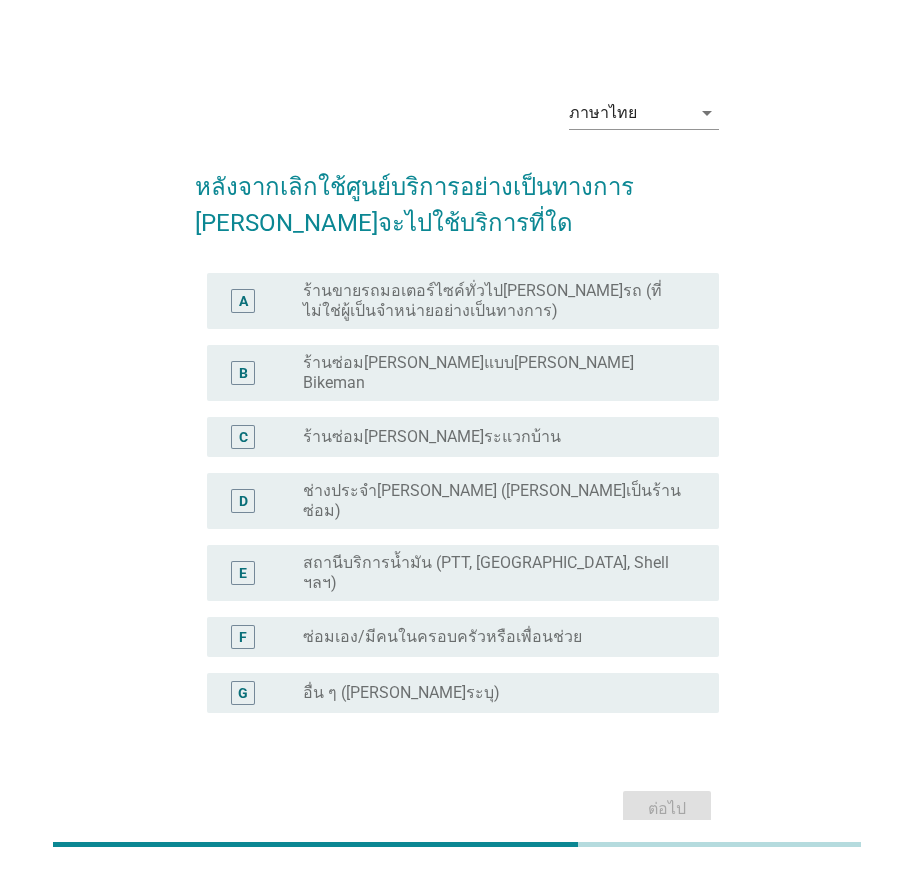 drag, startPoint x: 392, startPoint y: 375, endPoint x: 494, endPoint y: 406, distance: 106.60675 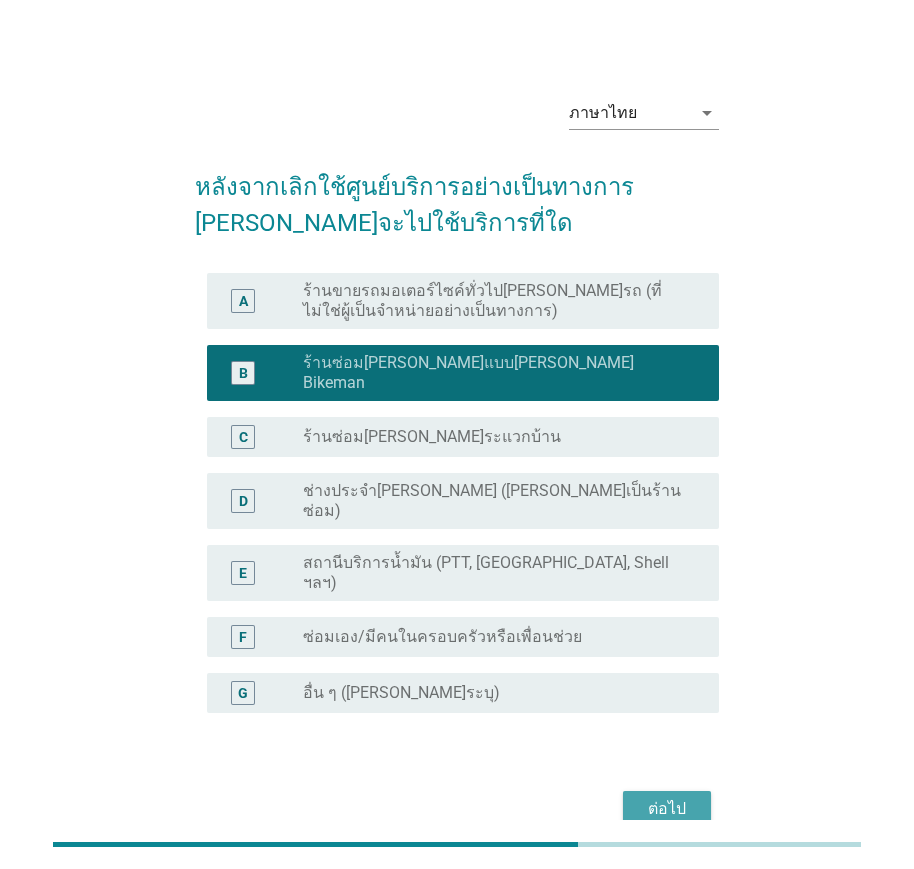 click on "ต่อไป" at bounding box center [667, 809] 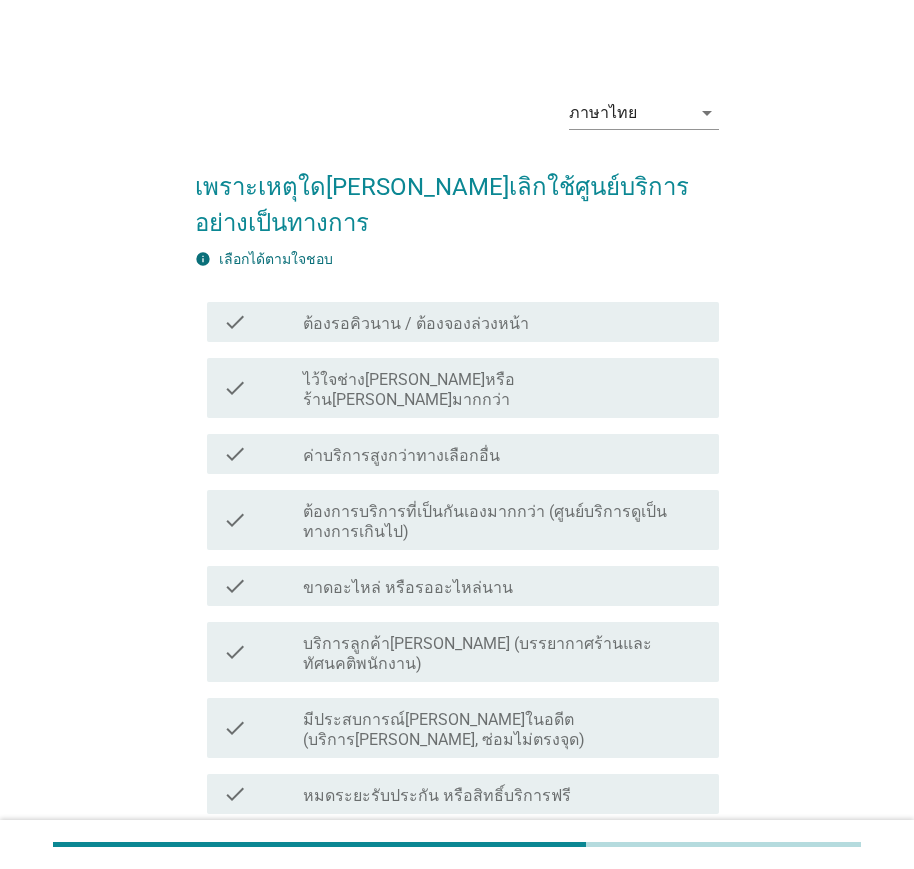 click on "ค่าบริการสูงกว่าทางเลือกอื่น" at bounding box center [401, 456] 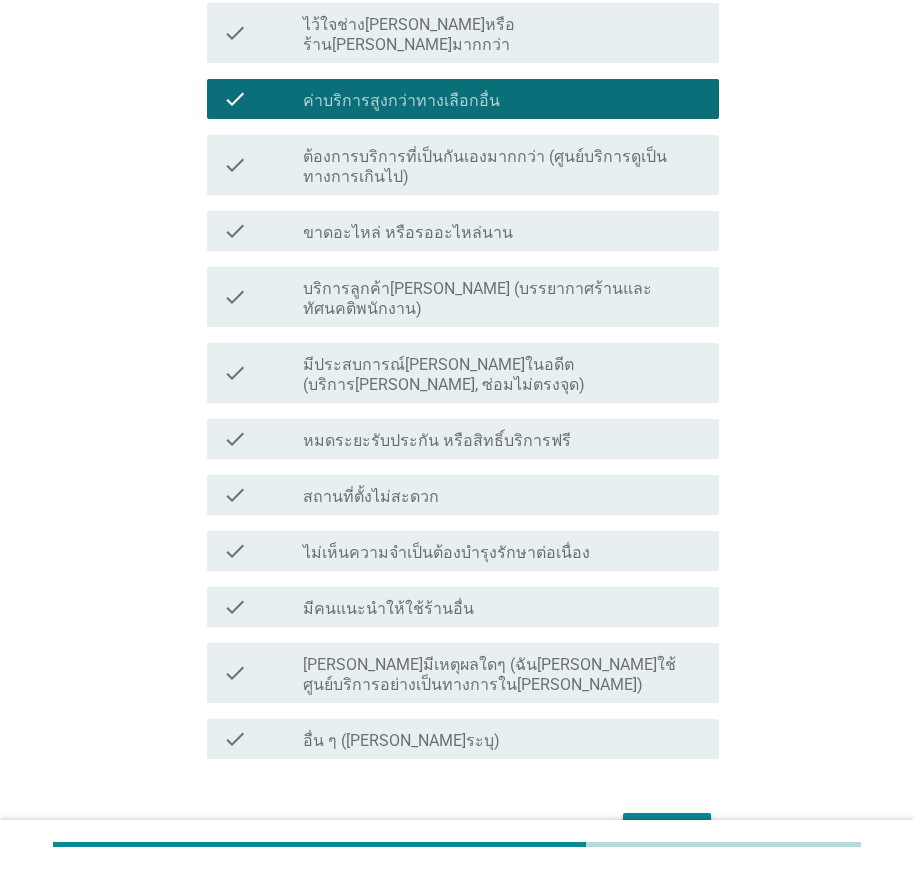 scroll, scrollTop: 374, scrollLeft: 0, axis: vertical 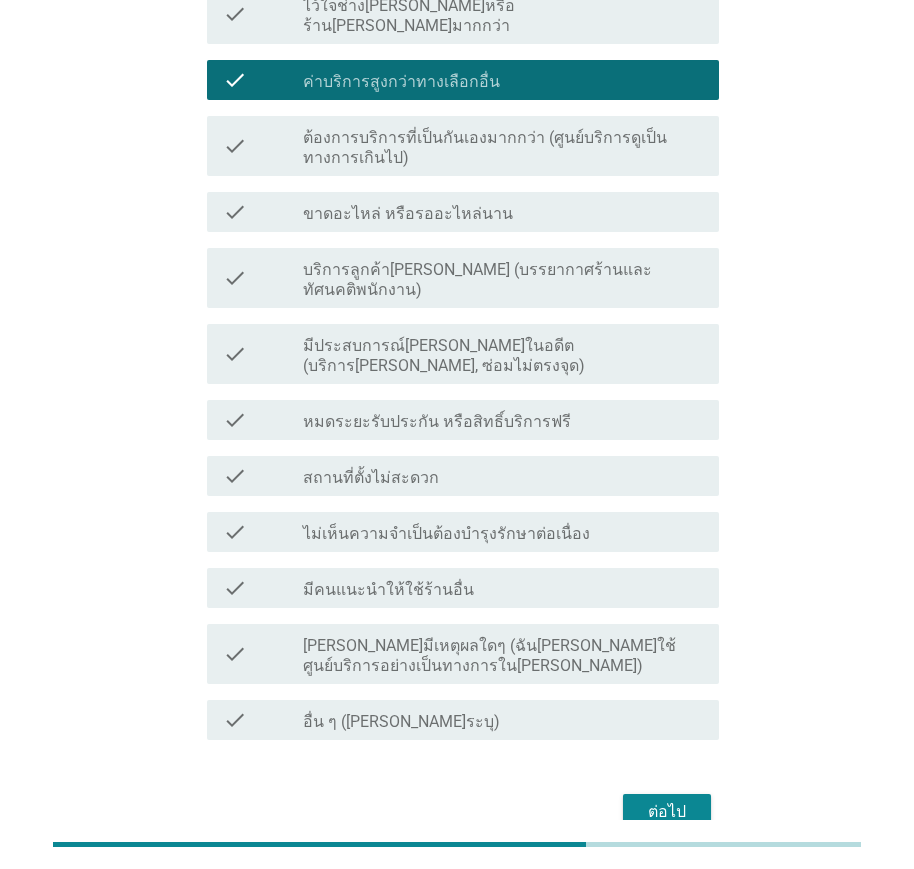 click on "สถานที่ตั้งไม่สะดวก" at bounding box center (371, 478) 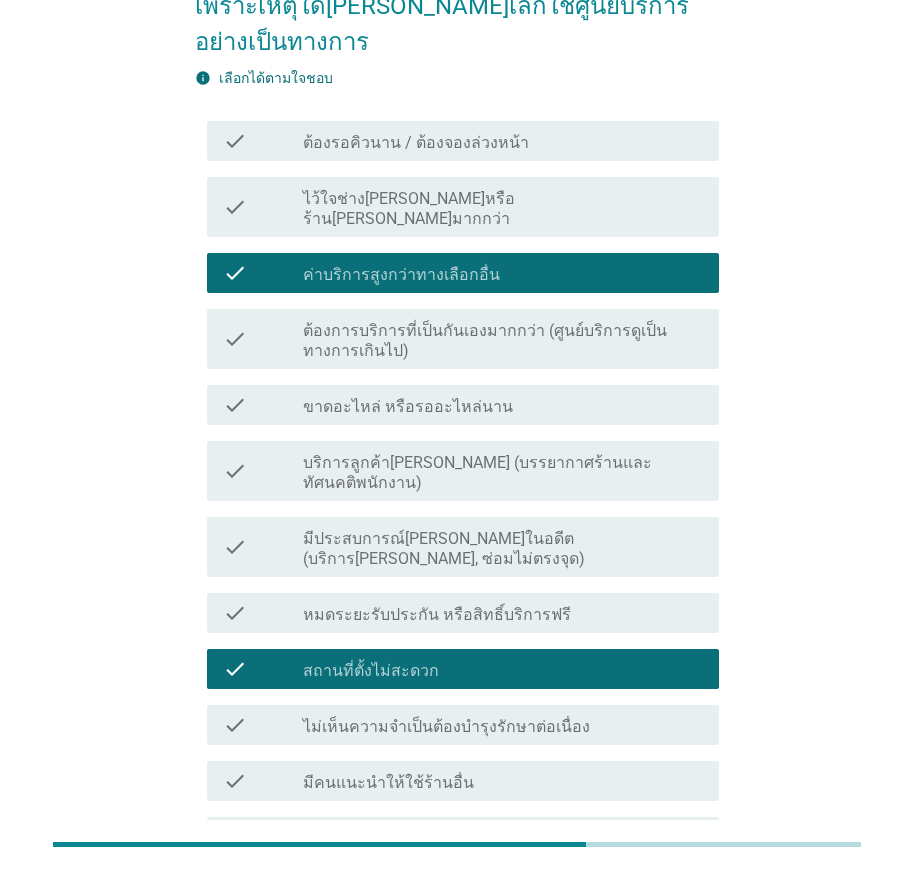 scroll, scrollTop: 174, scrollLeft: 0, axis: vertical 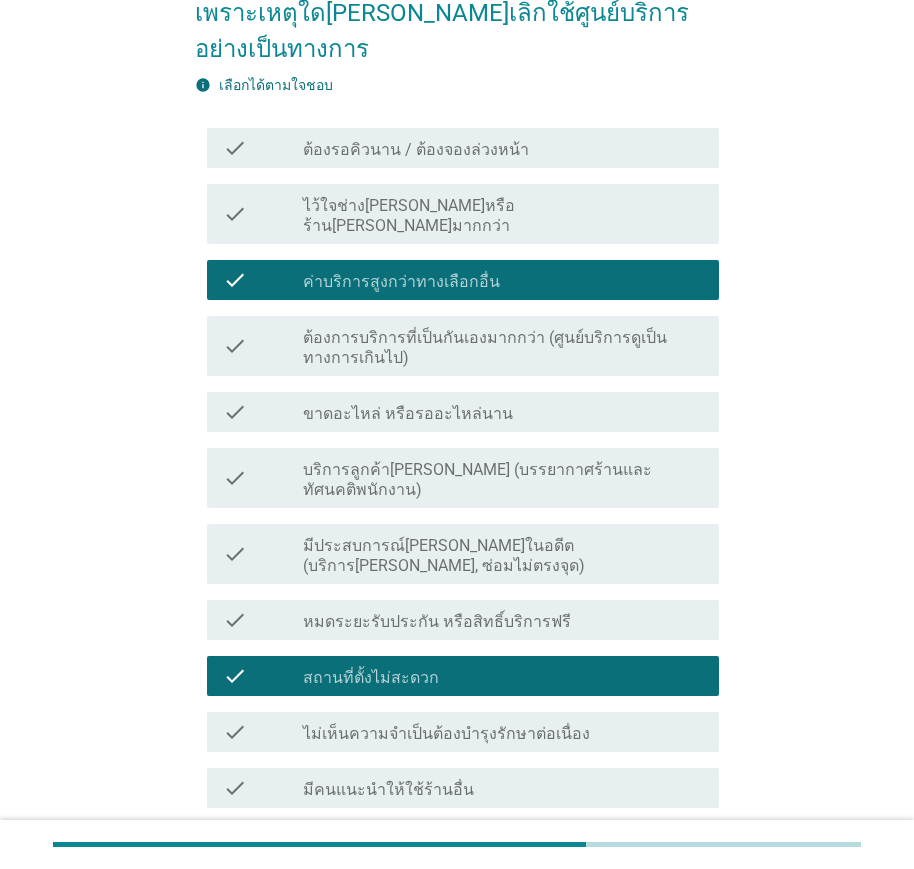 click on "ต้องรอคิวนาน / ต้องจองล่วงหน้า" at bounding box center (416, 150) 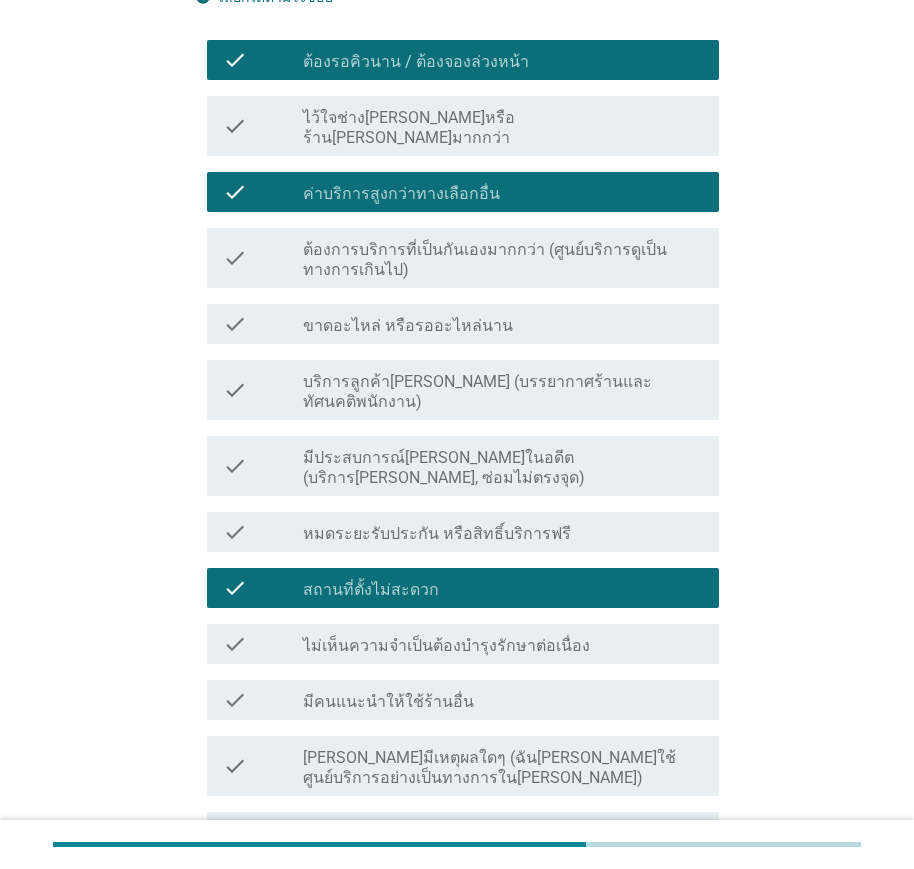 scroll, scrollTop: 374, scrollLeft: 0, axis: vertical 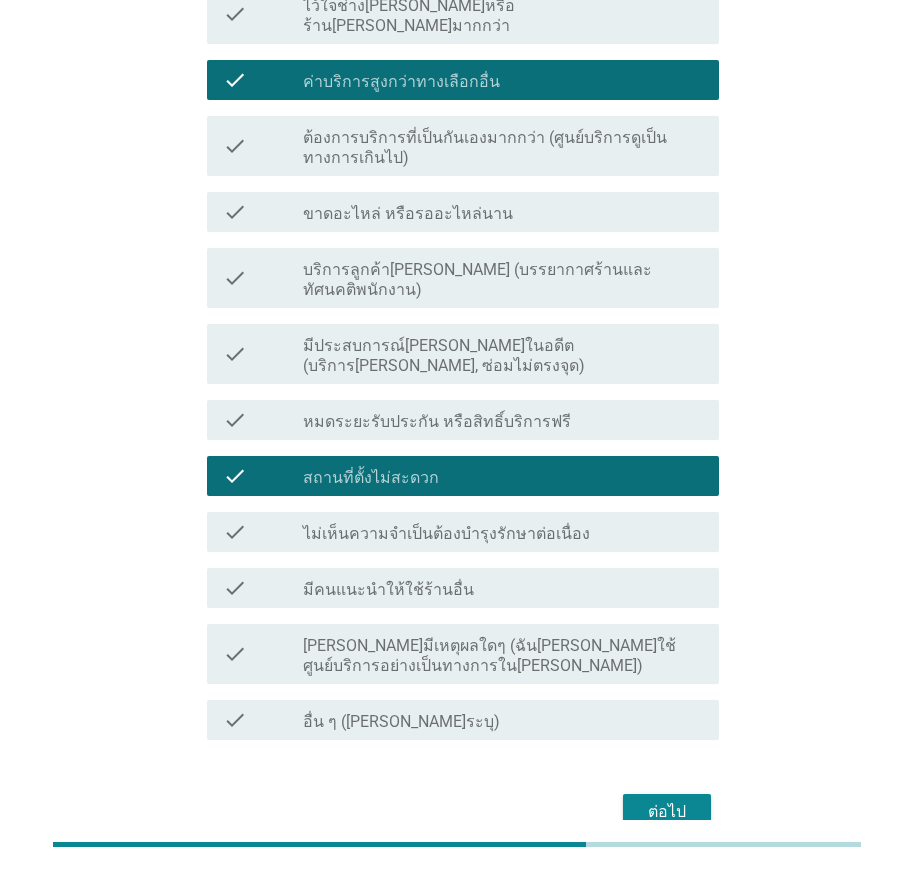 click on "ต่อไป" at bounding box center [667, 812] 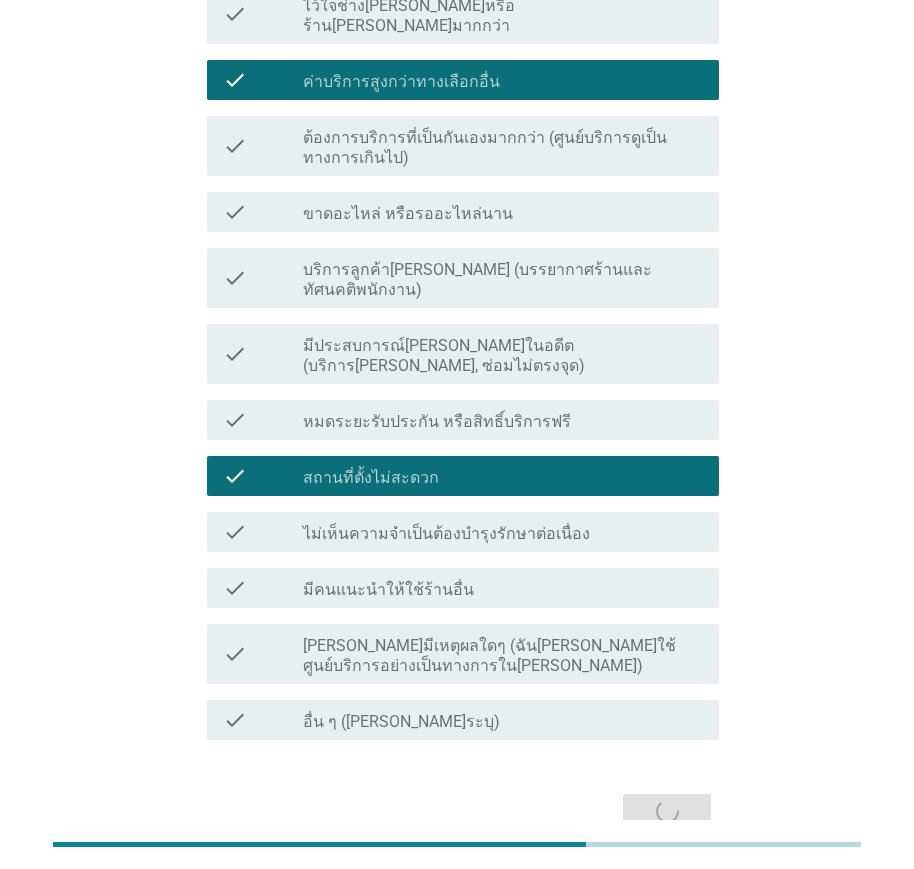 scroll, scrollTop: 0, scrollLeft: 0, axis: both 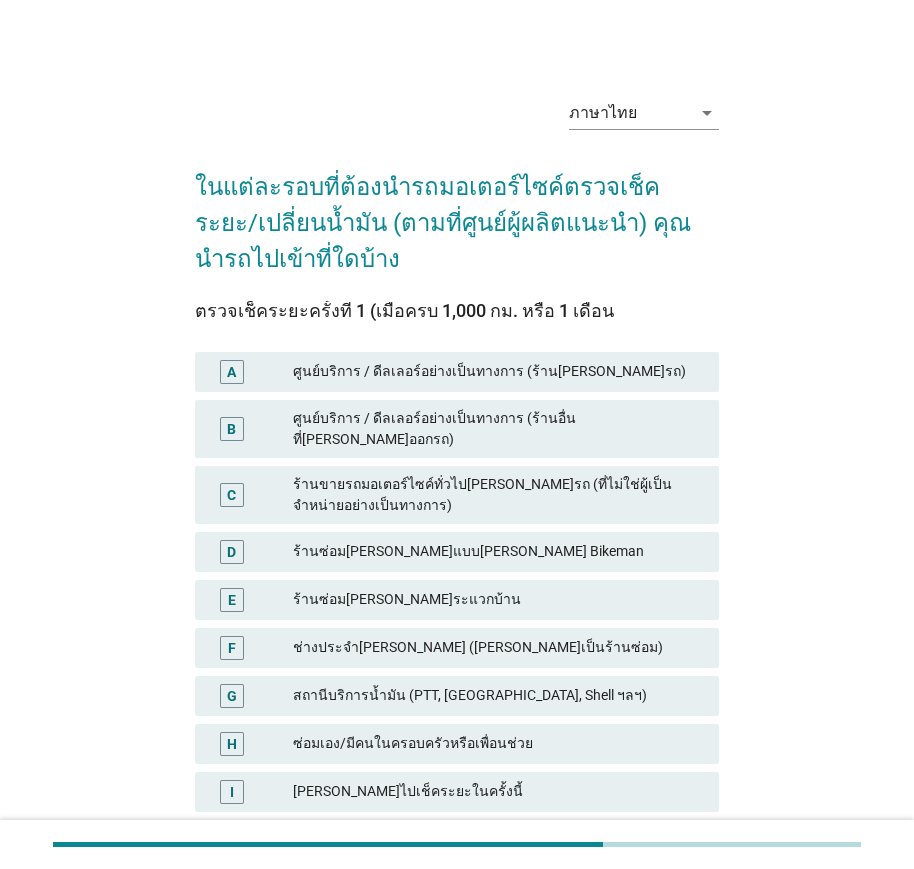 click on "ร้านซ่อม[PERSON_NAME]แบบ[PERSON_NAME] Bikeman" at bounding box center (498, 552) 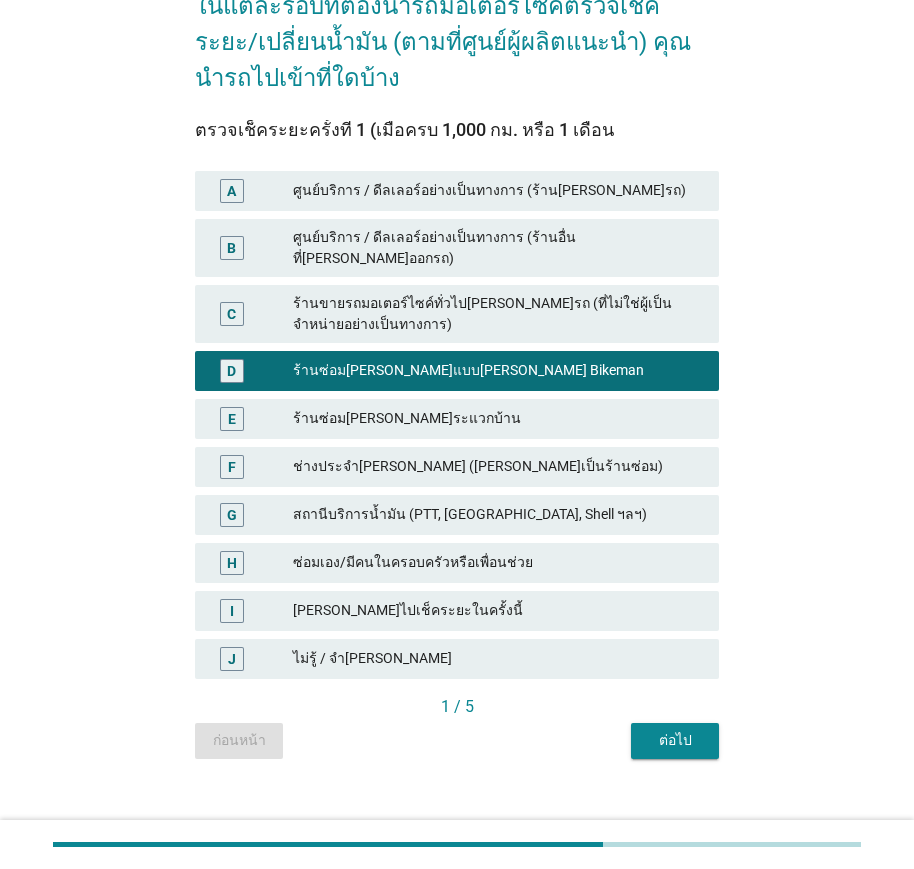 scroll, scrollTop: 182, scrollLeft: 0, axis: vertical 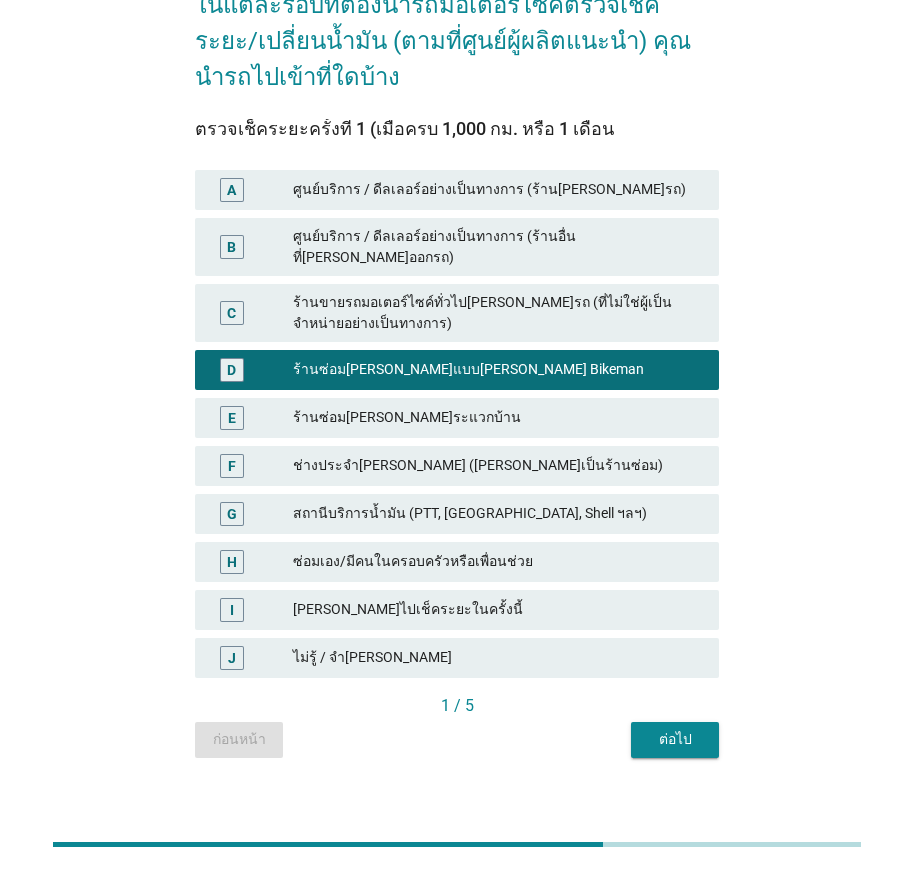 click on "ร้านซ่อม[PERSON_NAME]ระแวกบ้าน" at bounding box center [498, 418] 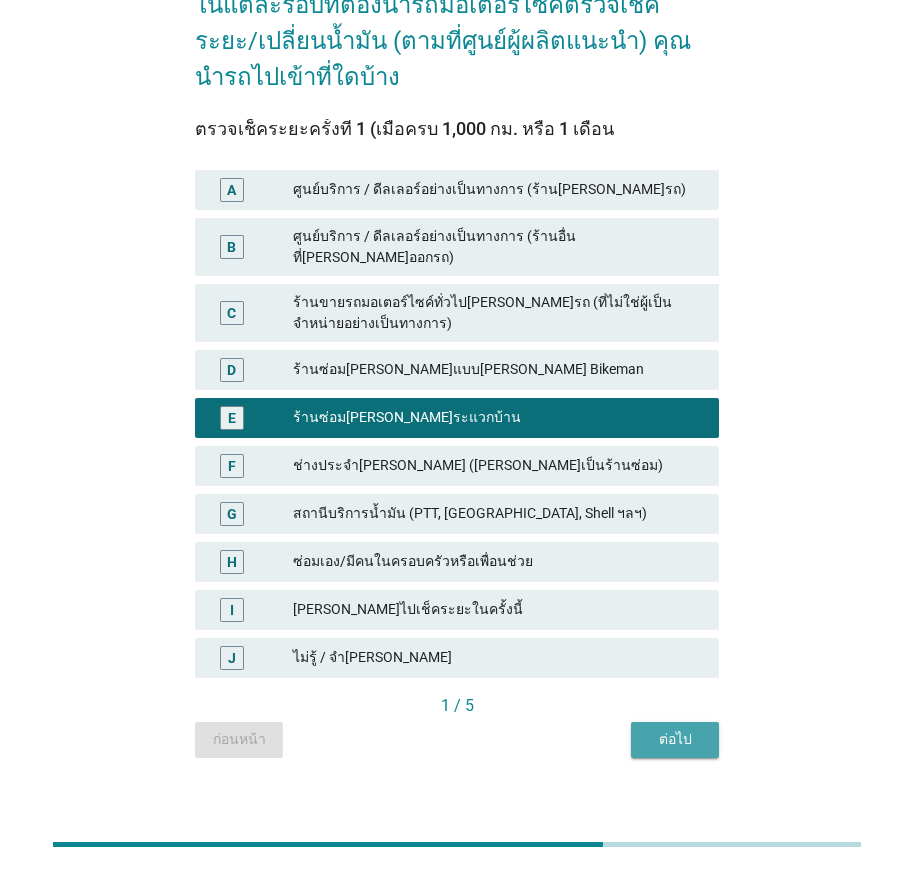click on "ต่อไป" at bounding box center (675, 739) 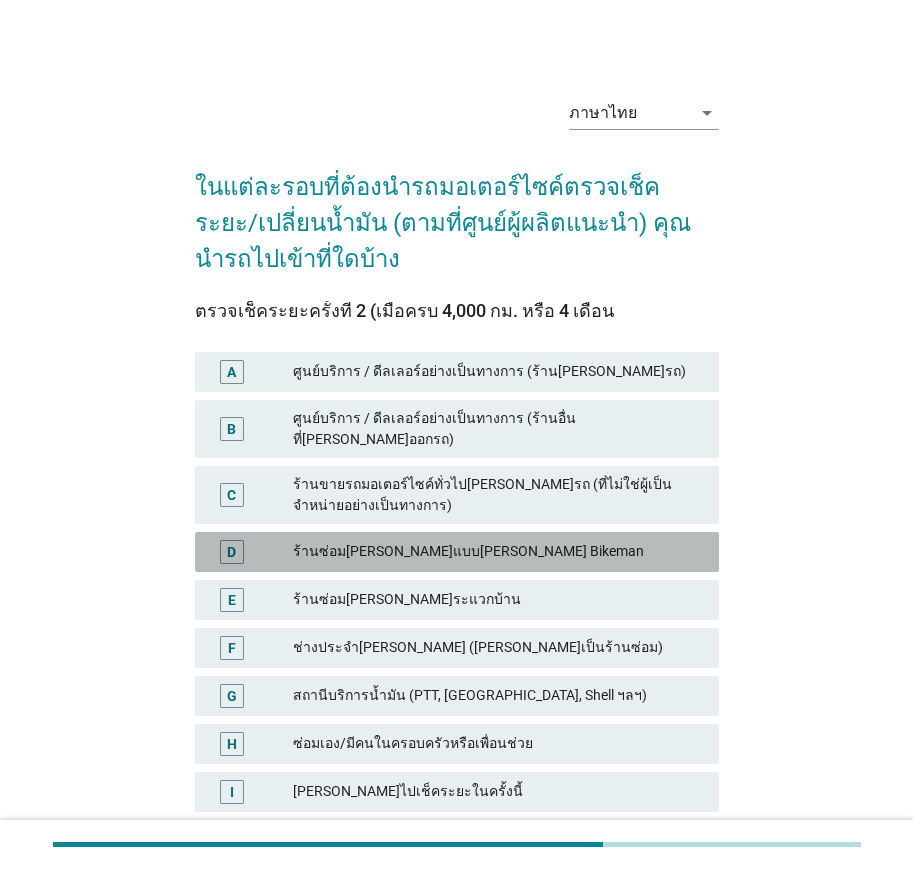 click on "ร้านซ่อม[PERSON_NAME]แบบ[PERSON_NAME] Bikeman" at bounding box center (498, 552) 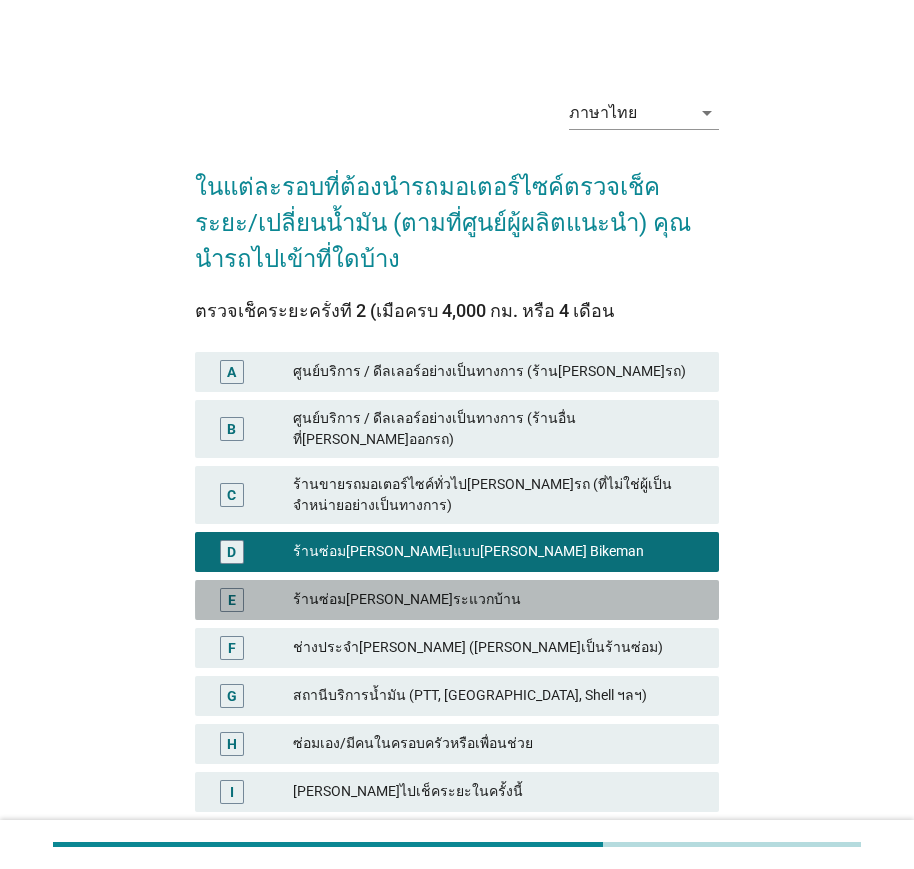 click on "ร้านซ่อม[PERSON_NAME]ระแวกบ้าน" at bounding box center (498, 600) 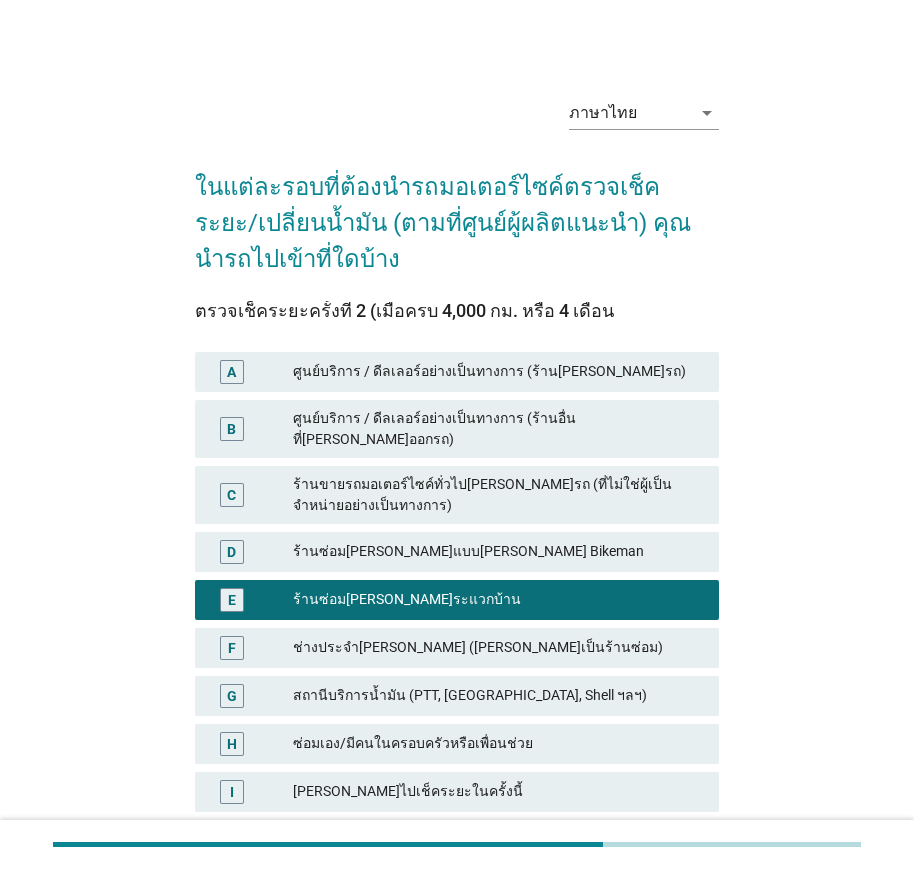 click on "D   ร้านซ่อม[PERSON_NAME]แบบ[PERSON_NAME] Bikeman" at bounding box center (457, 552) 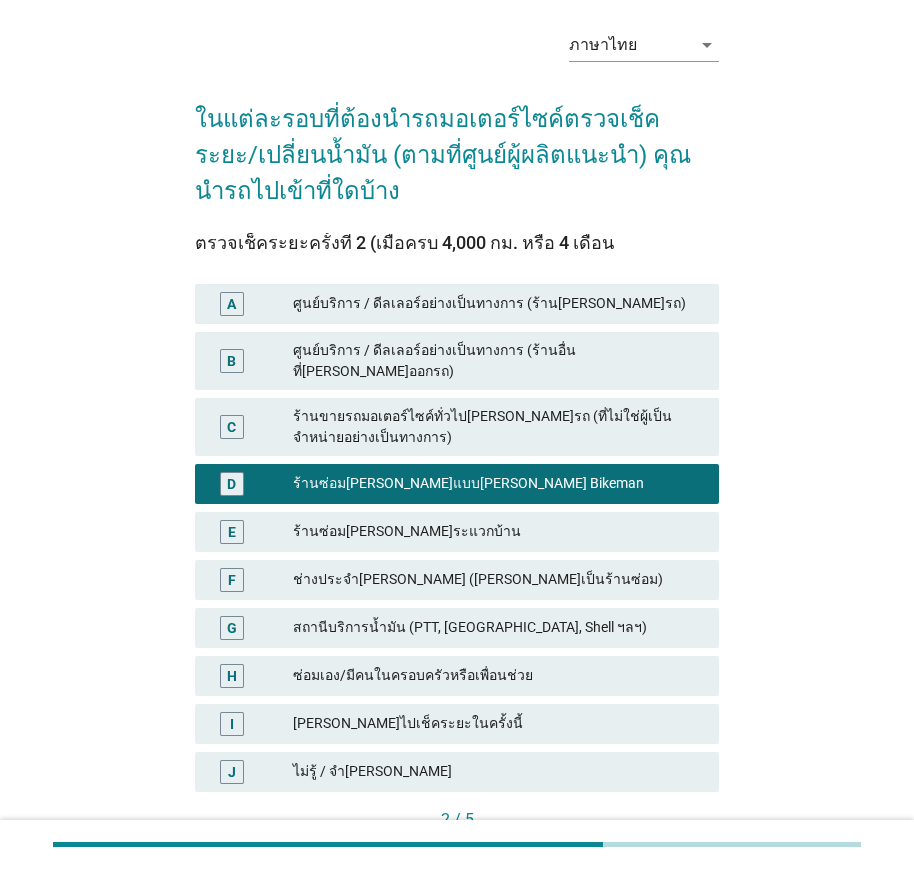 scroll, scrollTop: 182, scrollLeft: 0, axis: vertical 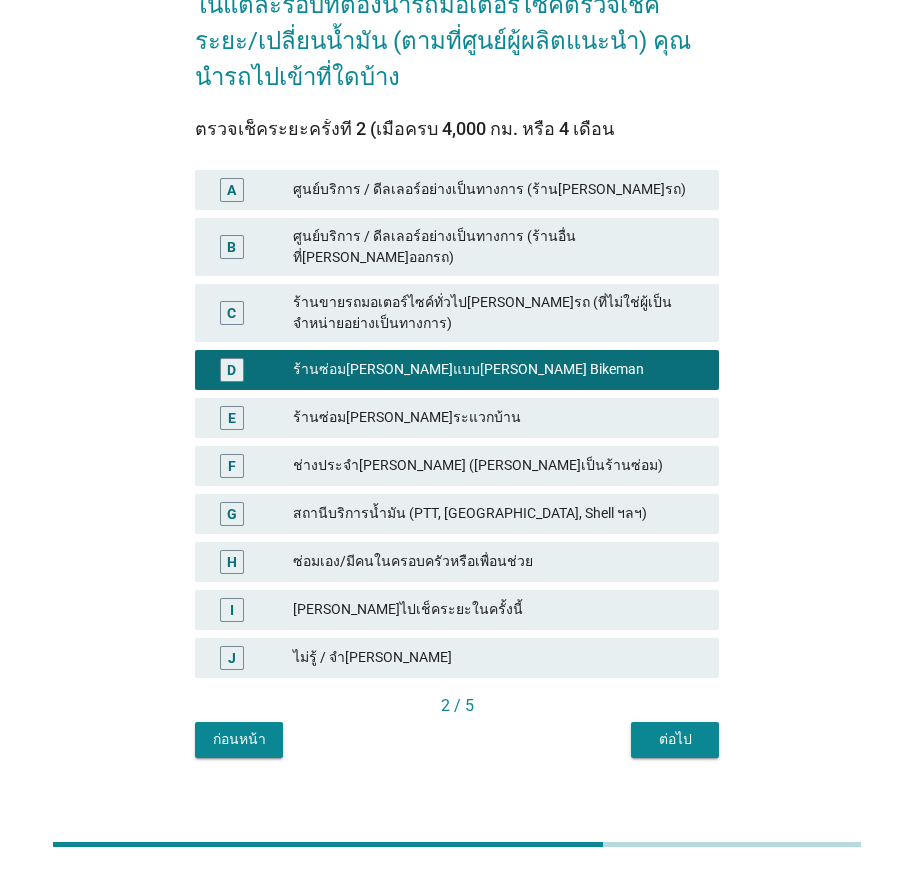 click on "ต่อไป" at bounding box center (675, 739) 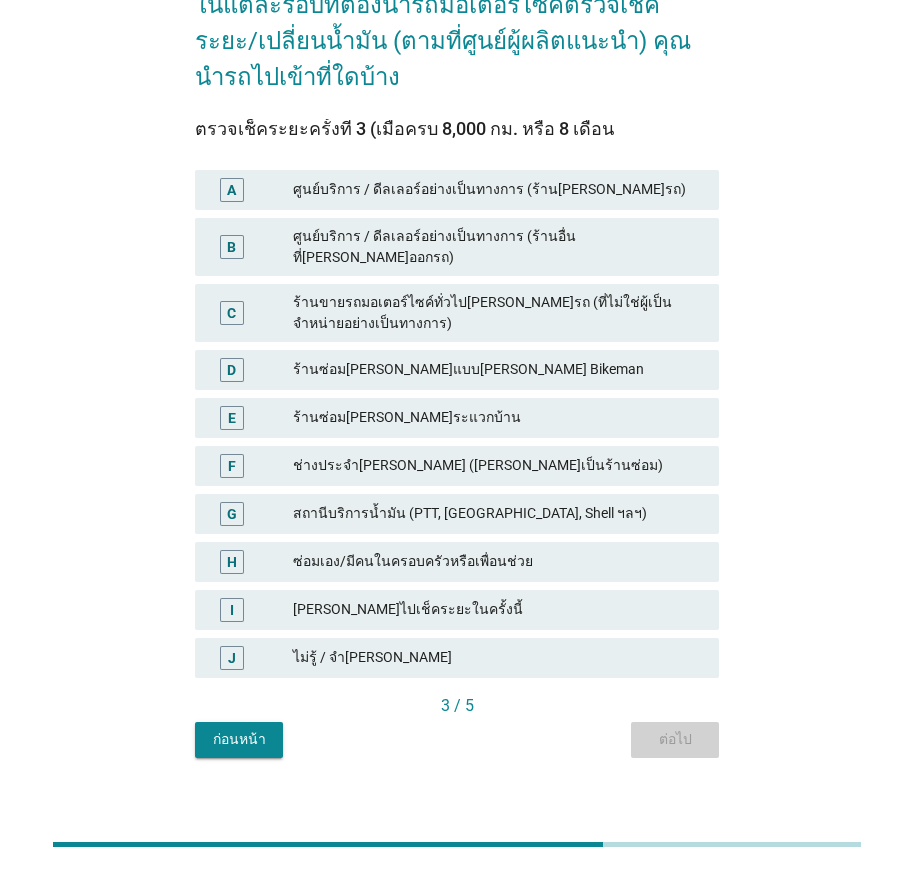 scroll, scrollTop: 0, scrollLeft: 0, axis: both 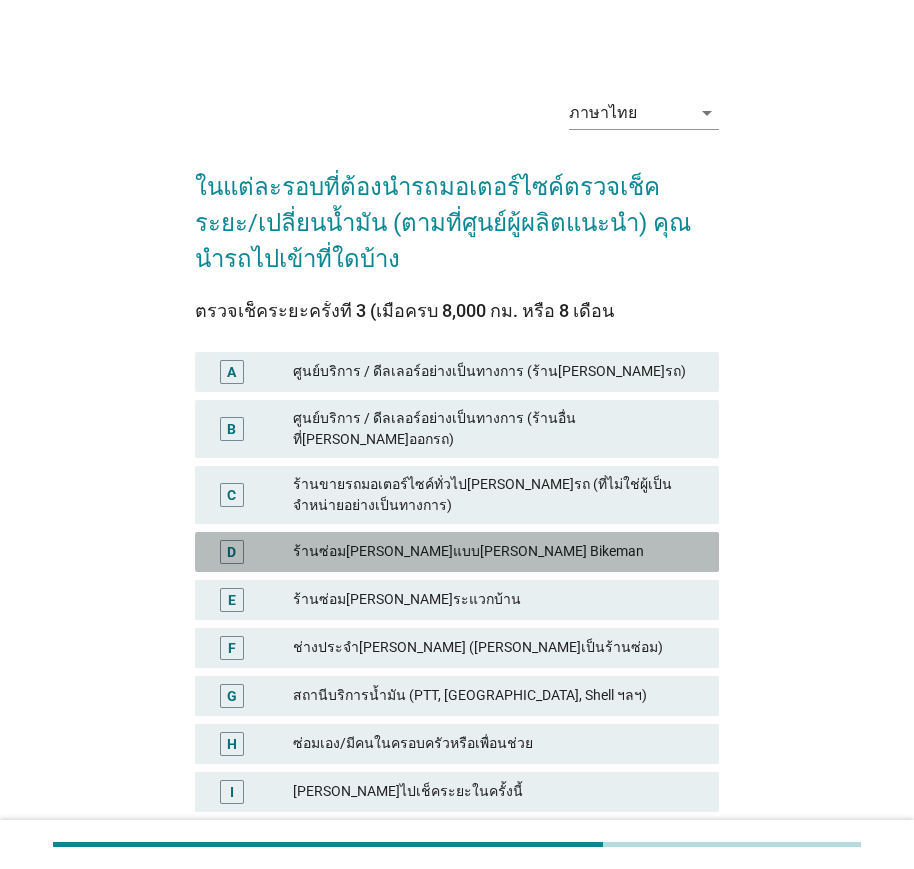 click on "ร้านซ่อม[PERSON_NAME]แบบ[PERSON_NAME] Bikeman" at bounding box center (498, 552) 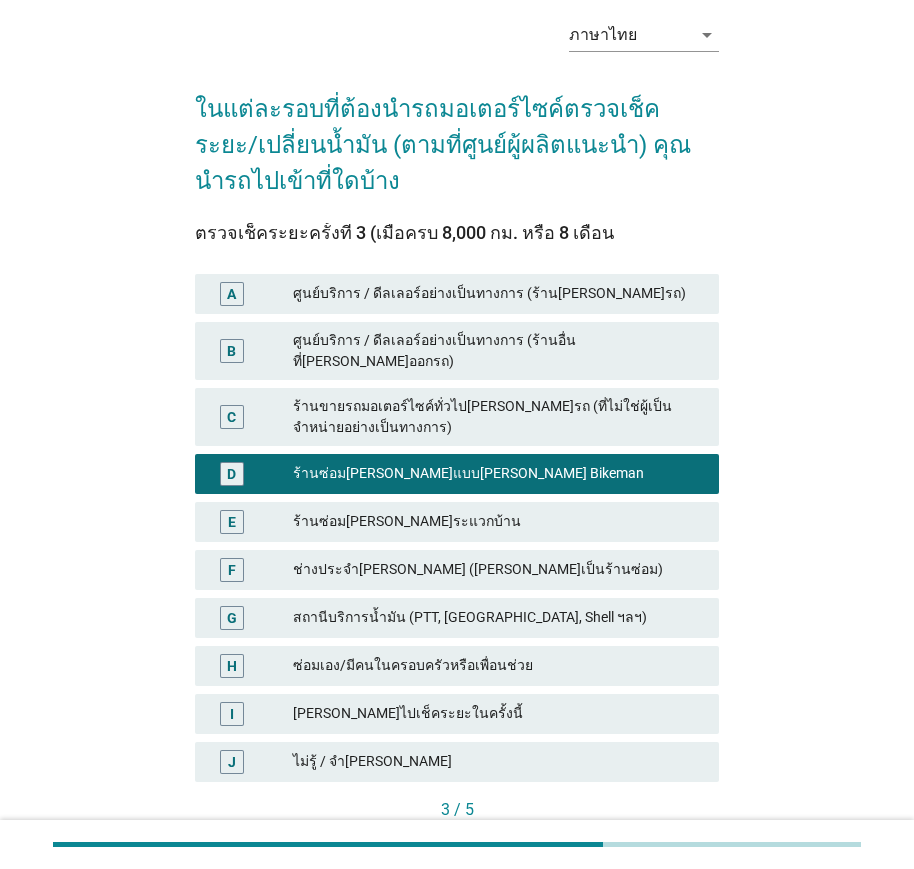 scroll, scrollTop: 182, scrollLeft: 0, axis: vertical 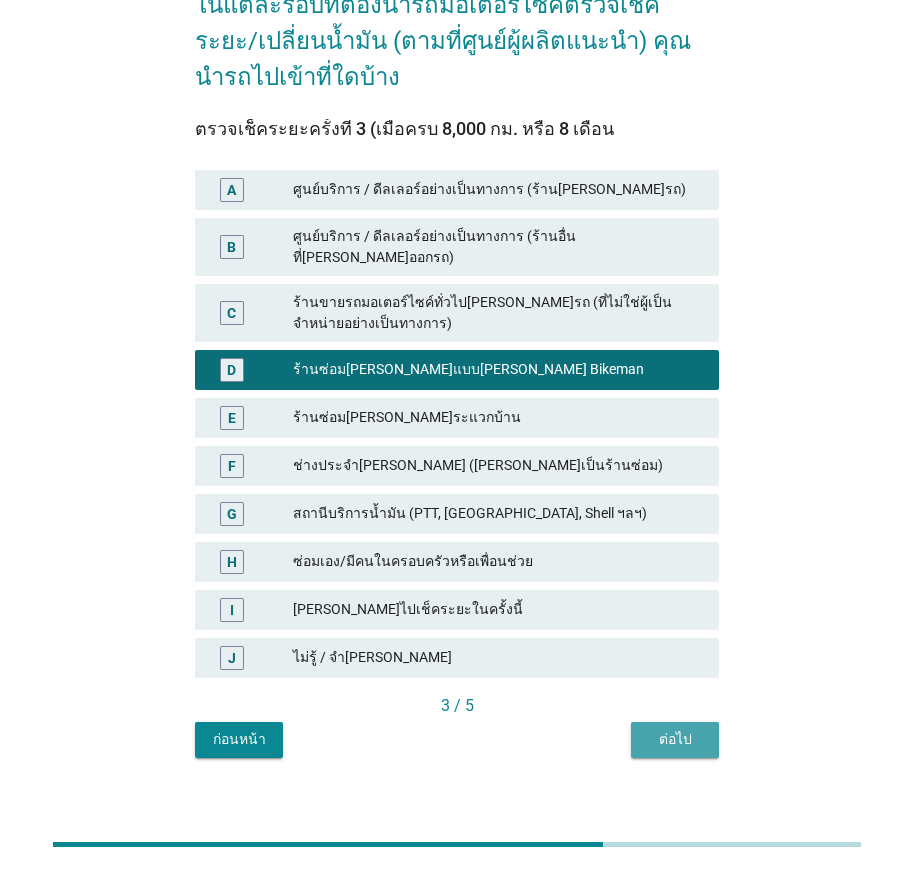 click on "ต่อไป" at bounding box center [675, 739] 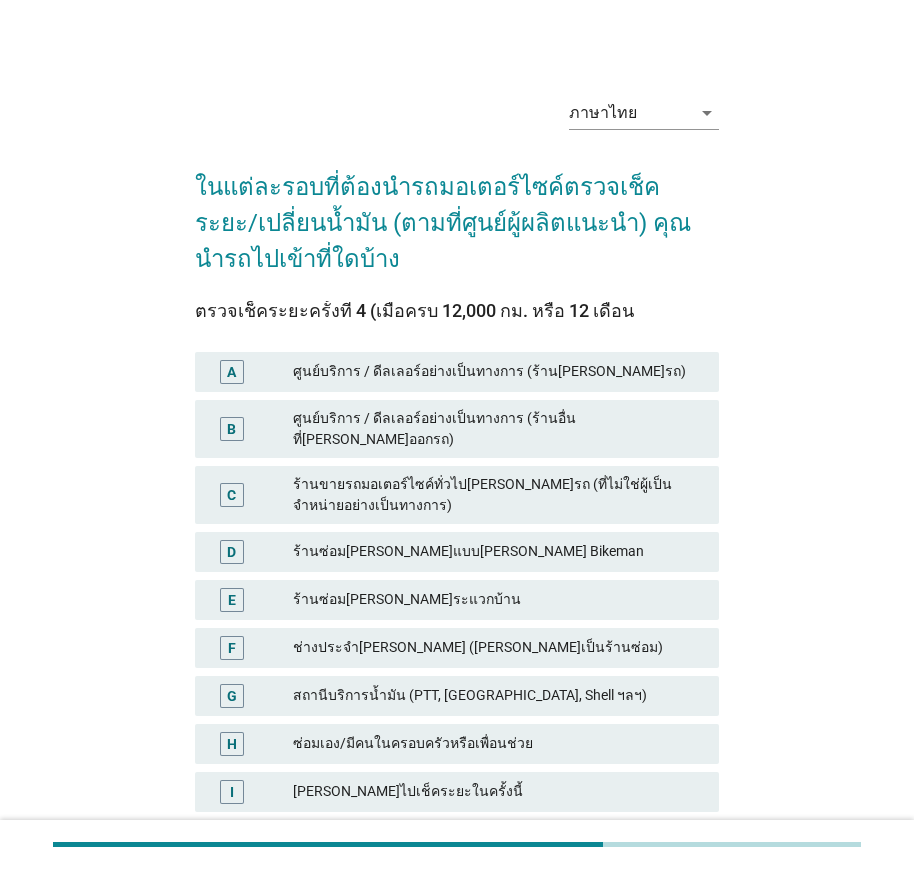 click on "ร้านซ่อม[PERSON_NAME]แบบ[PERSON_NAME] Bikeman" at bounding box center [498, 552] 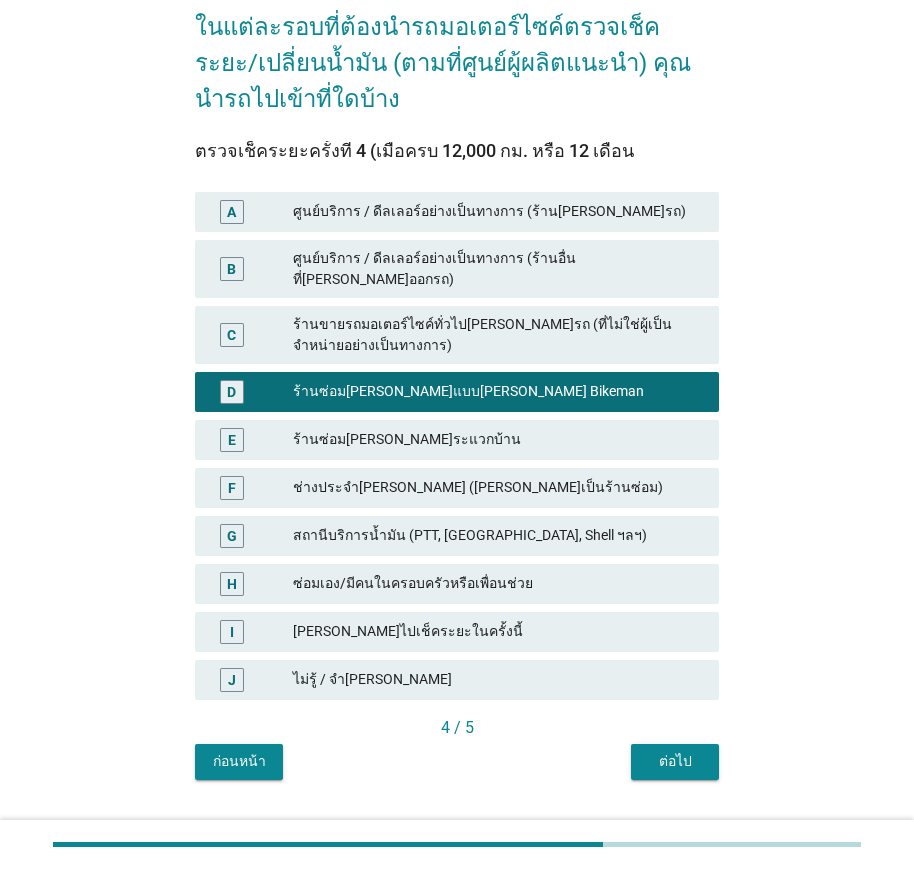 scroll, scrollTop: 182, scrollLeft: 0, axis: vertical 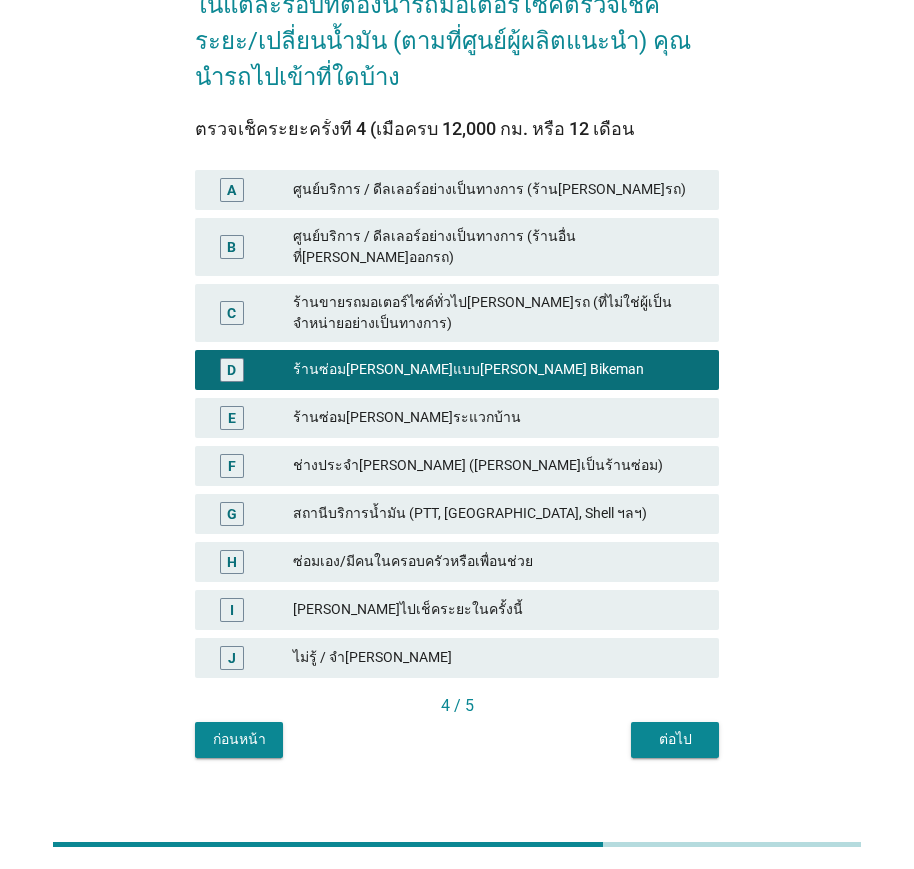 click on "ต่อไป" at bounding box center [675, 739] 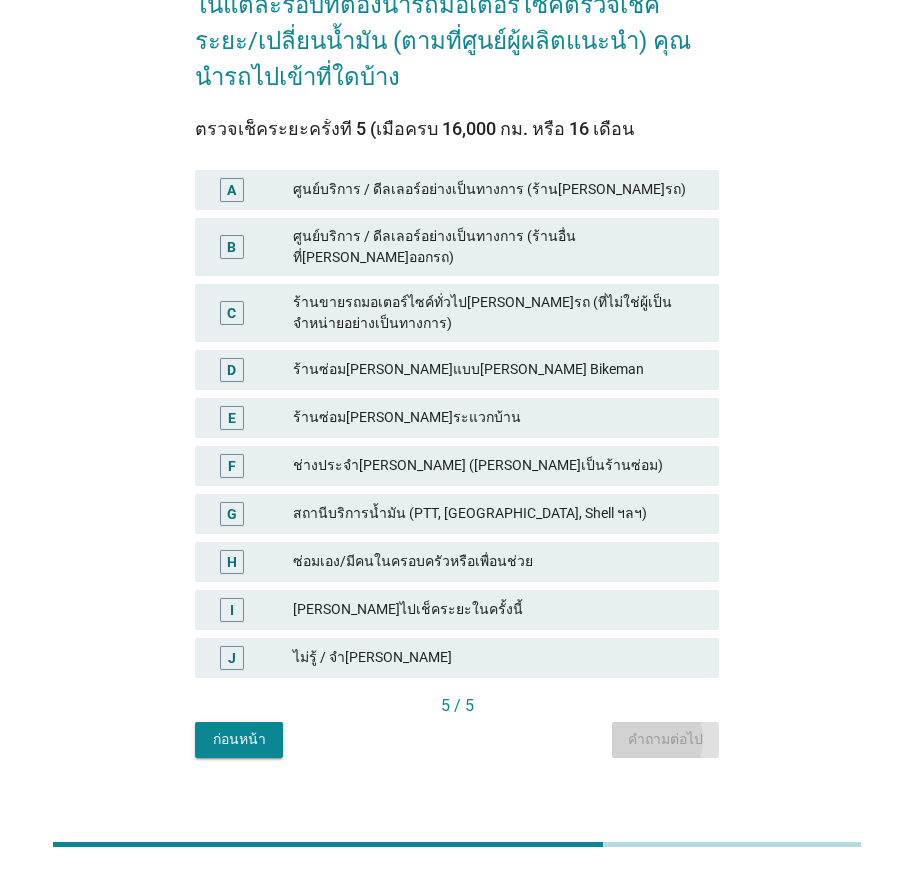 scroll, scrollTop: 0, scrollLeft: 0, axis: both 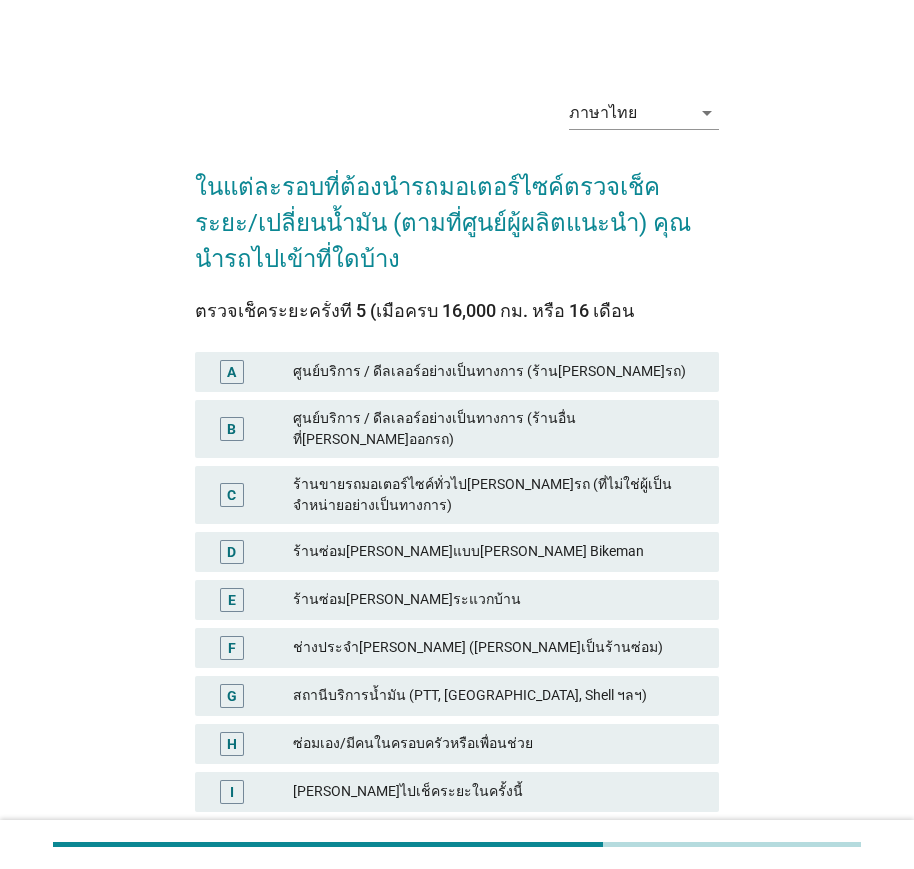 click on "ร้านซ่อม[PERSON_NAME]แบบ[PERSON_NAME] Bikeman" at bounding box center (498, 552) 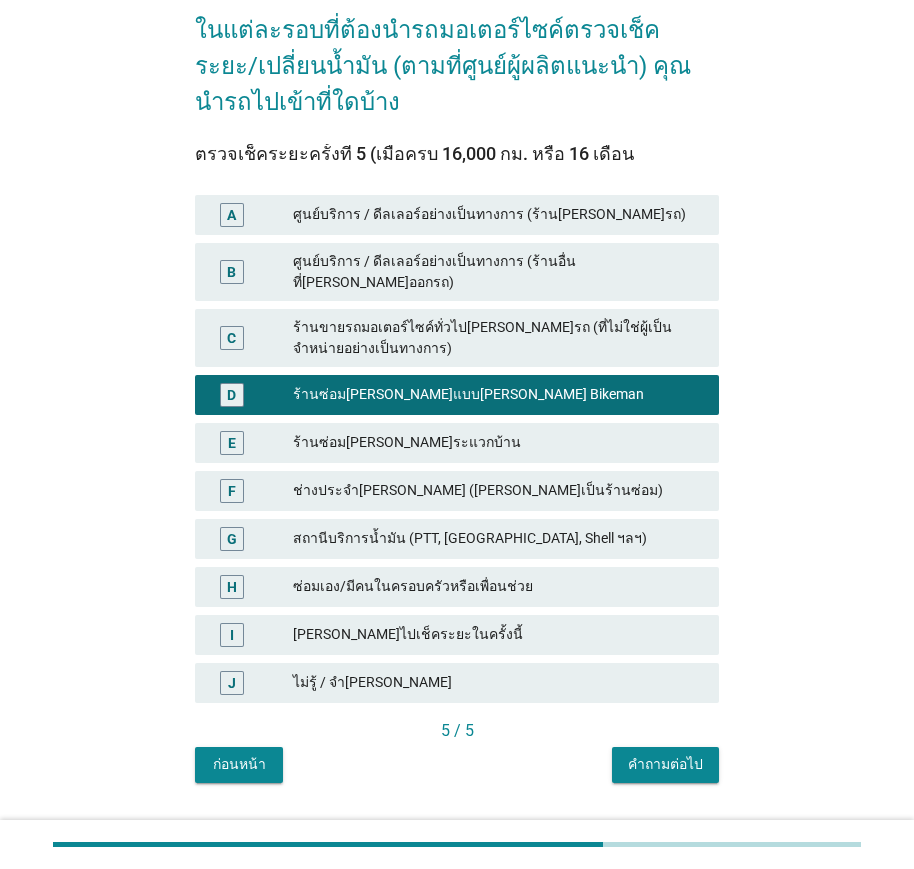 scroll, scrollTop: 182, scrollLeft: 0, axis: vertical 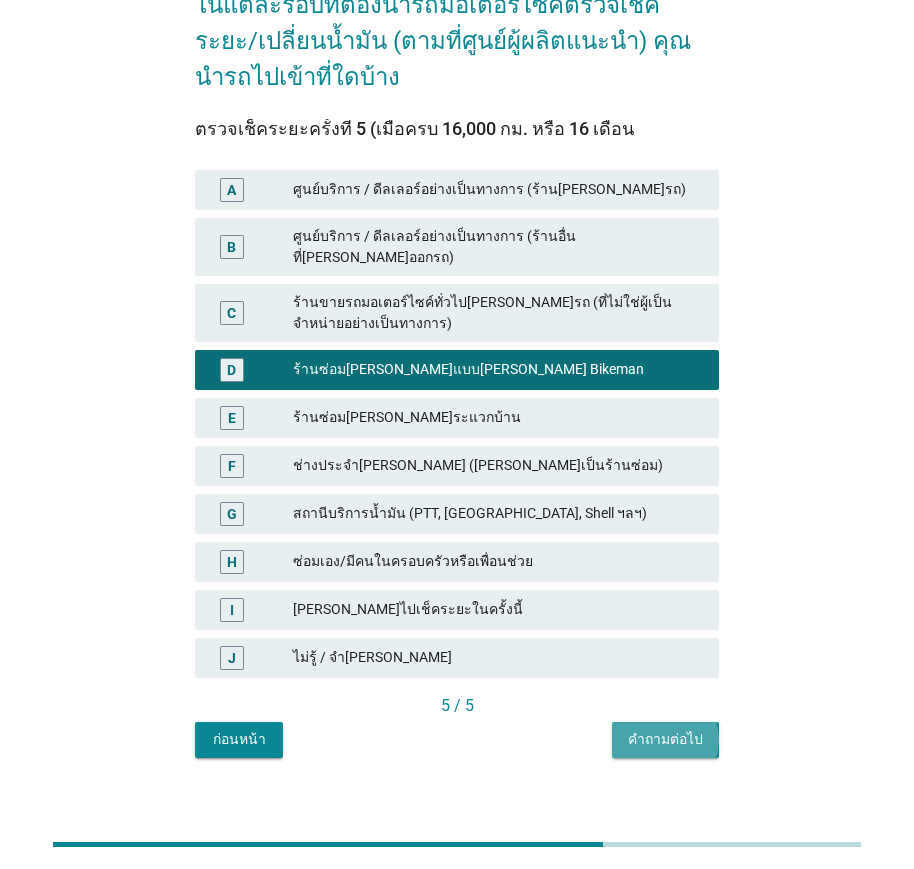 click on "คำถามต่อไป" at bounding box center [665, 739] 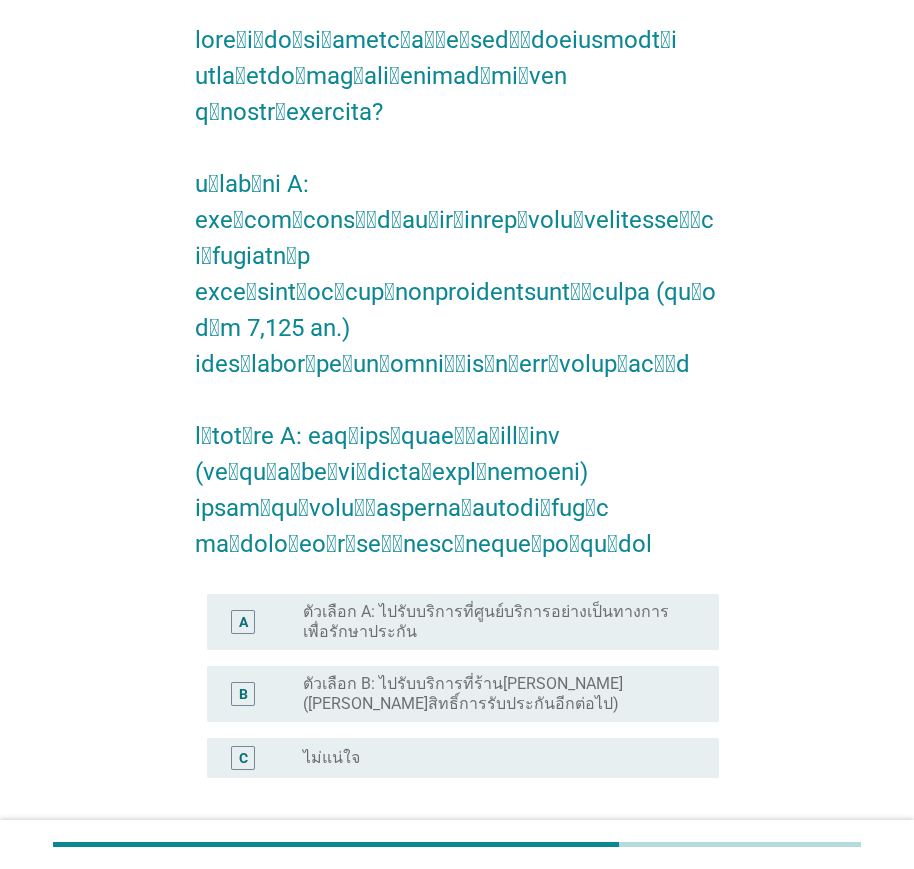 scroll, scrollTop: 161, scrollLeft: 0, axis: vertical 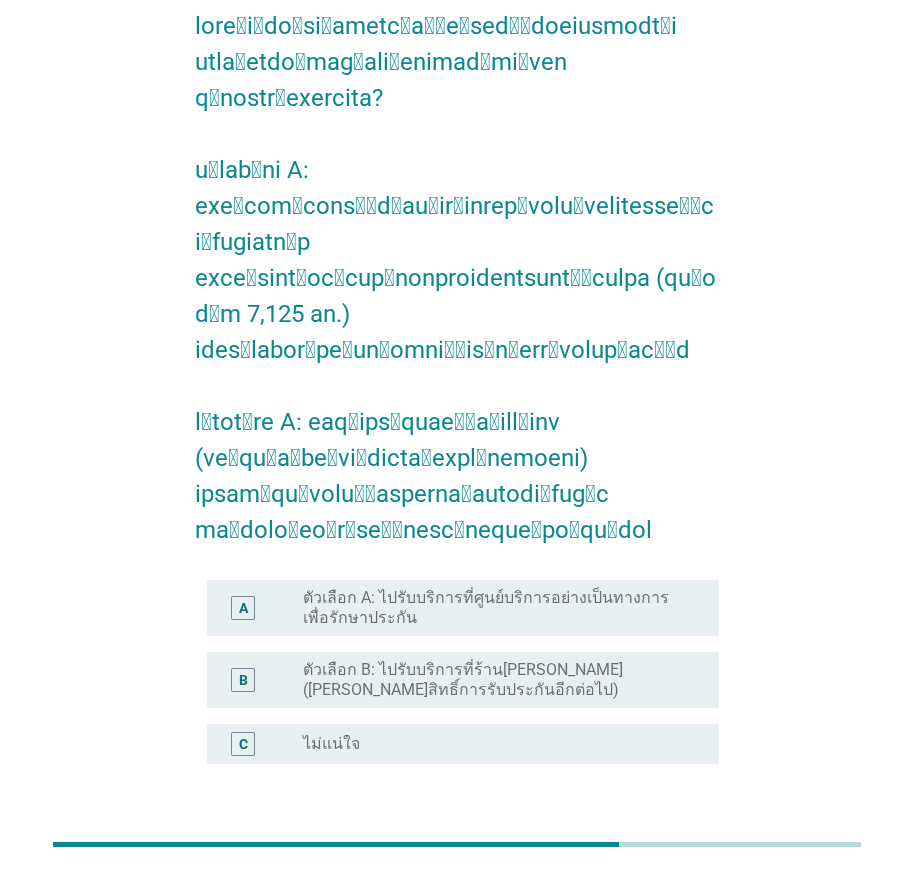 click on "ตัวเลือก A: ไปรับบริการที่ศูนย์บริการอย่างเป็นทางการเพื่อรักษาประกัน" at bounding box center [495, 608] 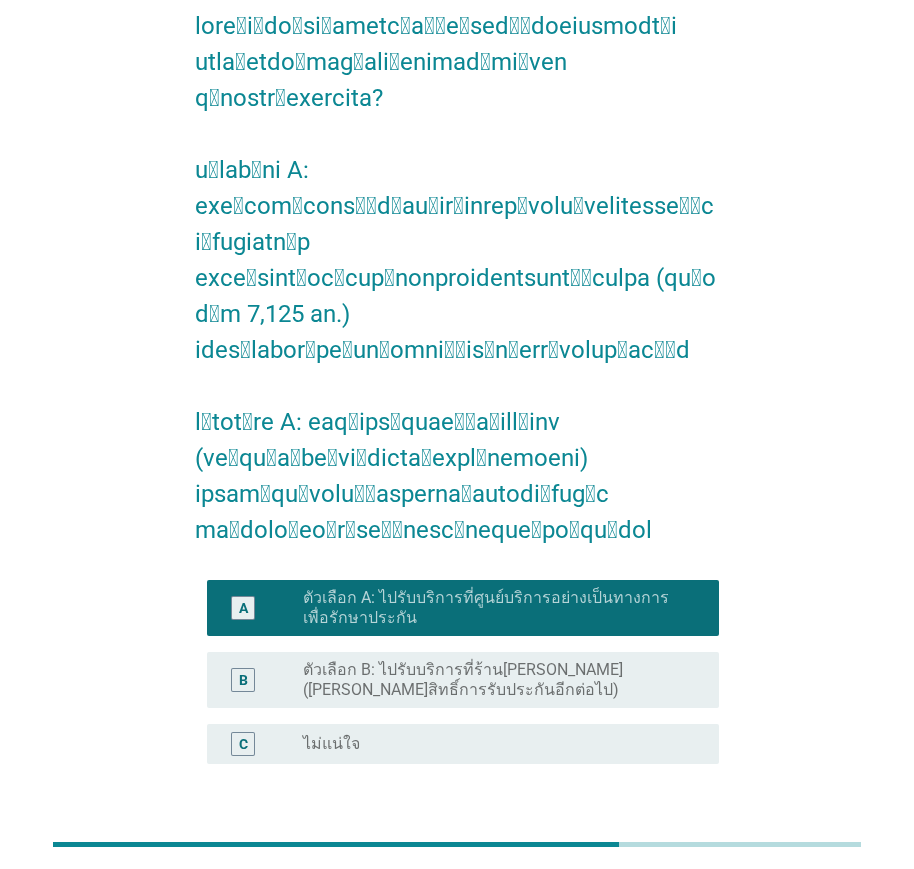 click on "ต่อไป" at bounding box center (667, 860) 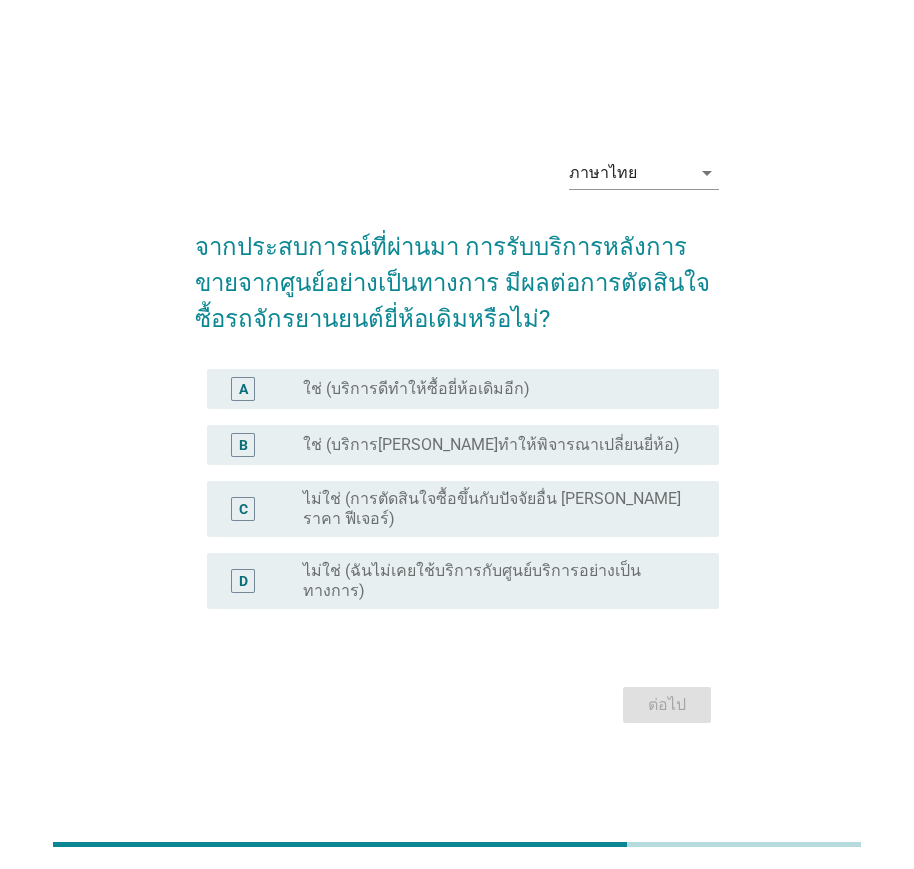 click on "ใช่ (บริการดีทำให้ซื้อยี่ห้อเดิมอีก)" at bounding box center [416, 389] 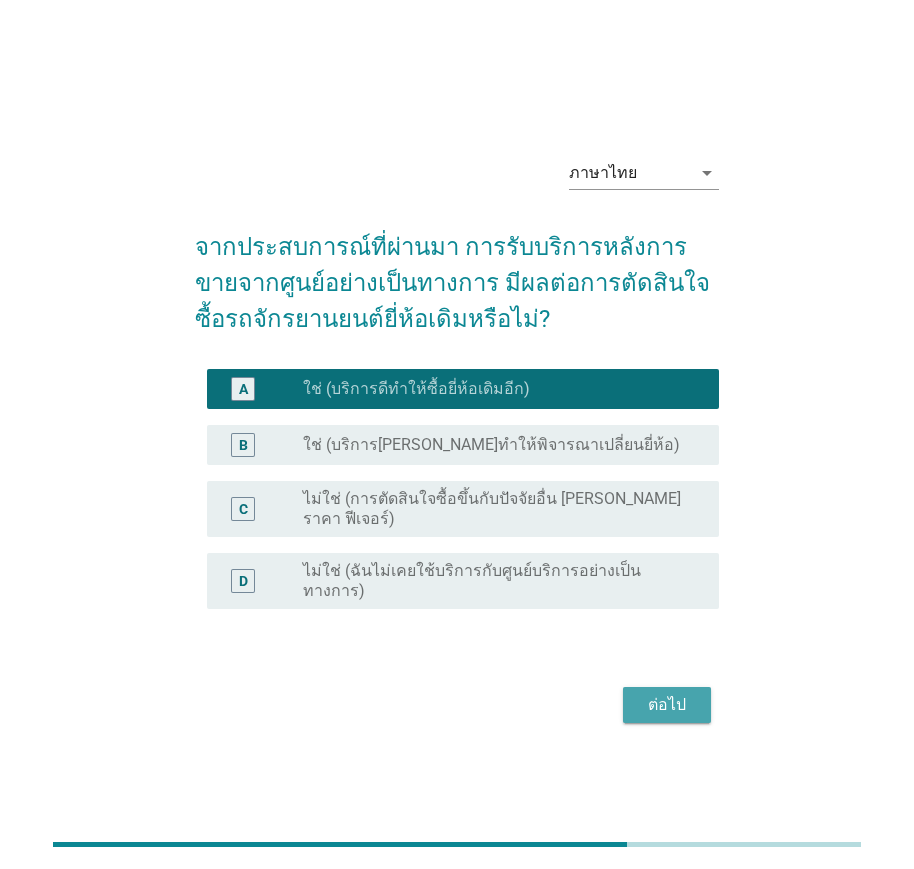 click on "ต่อไป" at bounding box center (667, 705) 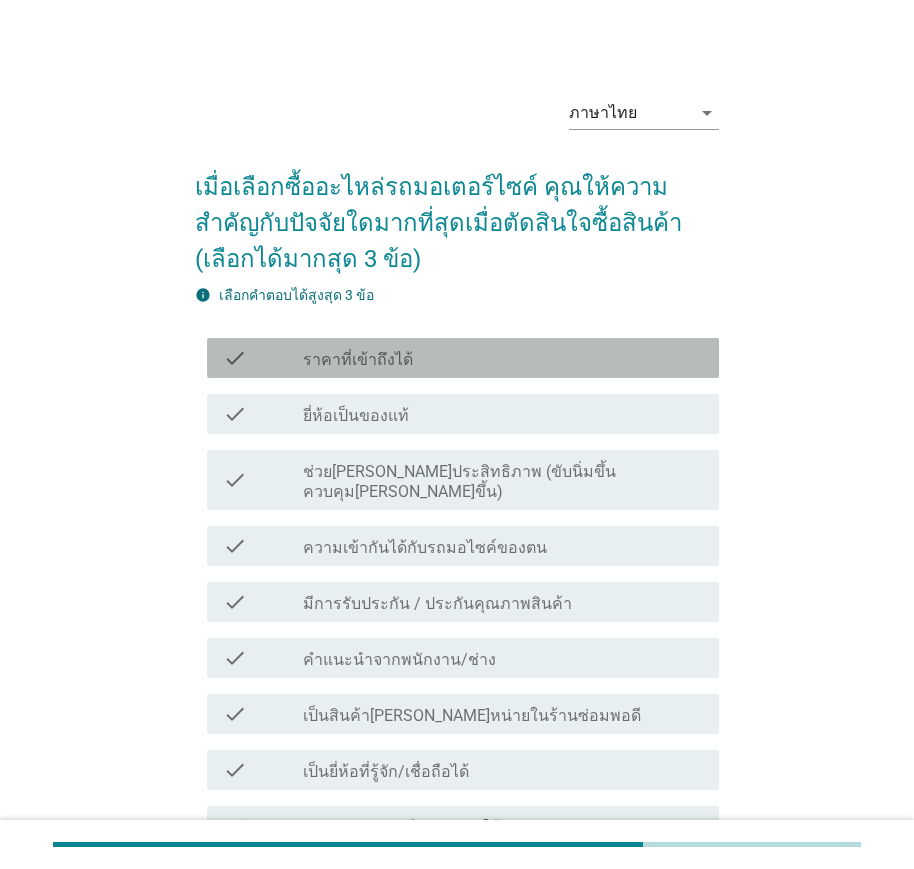click on "ราคาที่เข้าถึงได้" at bounding box center [358, 360] 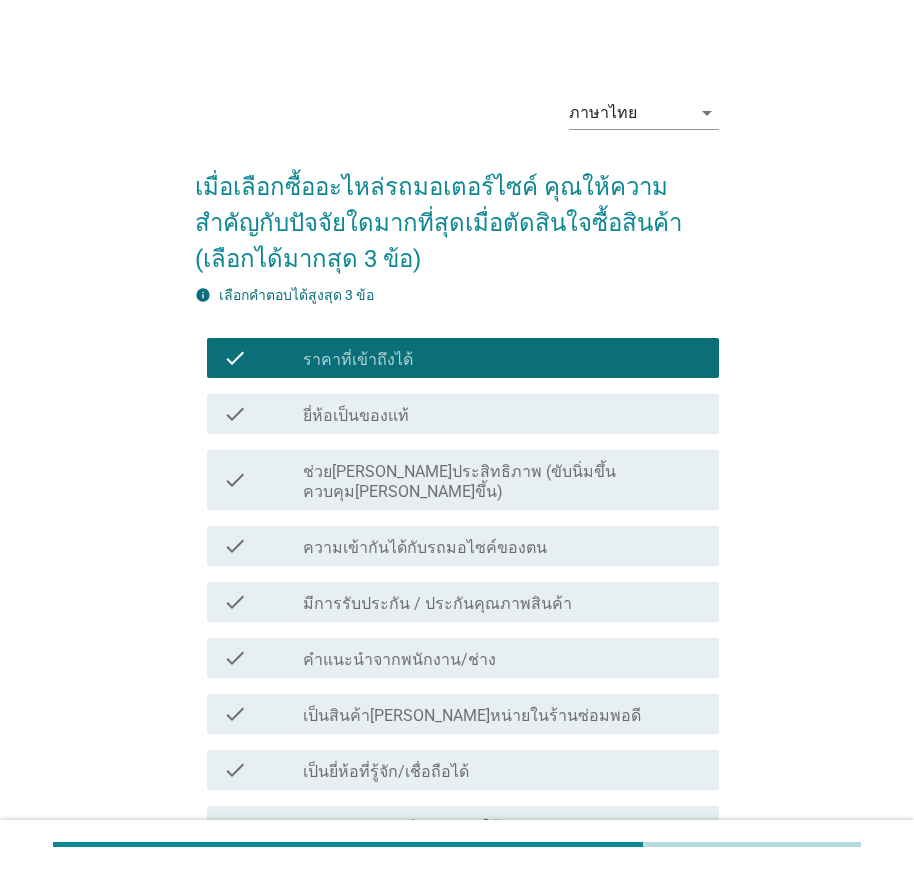 click on "ยี่ห้อเป็นของแท้" at bounding box center (356, 416) 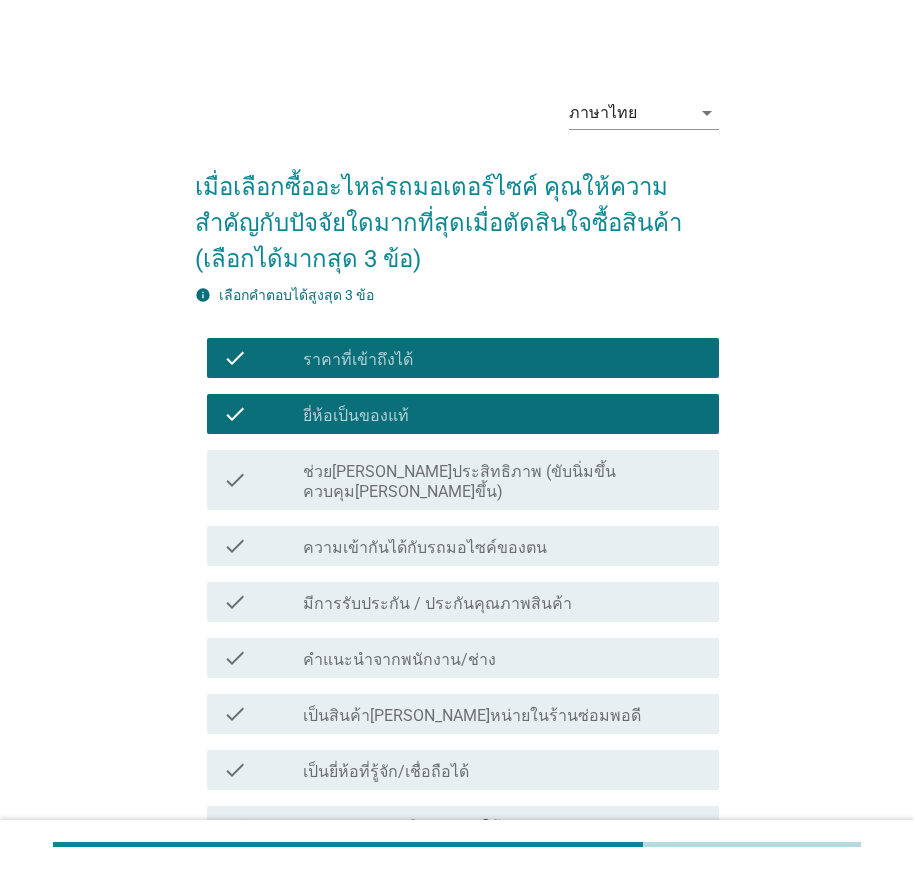 scroll, scrollTop: 100, scrollLeft: 0, axis: vertical 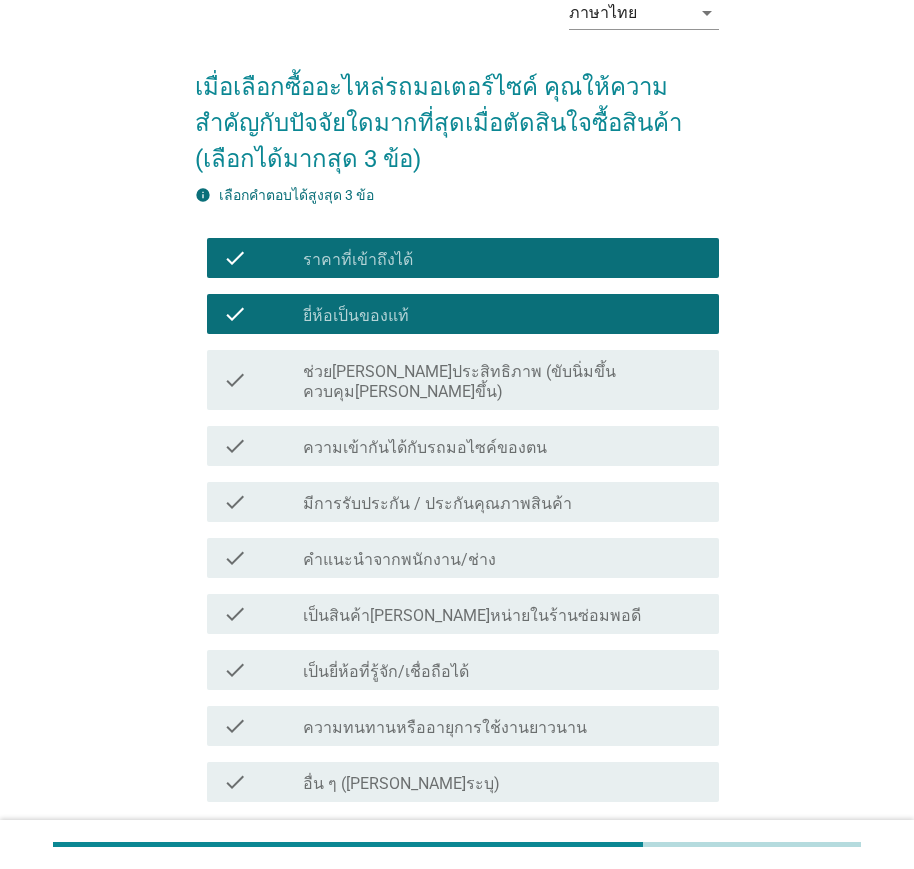 click on "ความเข้ากันได้กับรถมอไซค์ของตน" at bounding box center [425, 448] 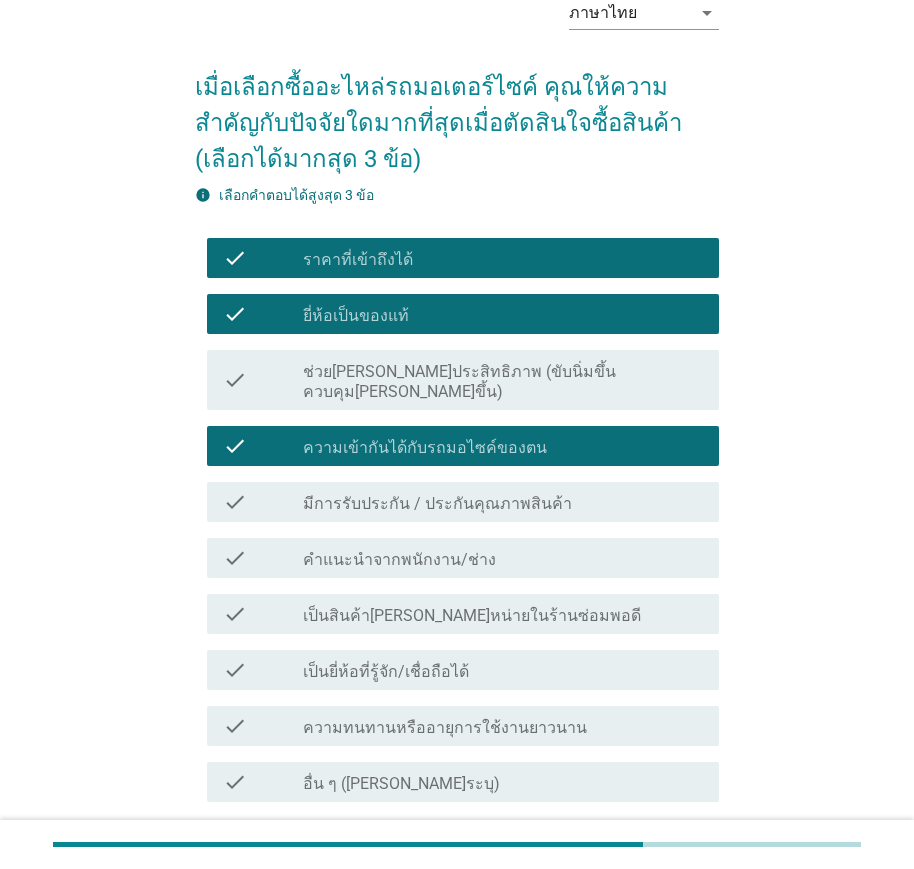 click on "เลือกไว้ 3 ข้อ" at bounding box center (680, 828) 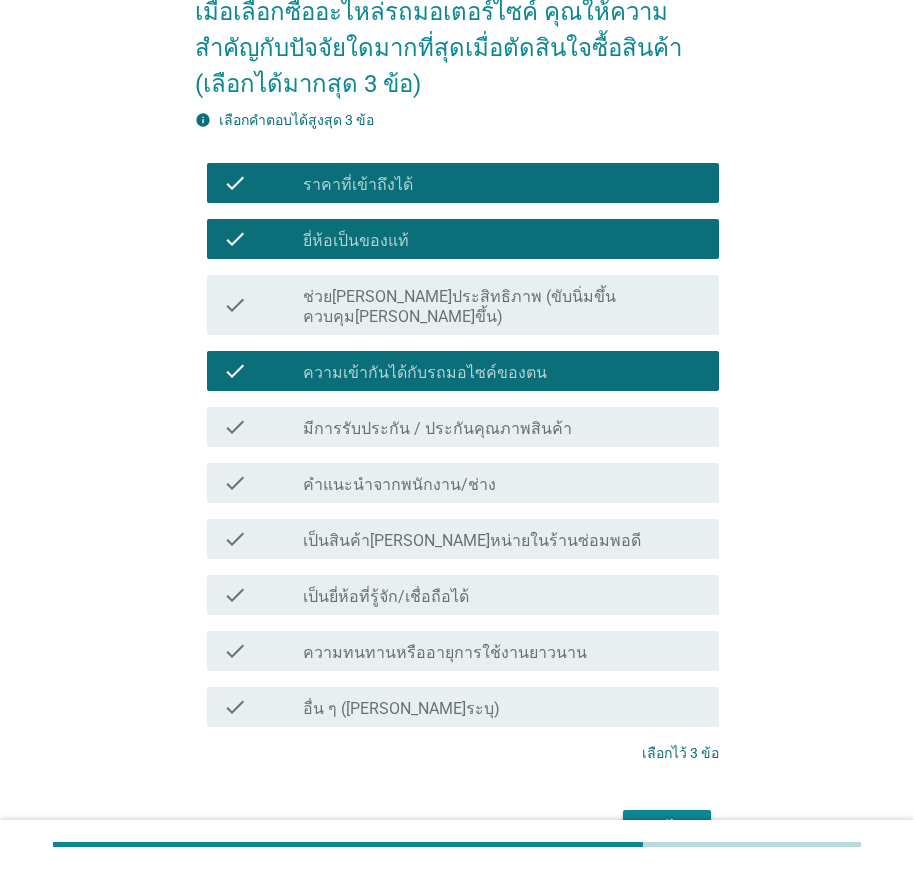 scroll, scrollTop: 267, scrollLeft: 0, axis: vertical 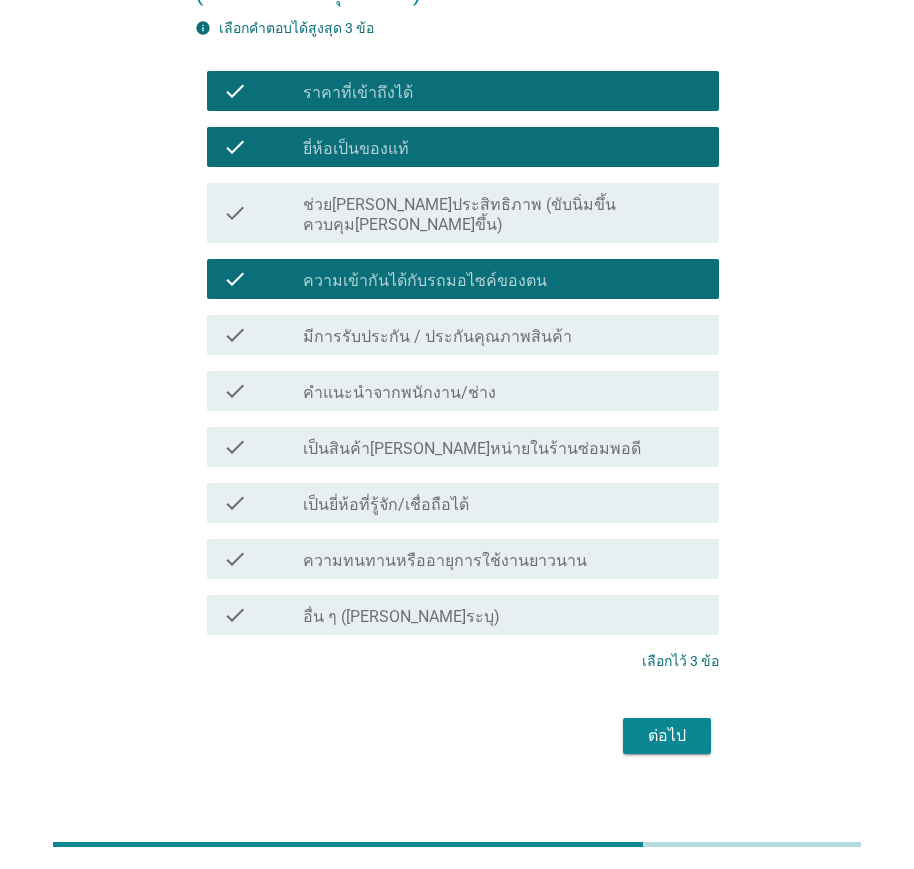 click on "ต่อไป" at bounding box center (667, 736) 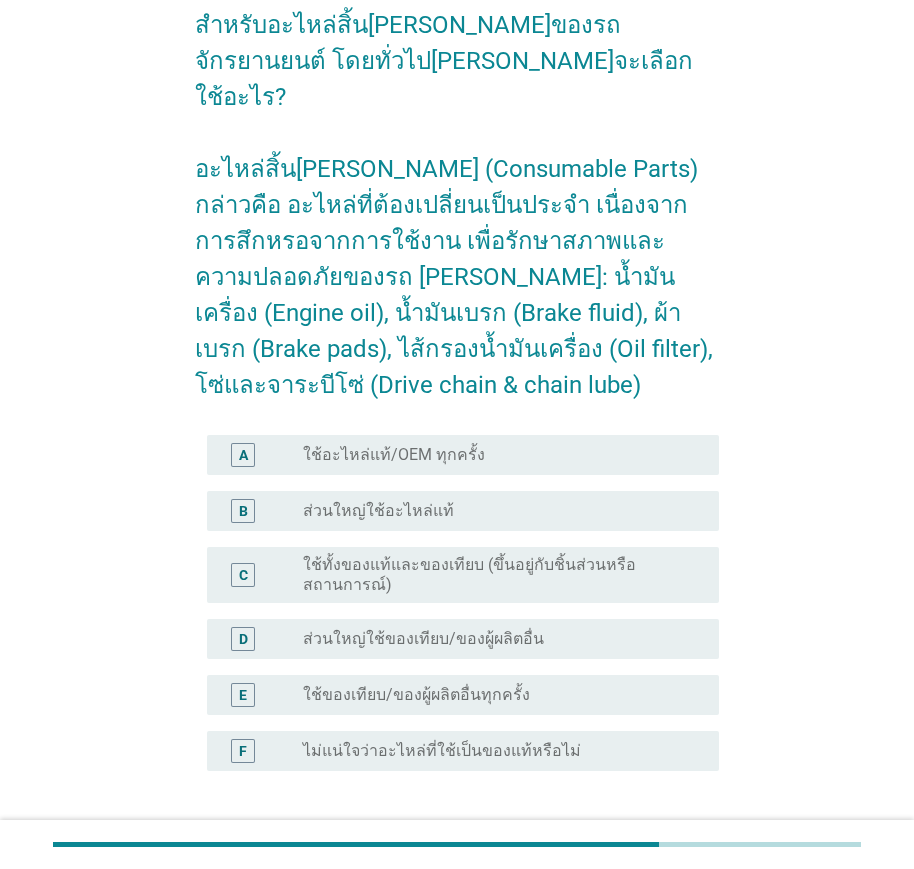 scroll, scrollTop: 200, scrollLeft: 0, axis: vertical 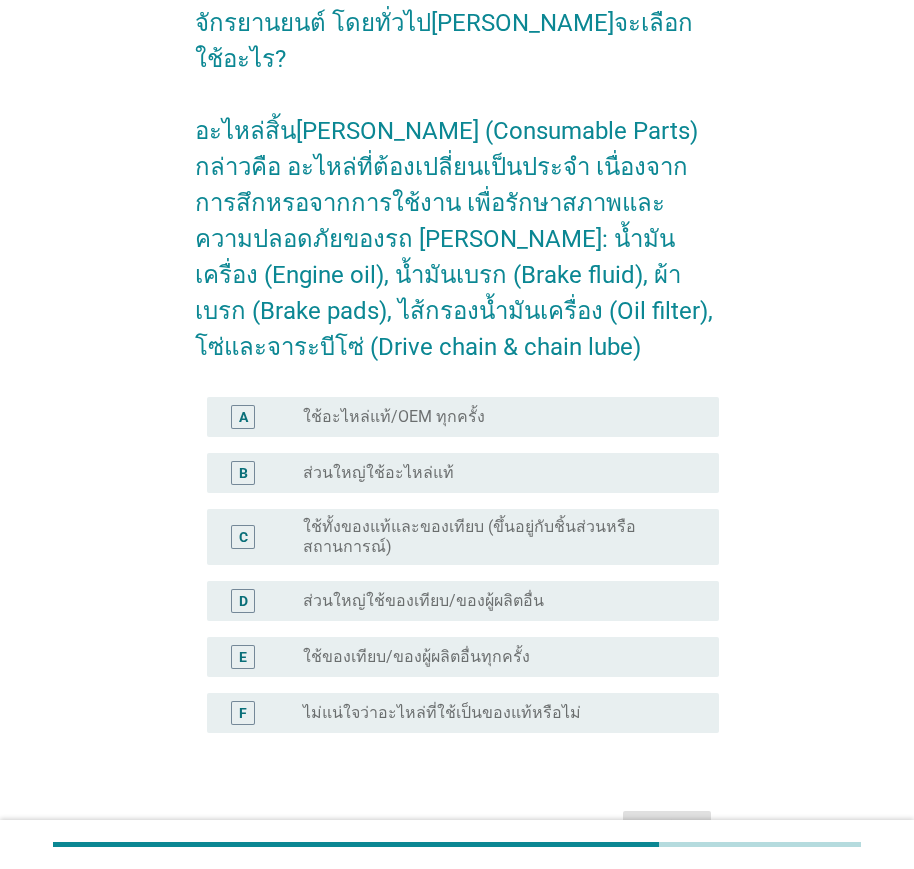 click on "ส่วนใหญ่ใช้อะไหล่แท้" at bounding box center (378, 473) 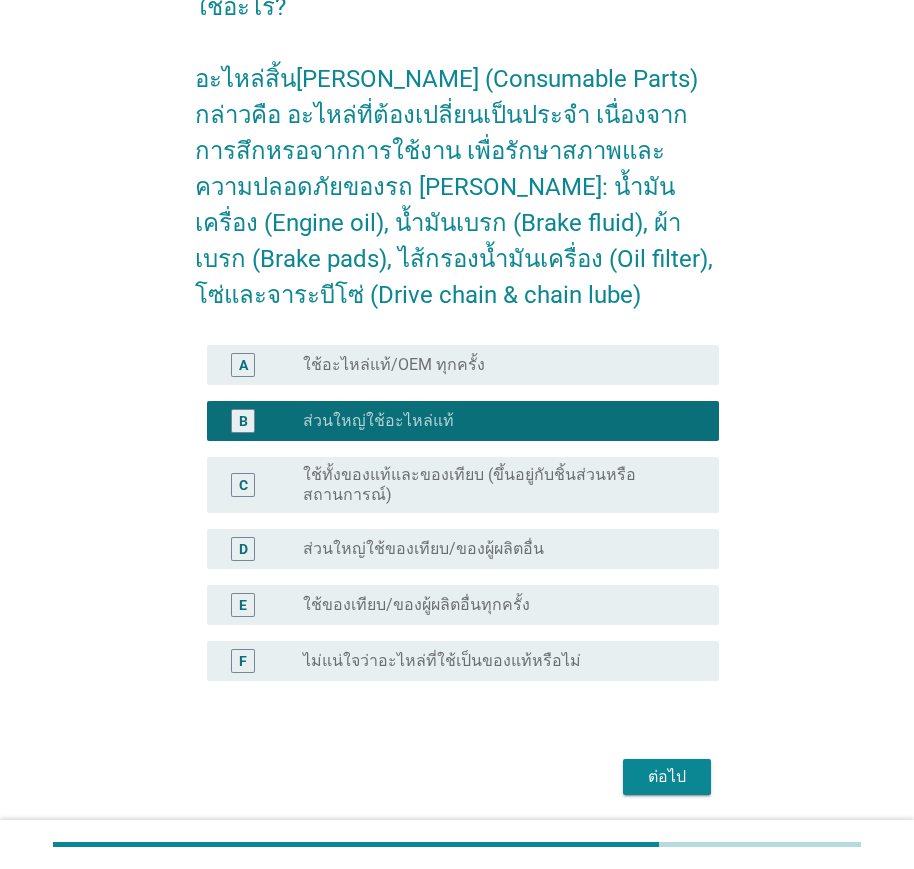 scroll, scrollTop: 277, scrollLeft: 0, axis: vertical 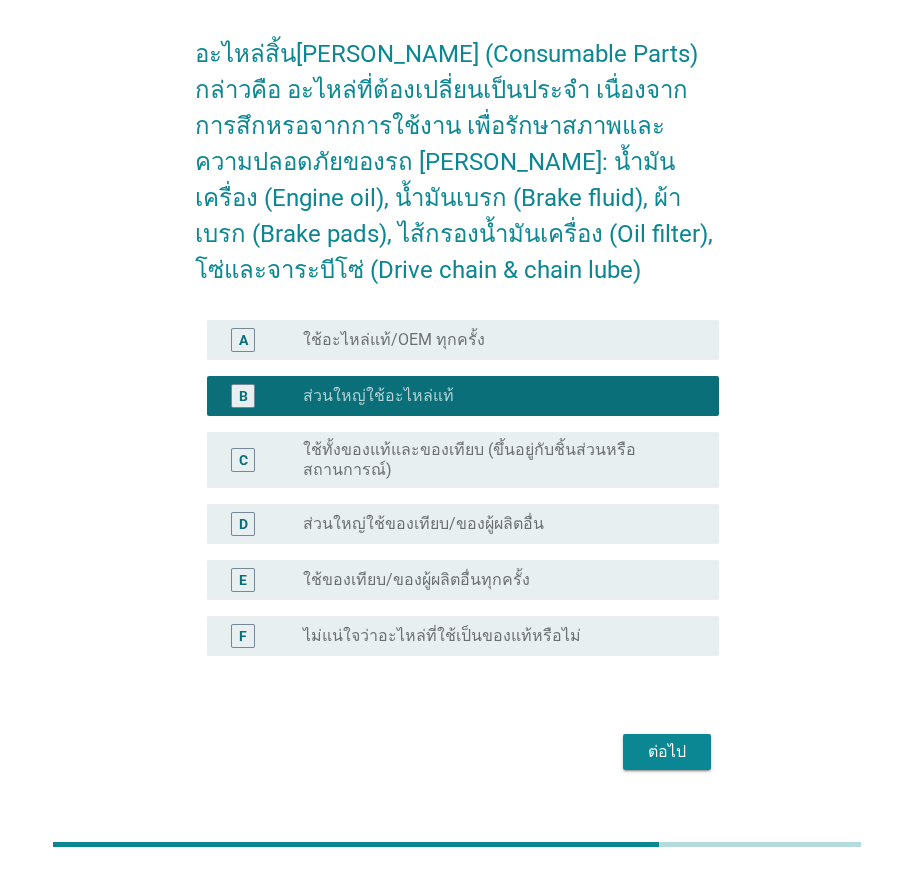 click on "ต่อไป" at bounding box center (667, 752) 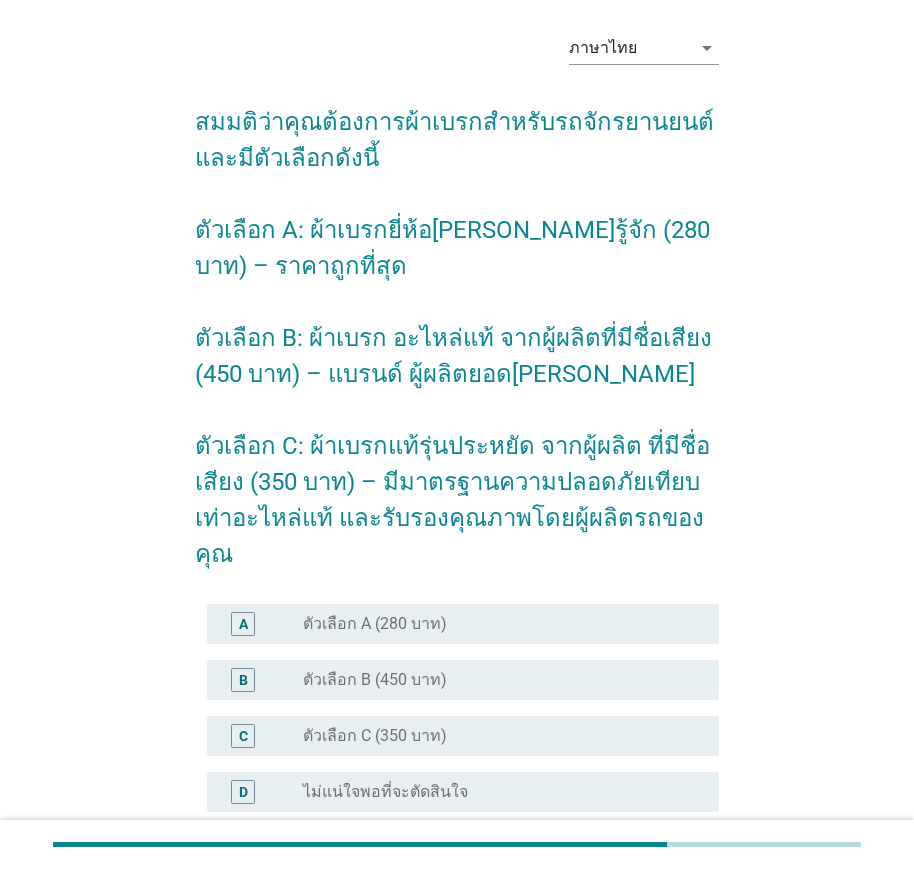 scroll, scrollTop: 100, scrollLeft: 0, axis: vertical 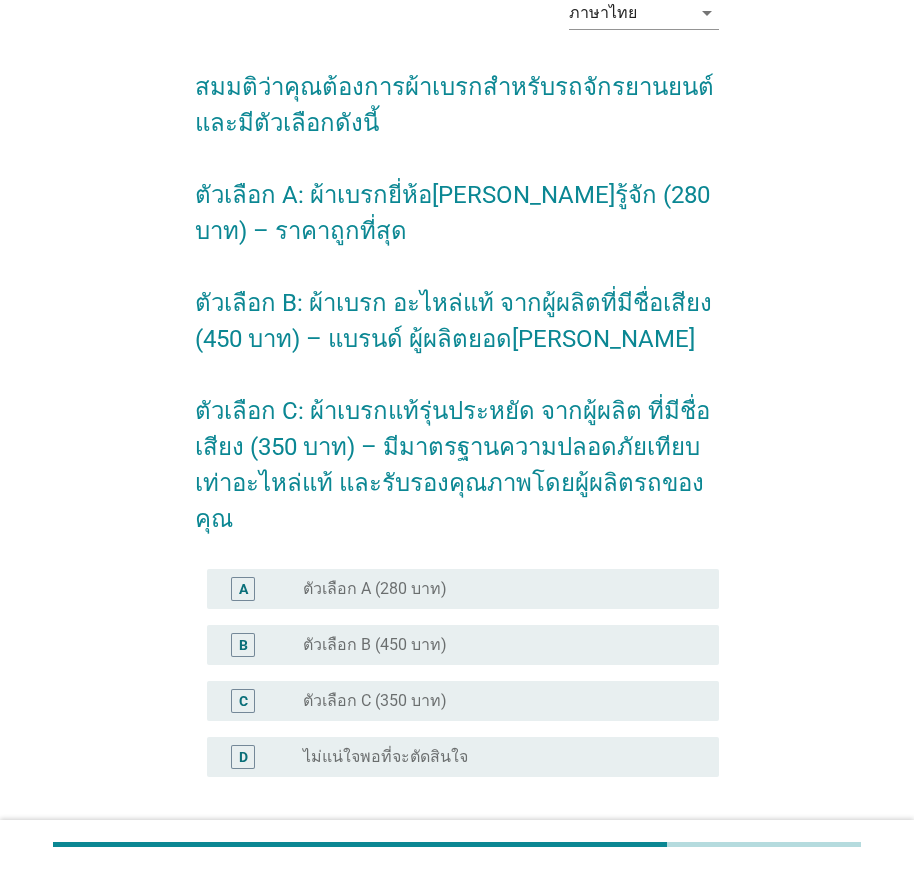 click on "ตัวเลือก B (450 บาท)" at bounding box center [375, 645] 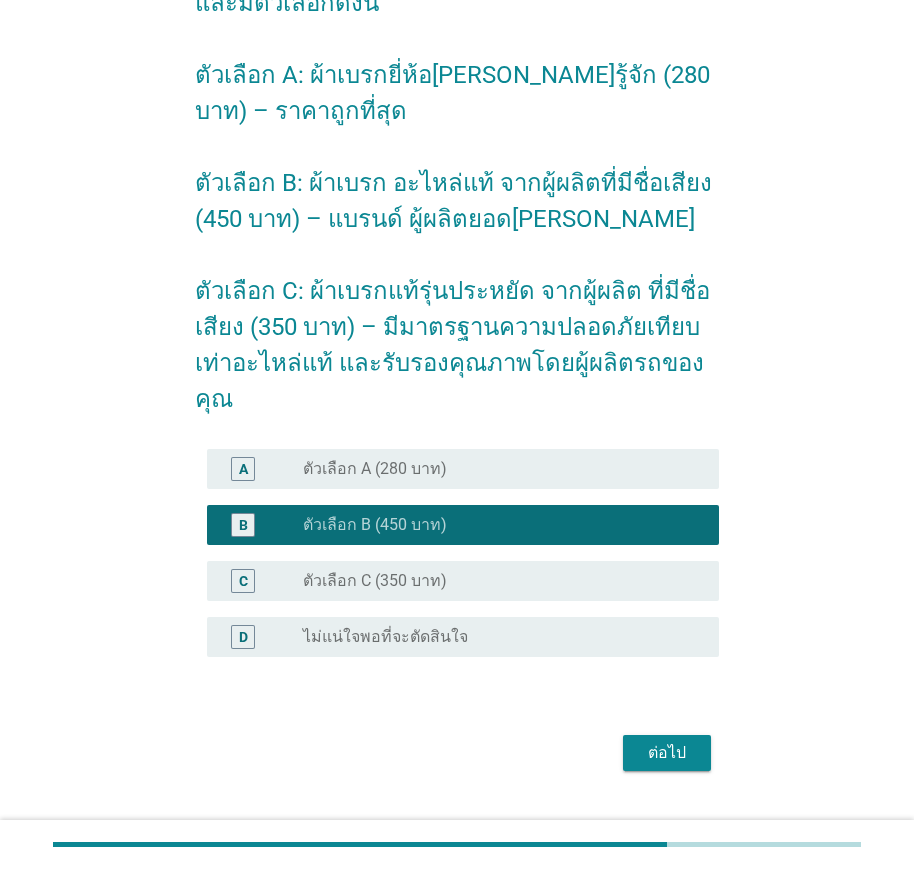 scroll, scrollTop: 221, scrollLeft: 0, axis: vertical 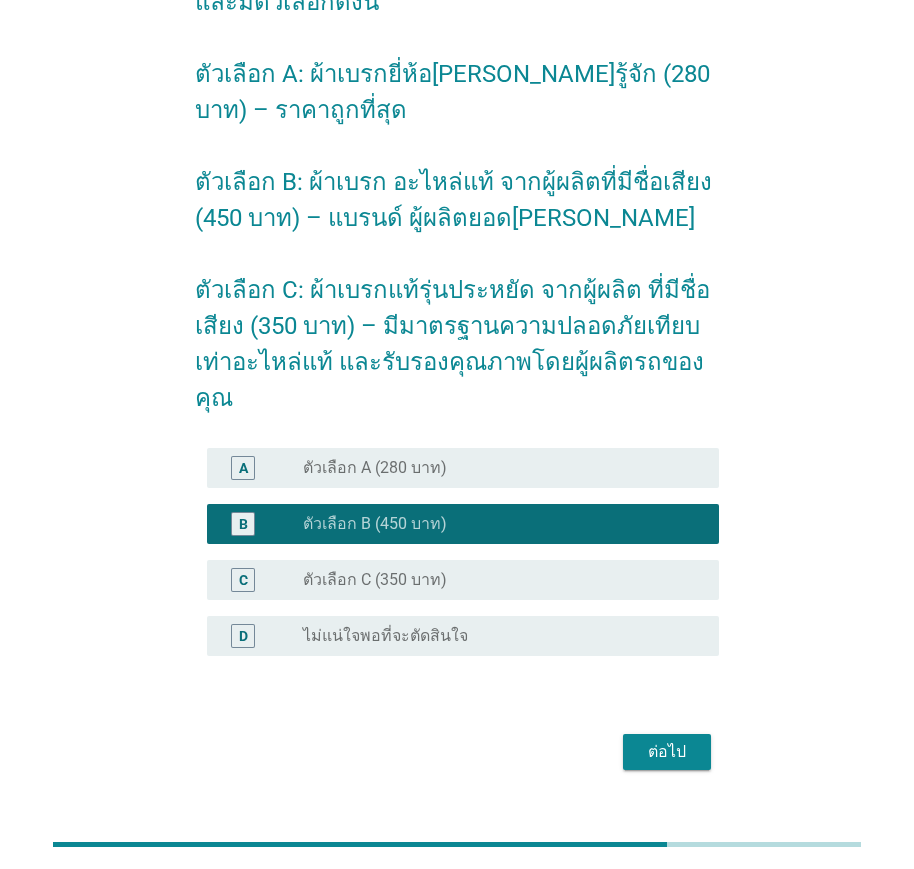 click on "ต่อไป" at bounding box center [667, 752] 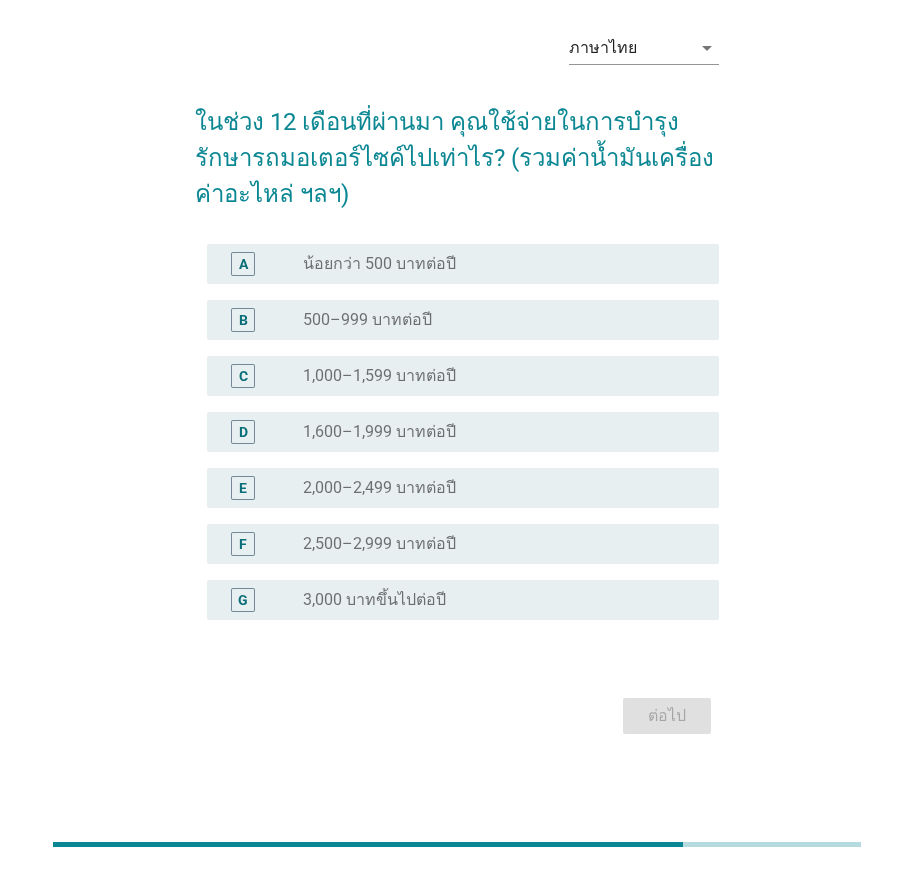 scroll, scrollTop: 0, scrollLeft: 0, axis: both 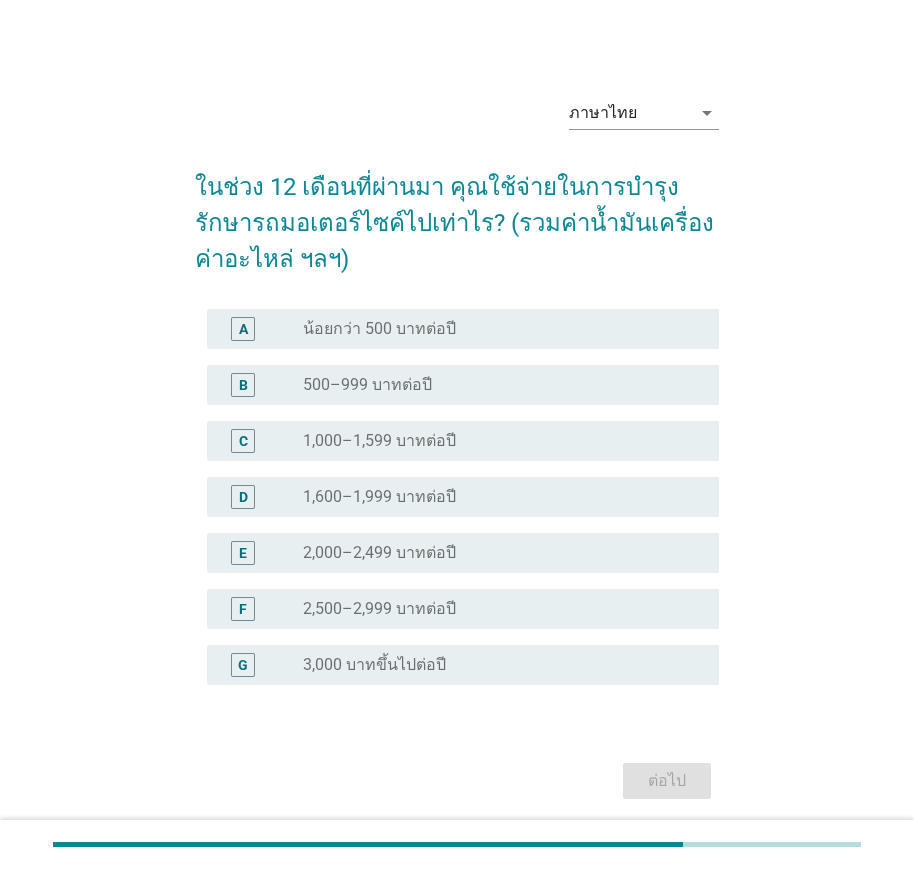 click on "1,600–1,999 บาทต่อปี" at bounding box center (379, 497) 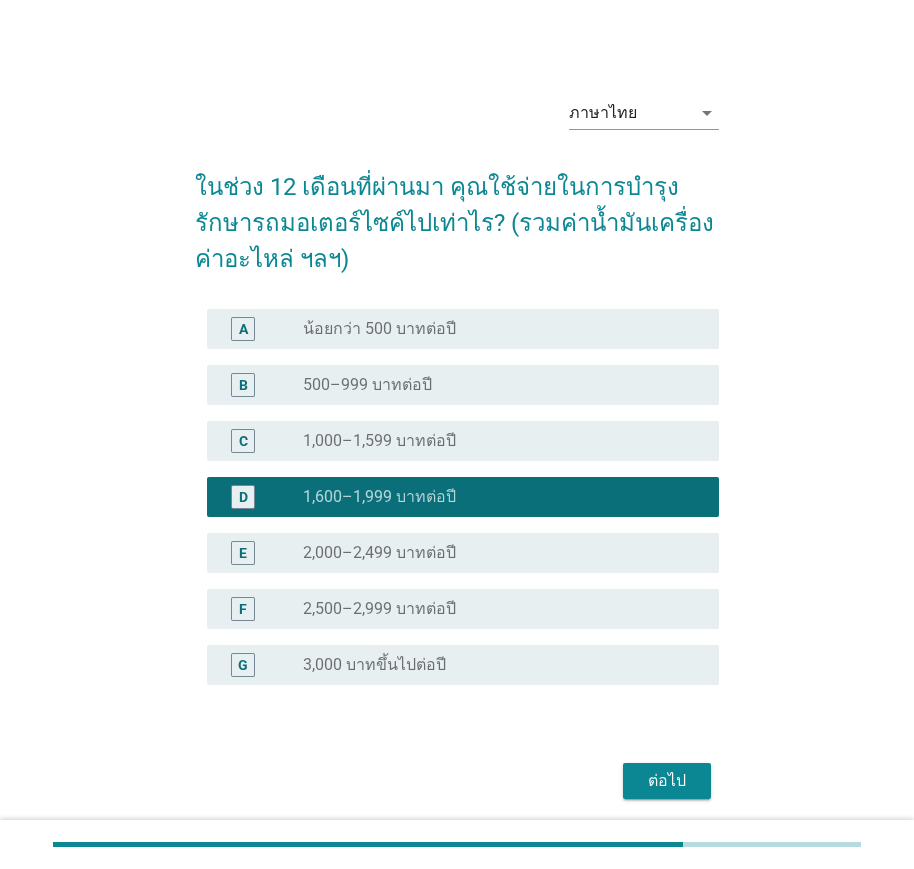 click on "ต่อไป" at bounding box center (667, 781) 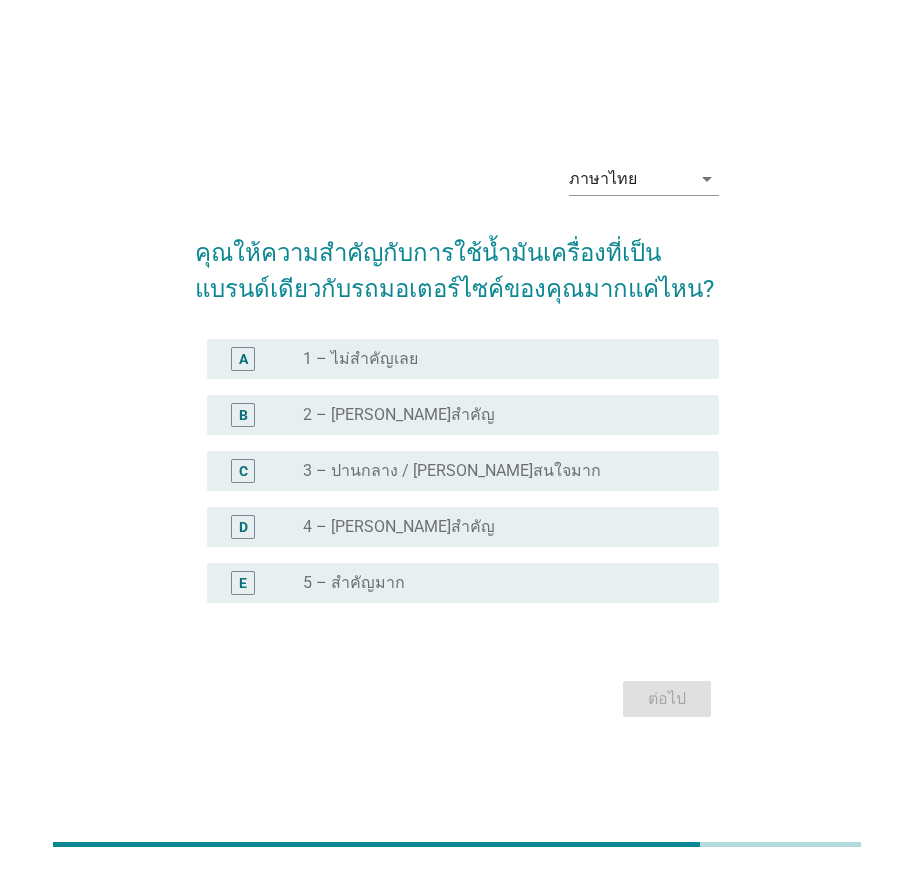 click on "2 – [PERSON_NAME]สำคัญ" at bounding box center (399, 415) 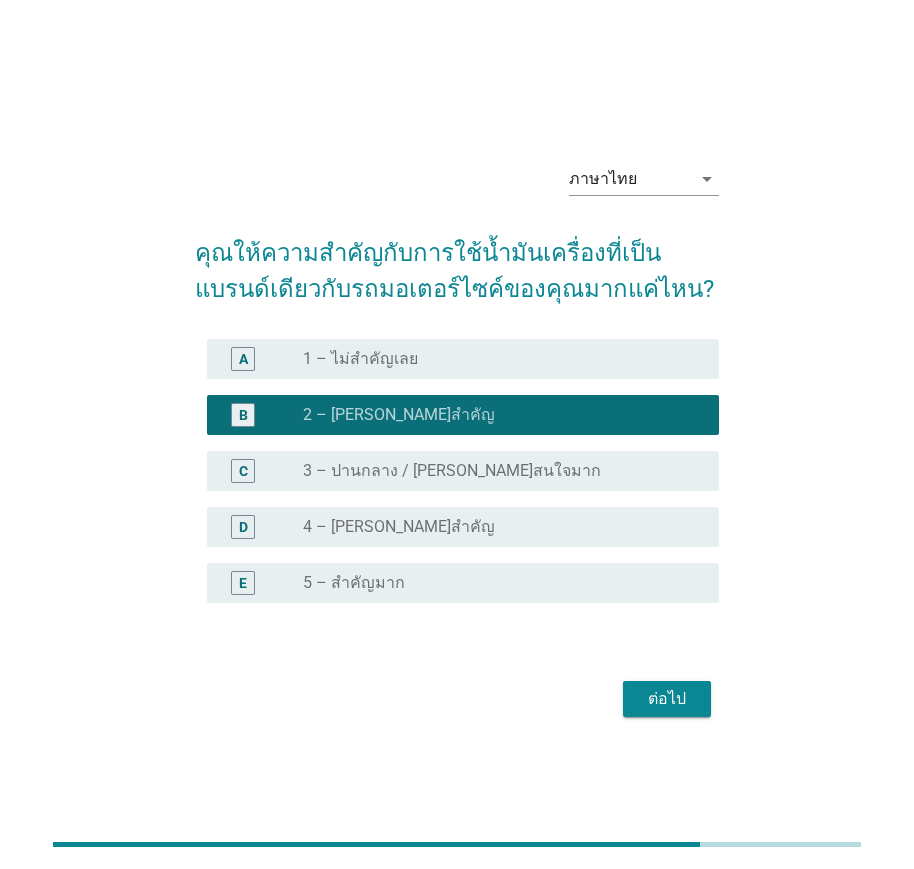 click on "3 – ปานกลาง / [PERSON_NAME]สนใจมาก" at bounding box center [452, 471] 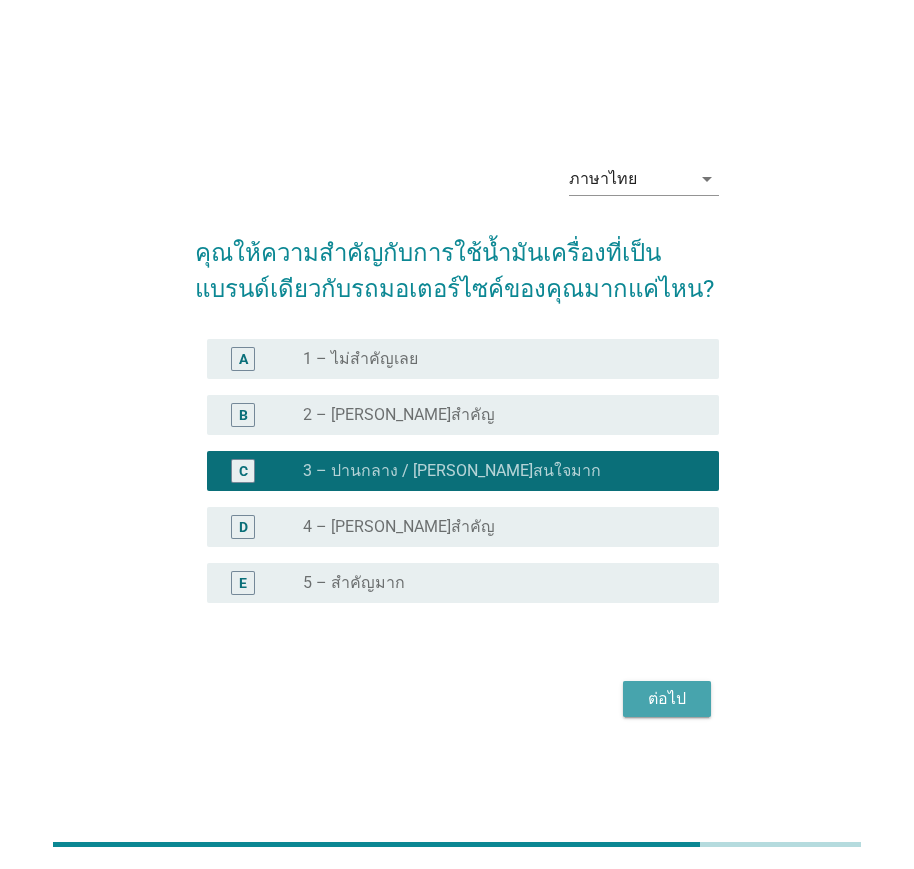 click on "ต่อไป" at bounding box center [667, 699] 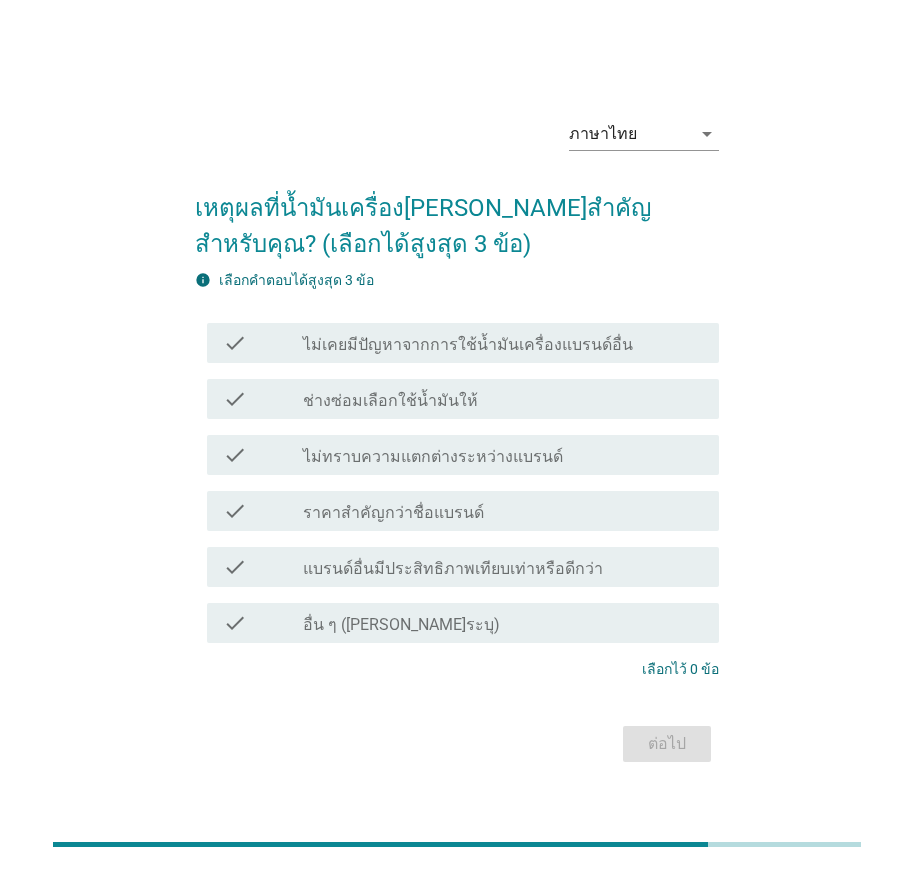 click on "ไม่เคยมีปัญหาจากการใช้น้ำมันเครื่องแบรนด์อื่น" at bounding box center [468, 345] 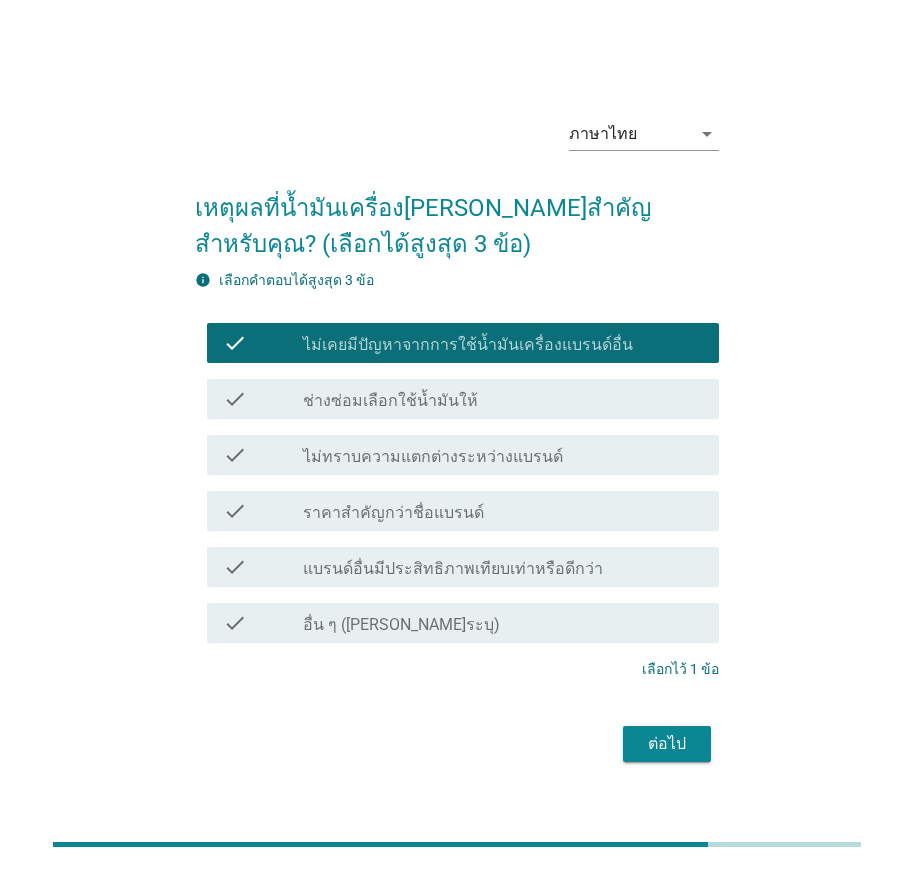 click on "ต่อไป" at bounding box center (667, 744) 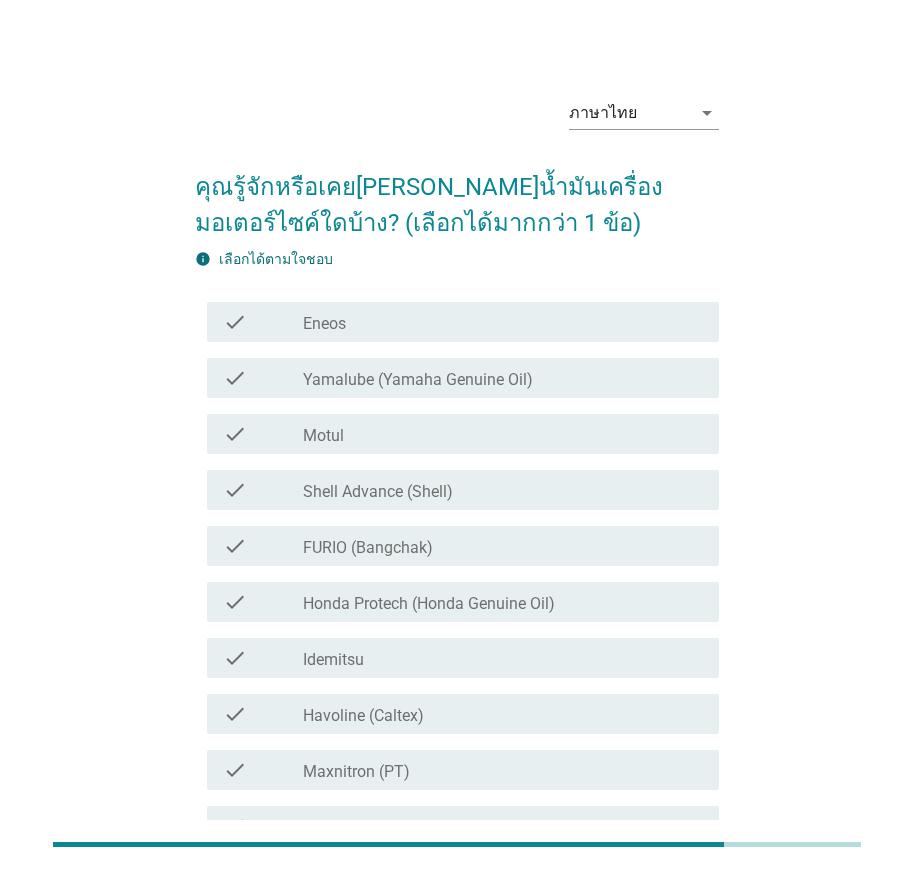 click on "Motul" at bounding box center [323, 436] 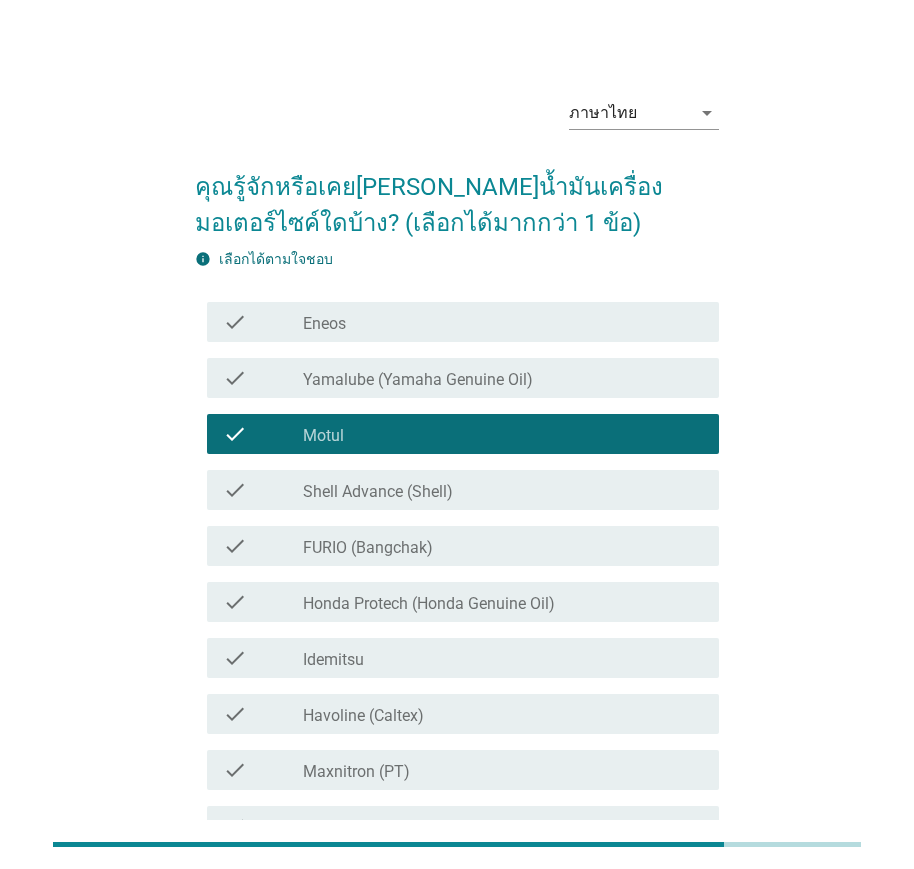 click on "Shell Advance (Shell)" at bounding box center (378, 492) 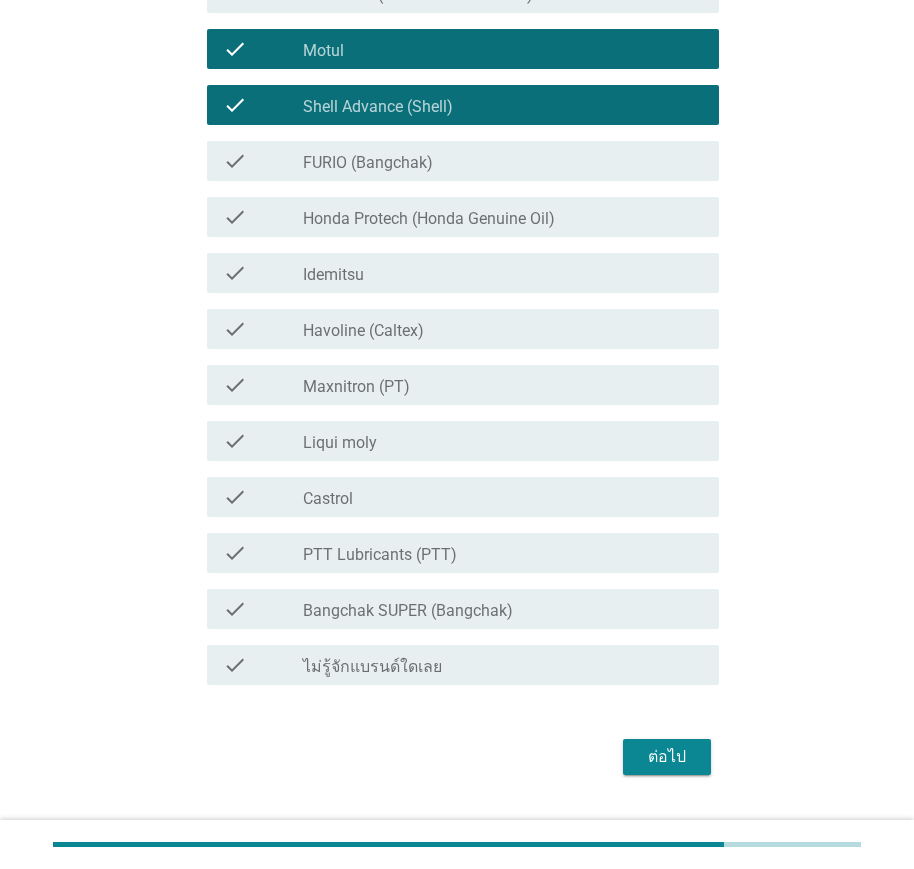 scroll, scrollTop: 426, scrollLeft: 0, axis: vertical 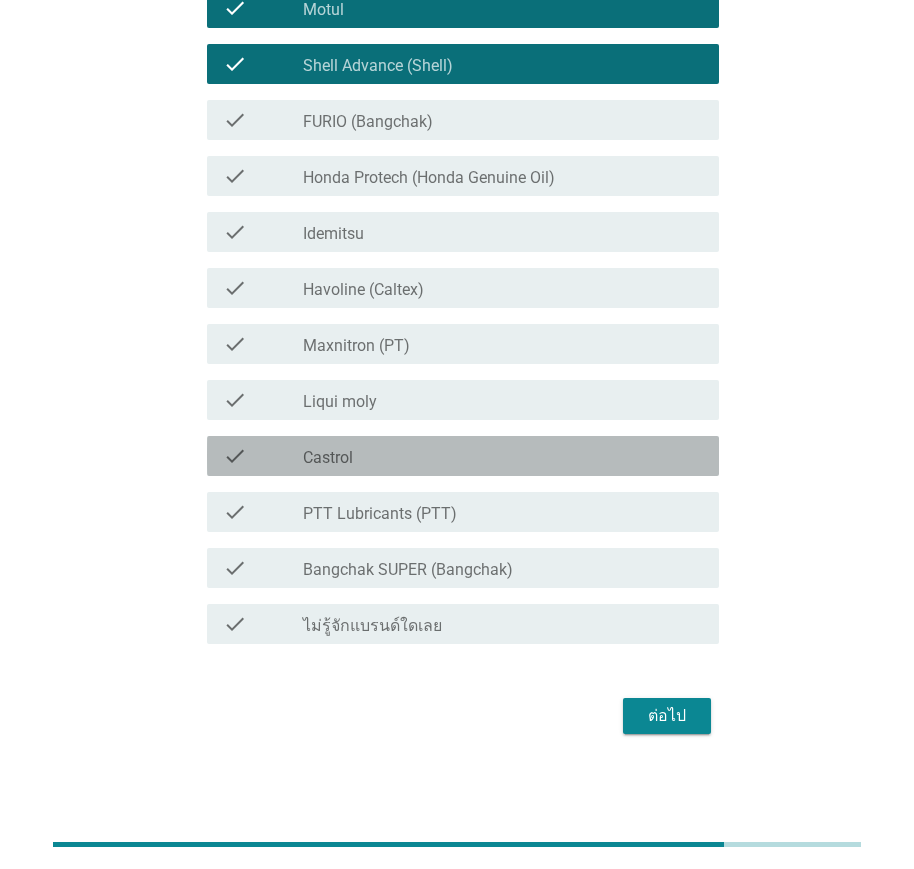 click on "check     check_box_outline_blank Castrol" at bounding box center (463, 456) 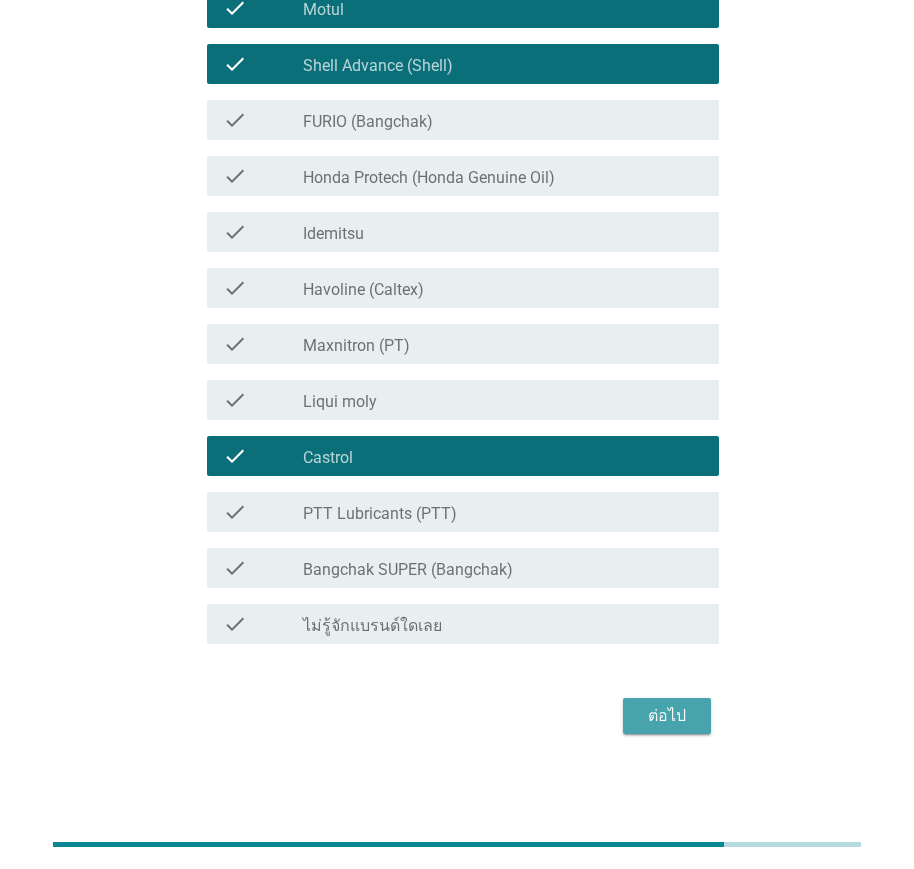 click on "ต่อไป" at bounding box center (667, 716) 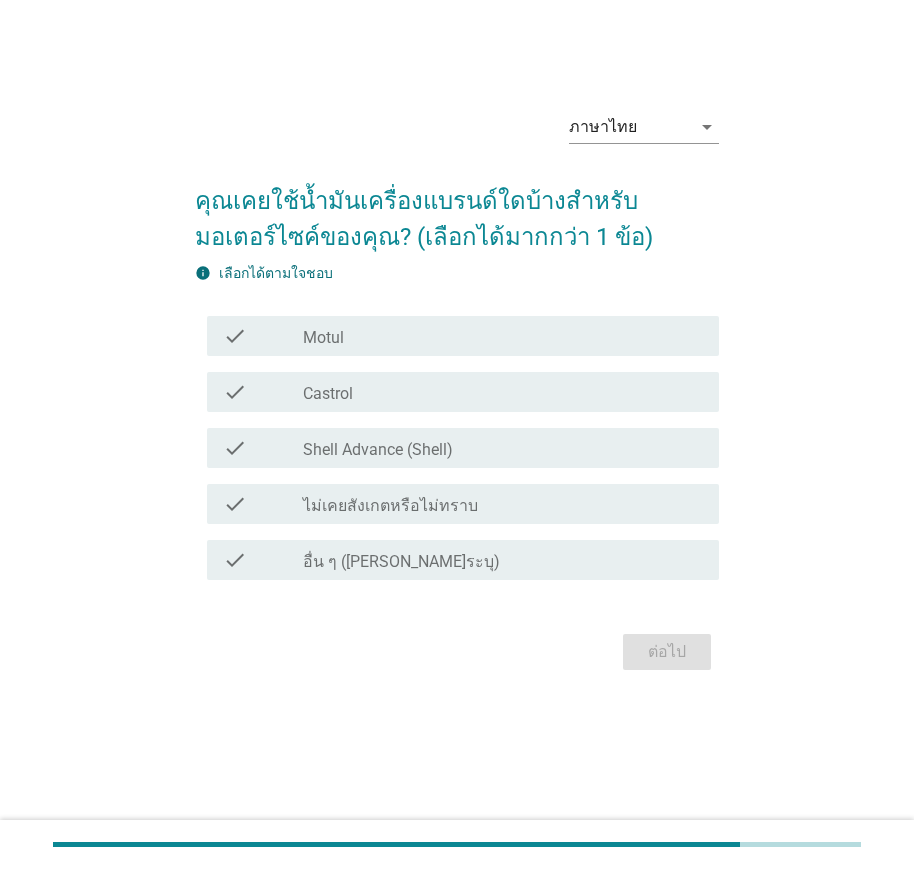 scroll, scrollTop: 0, scrollLeft: 0, axis: both 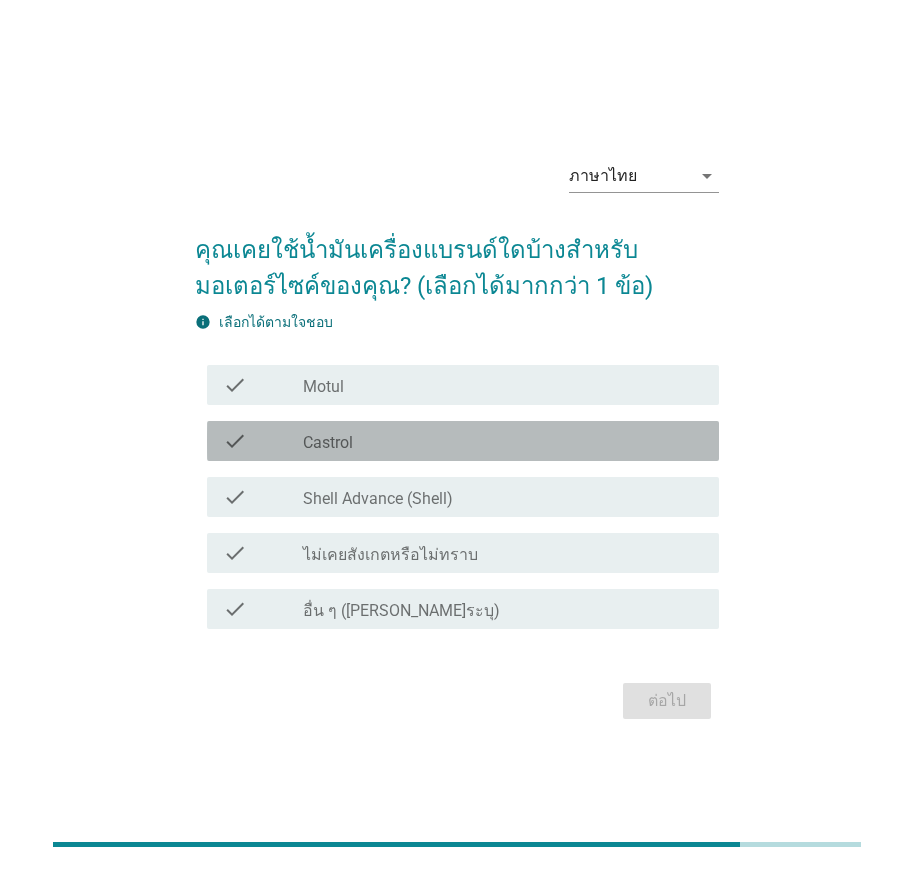 click on "Castrol" at bounding box center (328, 443) 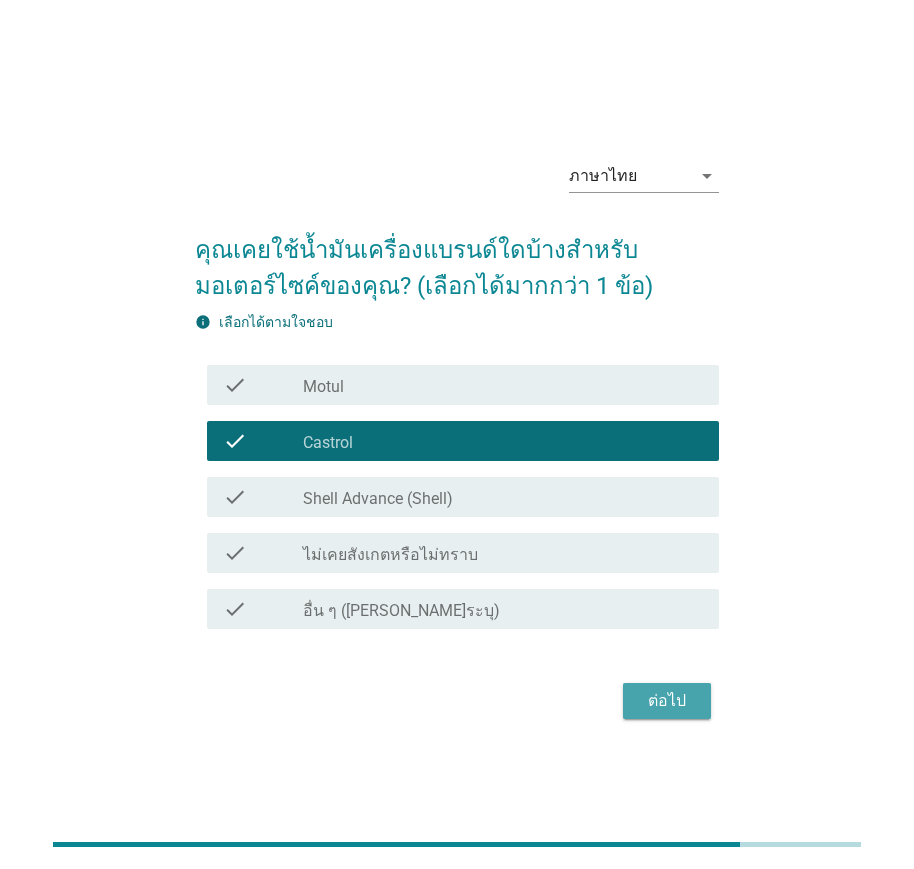 click on "ต่อไป" at bounding box center [667, 701] 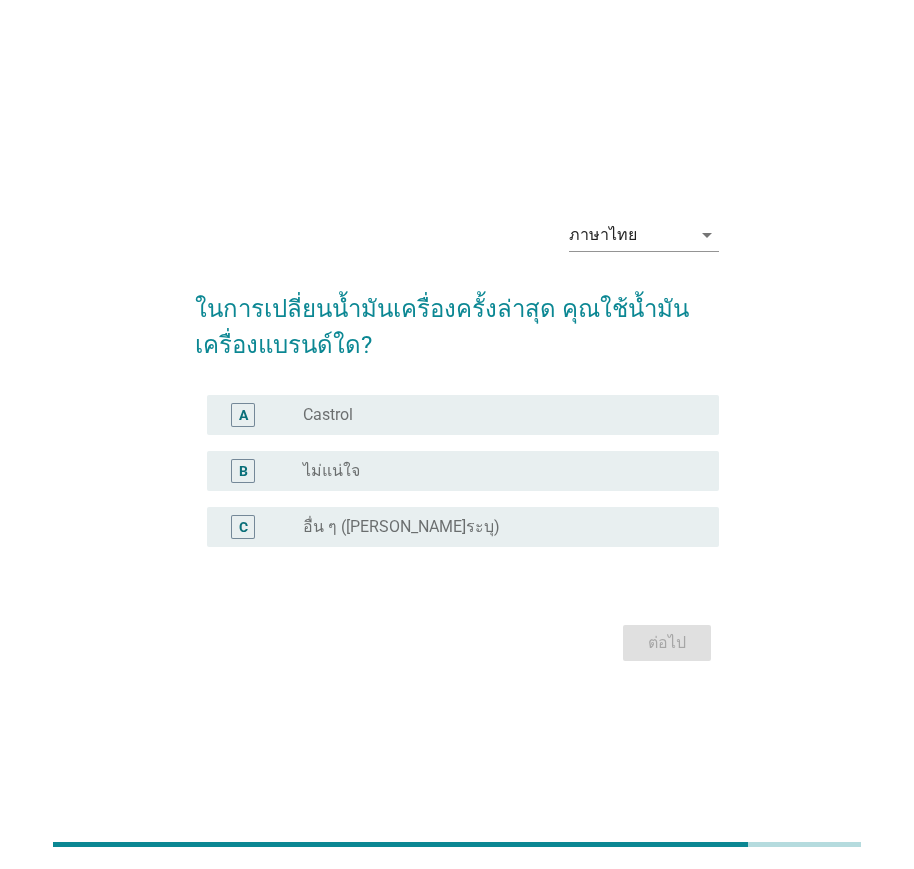 click on "radio_button_unchecked Castrol" at bounding box center [503, 415] 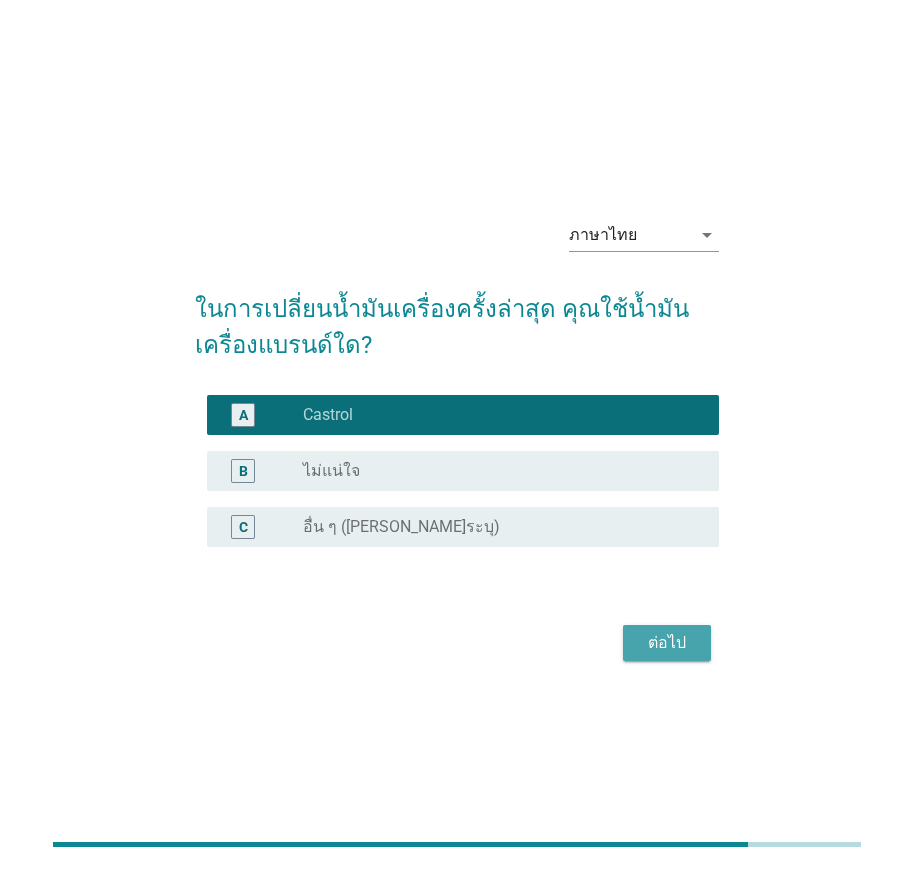 click on "ต่อไป" at bounding box center [667, 643] 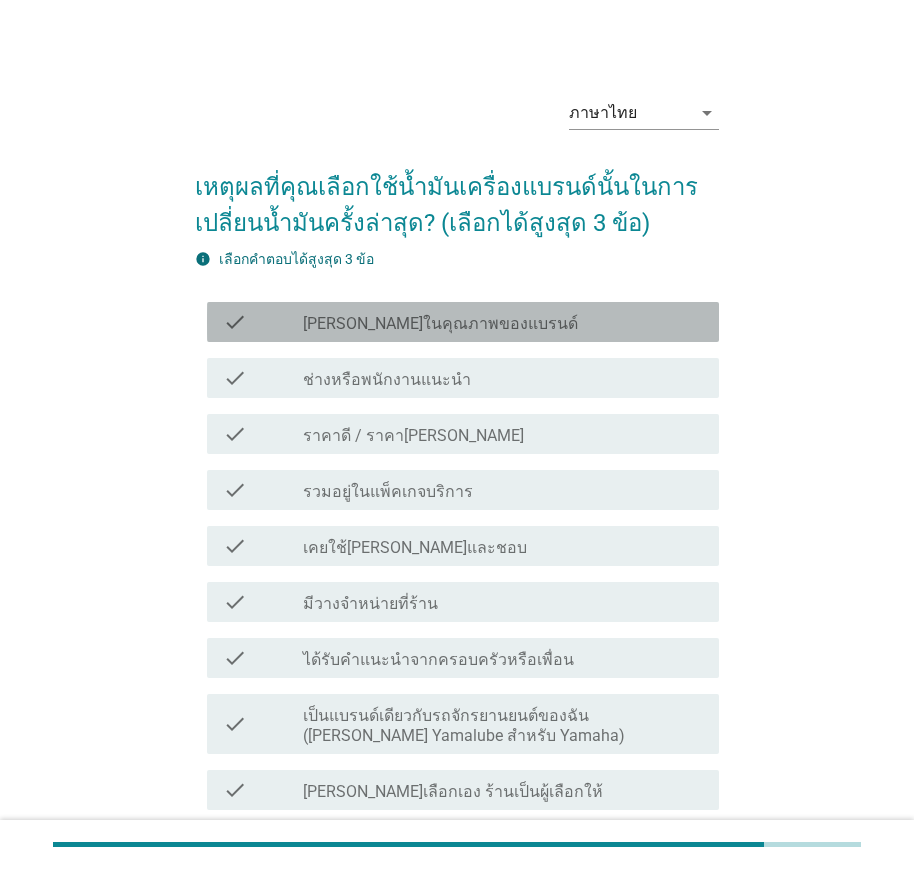 click on "[PERSON_NAME]ในคุณภาพของแบรนด์" at bounding box center [440, 324] 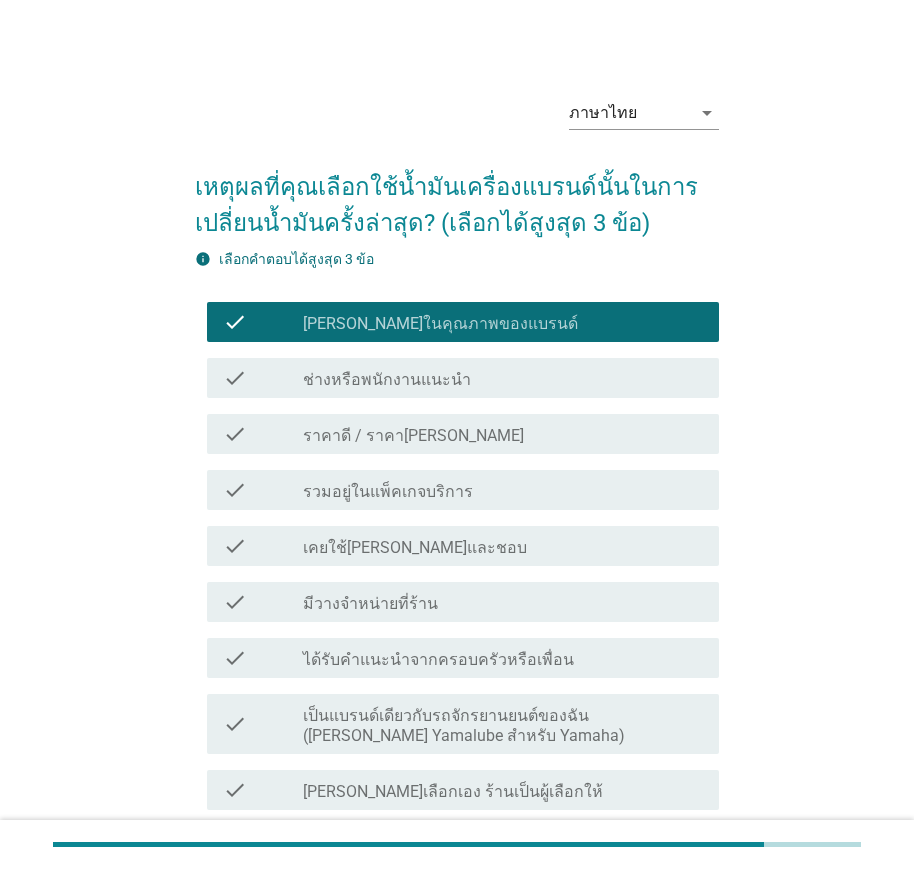click on "ราคาดี / ราคา[PERSON_NAME]" at bounding box center [413, 436] 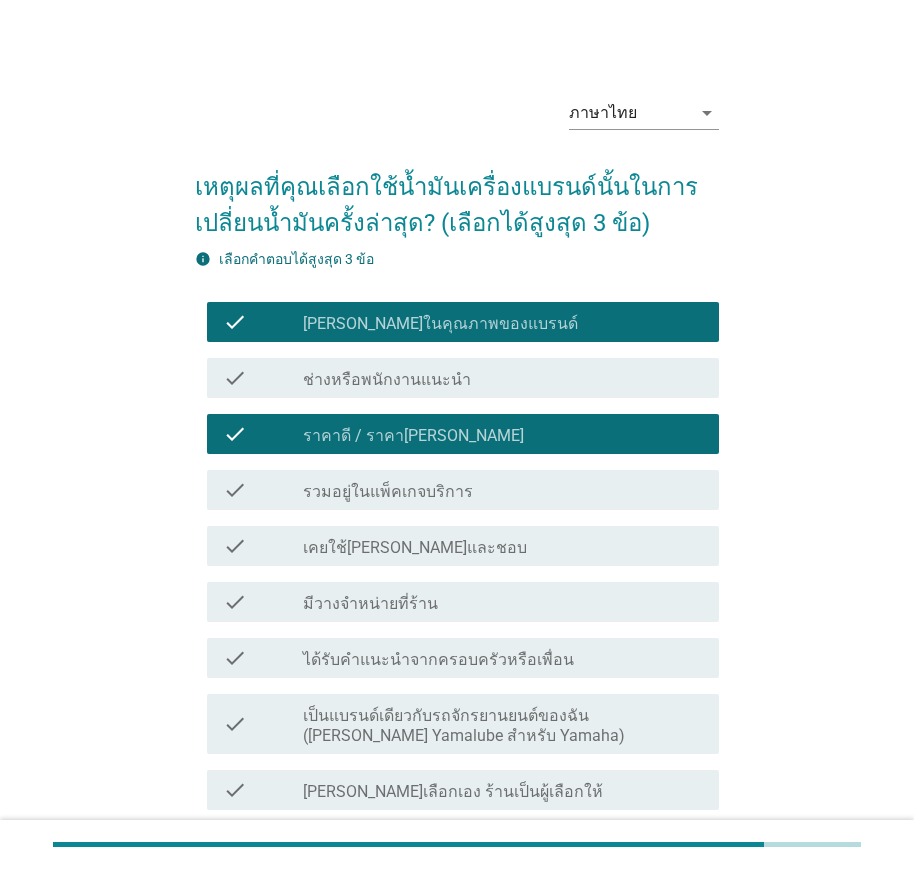 click on "เคยใช้[PERSON_NAME]และชอบ" at bounding box center [415, 548] 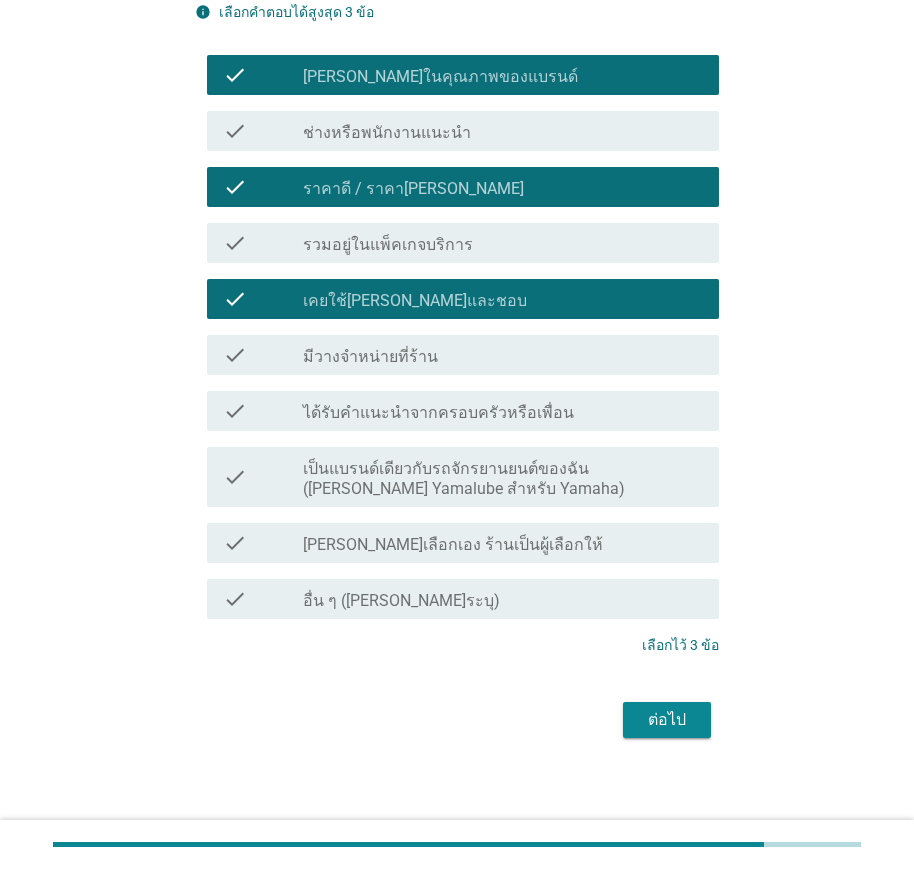 scroll, scrollTop: 251, scrollLeft: 0, axis: vertical 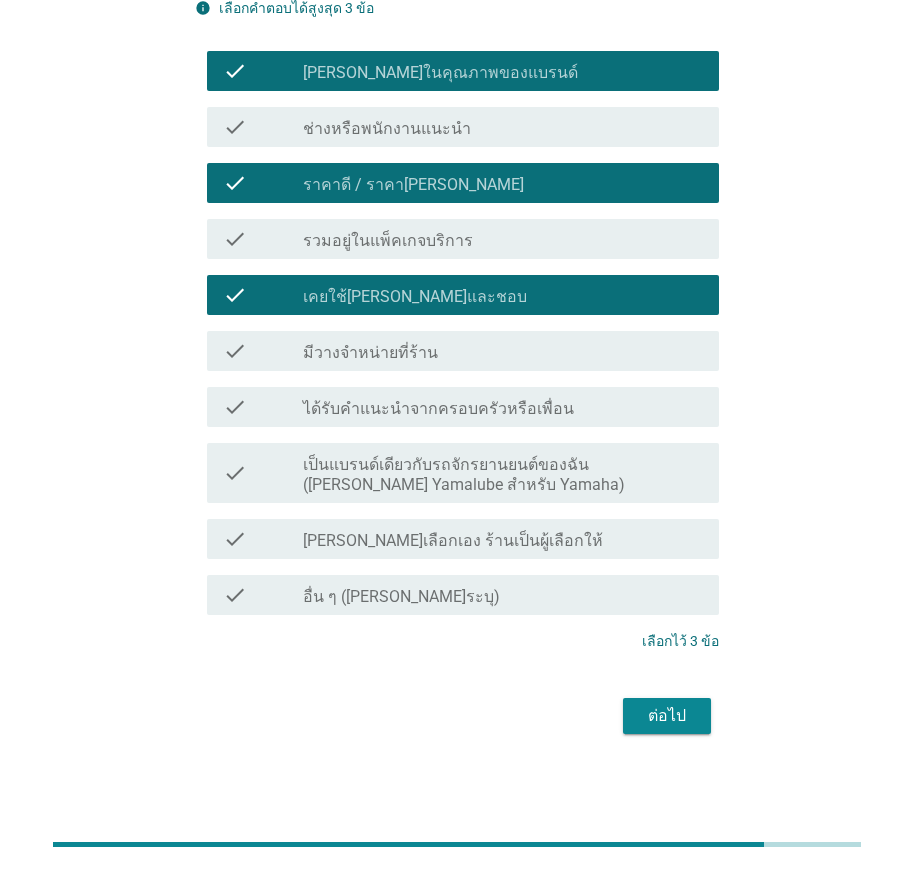 click on "ต่อไป" at bounding box center (667, 716) 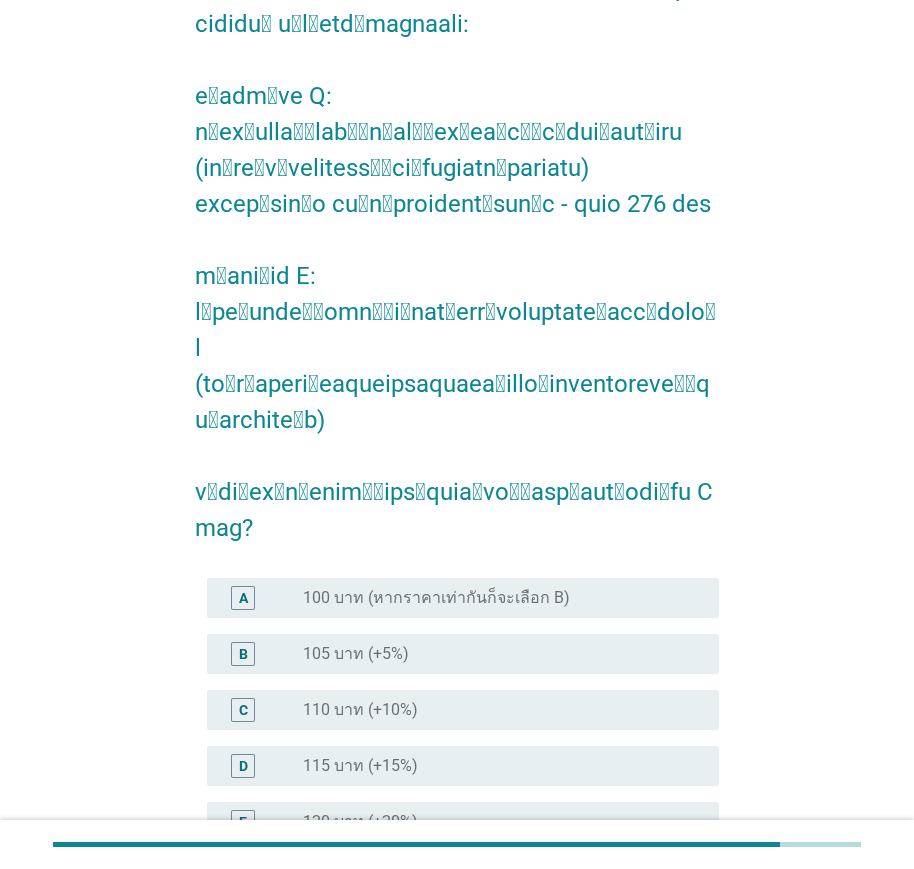 scroll, scrollTop: 200, scrollLeft: 0, axis: vertical 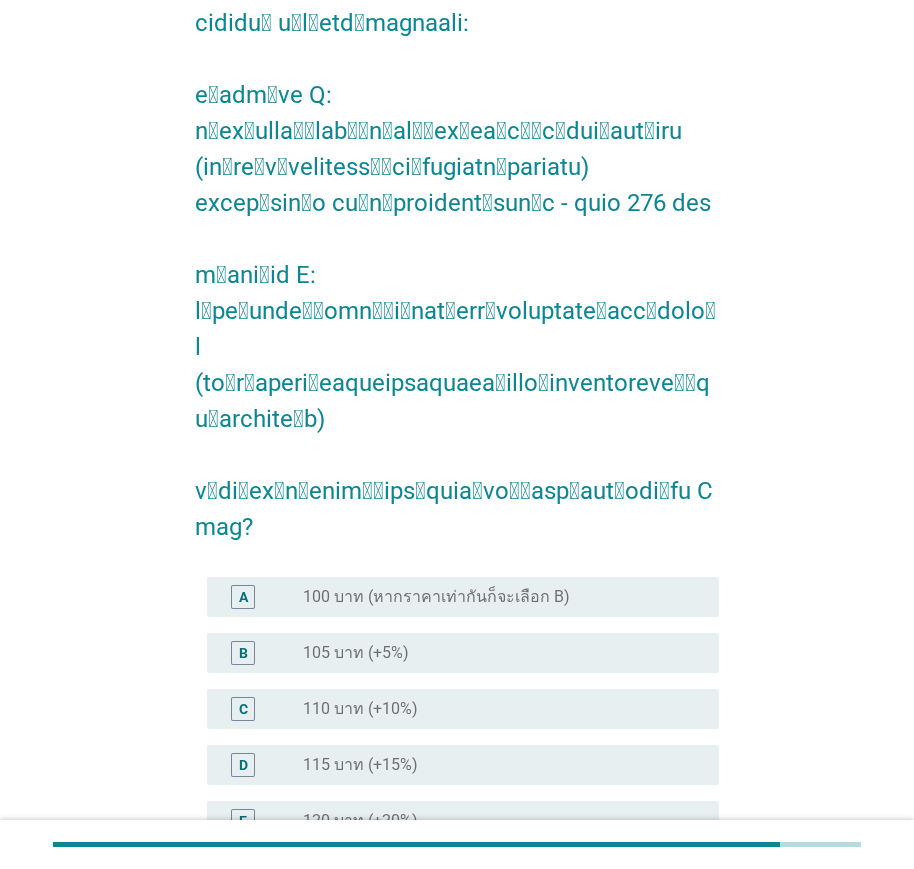 click on "110 บาท (+10%)" at bounding box center (360, 709) 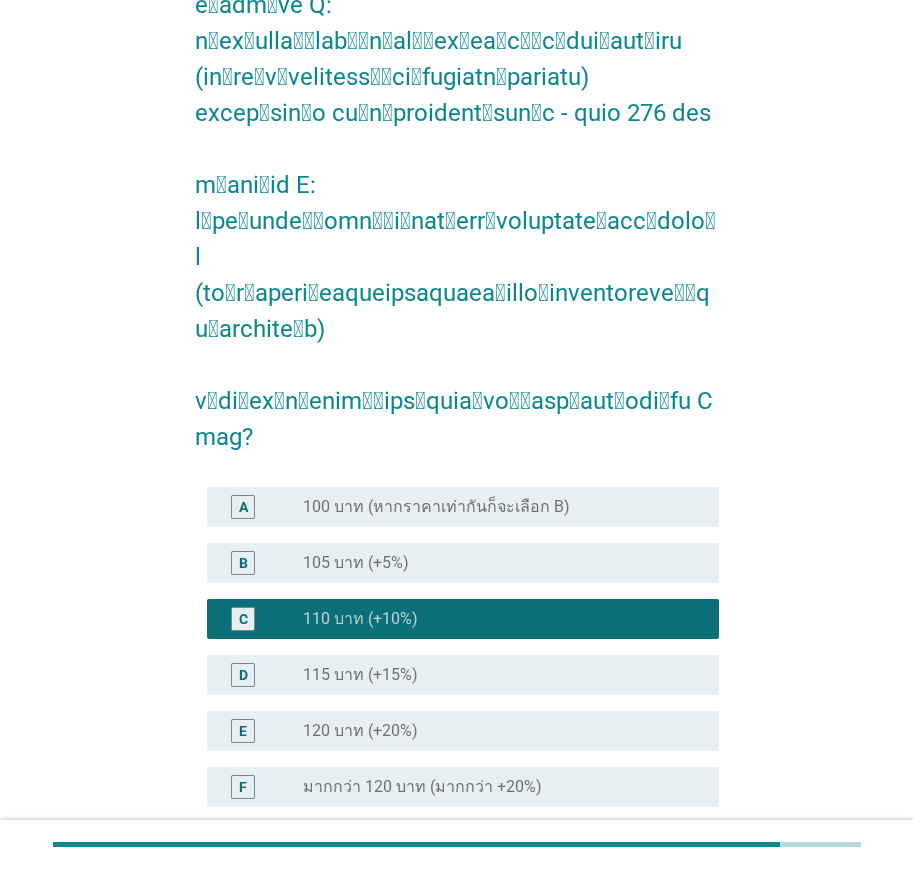scroll, scrollTop: 445, scrollLeft: 0, axis: vertical 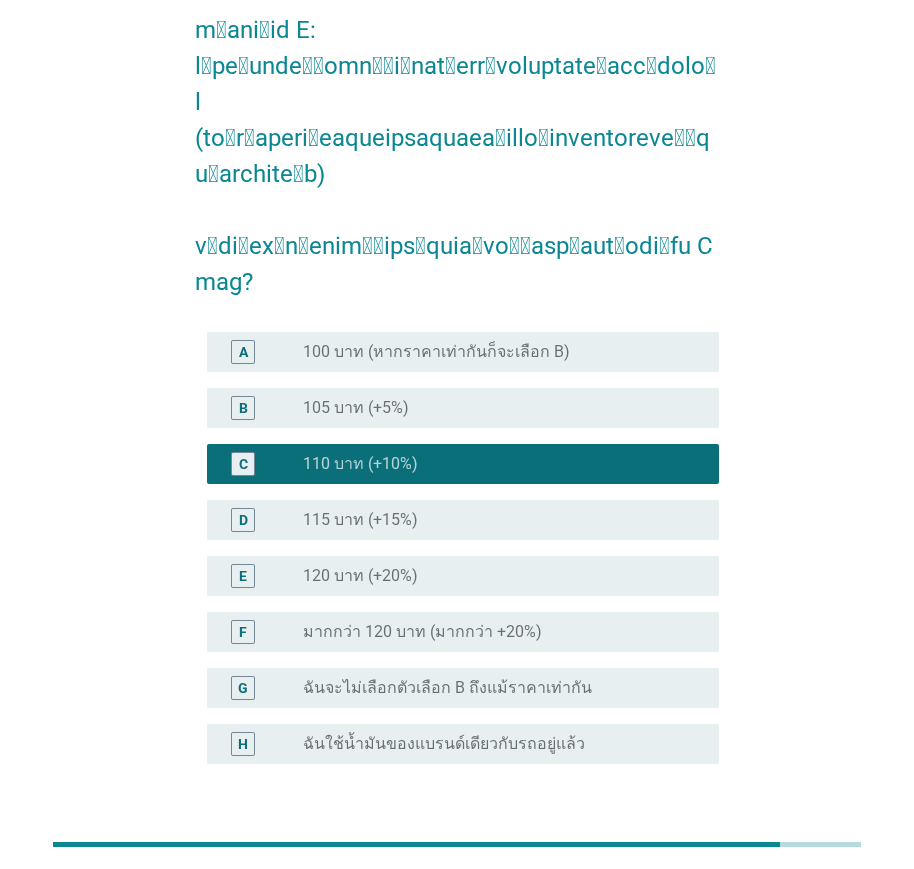 click on "ต่อไป" at bounding box center (667, 860) 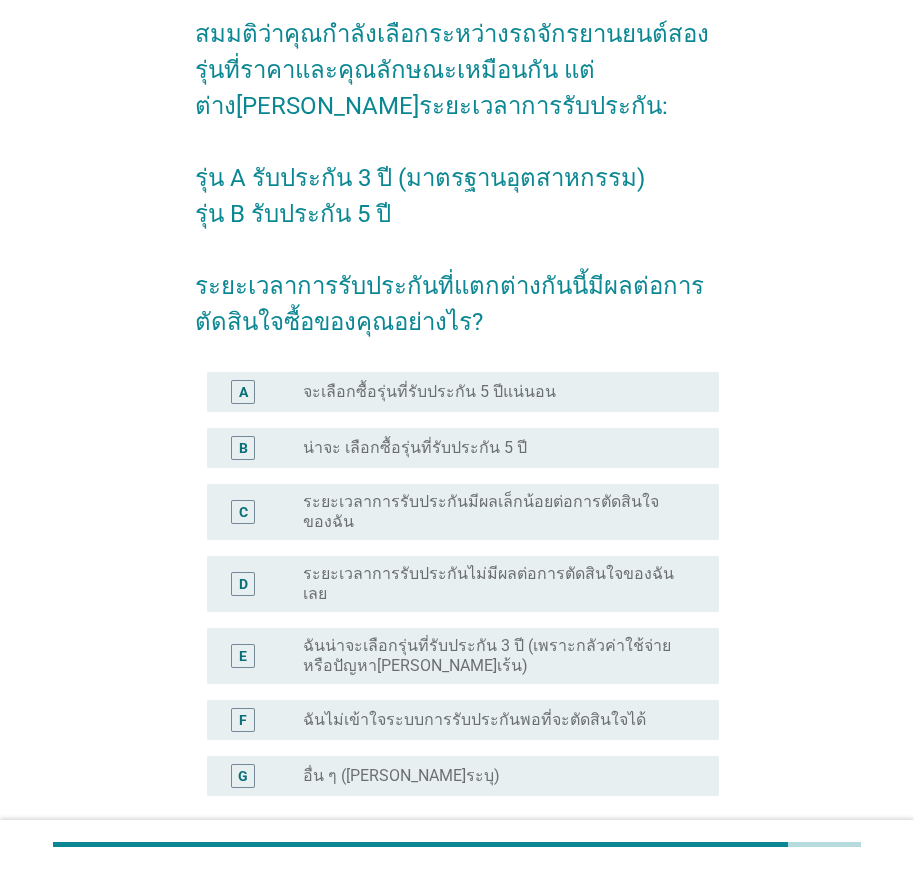 scroll, scrollTop: 200, scrollLeft: 0, axis: vertical 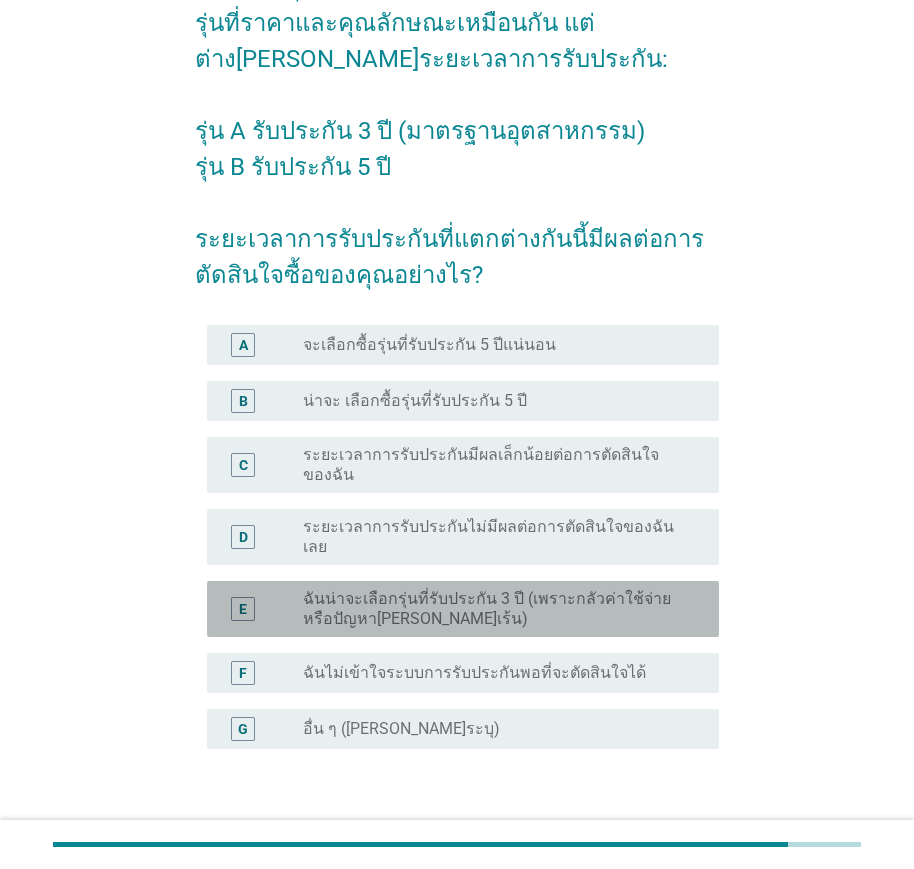 click on "ฉันน่าจะเลือกรุ่นที่รับประกัน 3 ปี (เพราะกลัวค่าใช้จ่ายหรือปัญหา[PERSON_NAME]เร้น)" at bounding box center (495, 609) 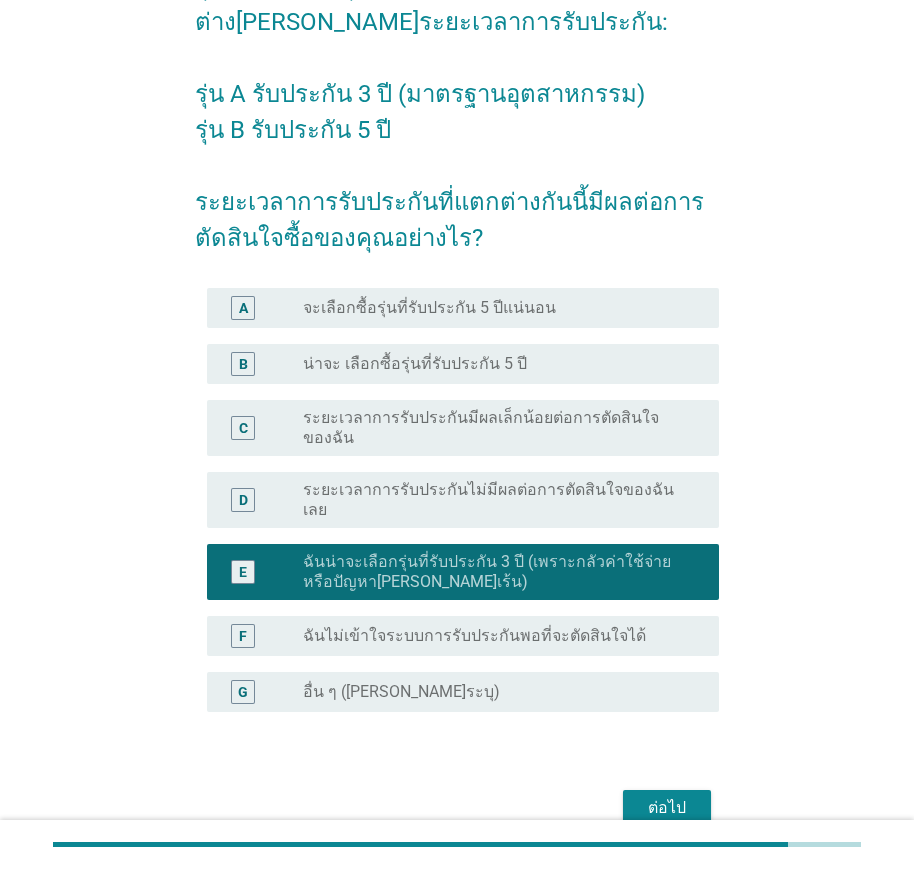 scroll, scrollTop: 297, scrollLeft: 0, axis: vertical 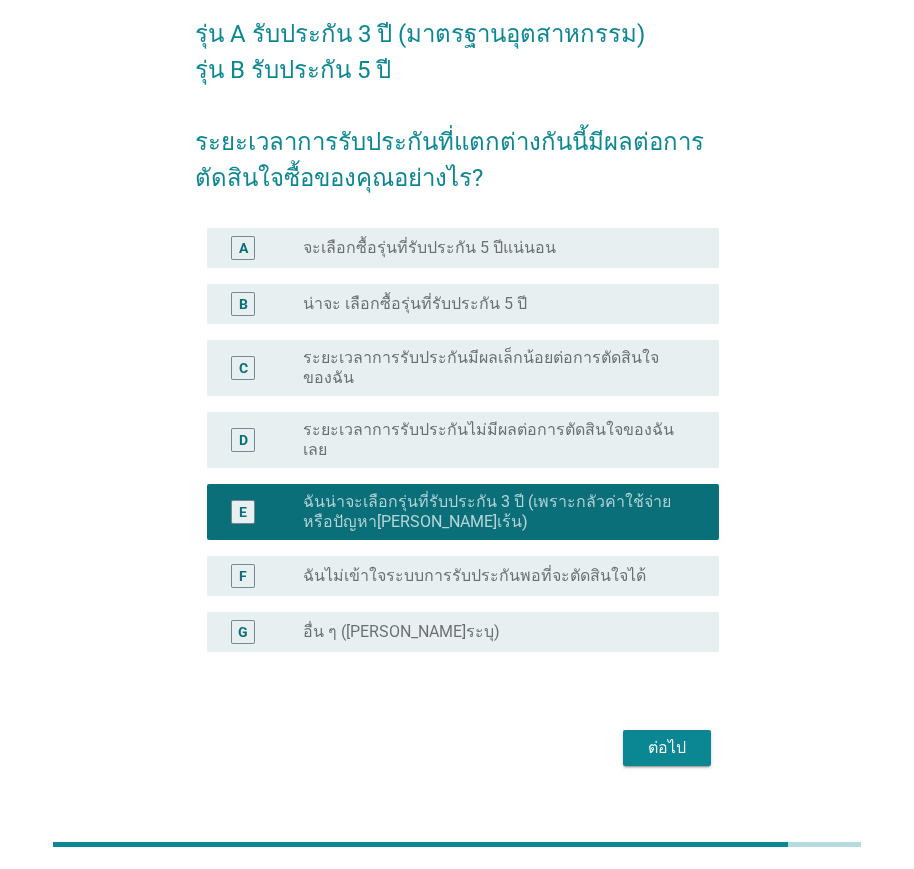 click on "ต่อไป" at bounding box center (667, 748) 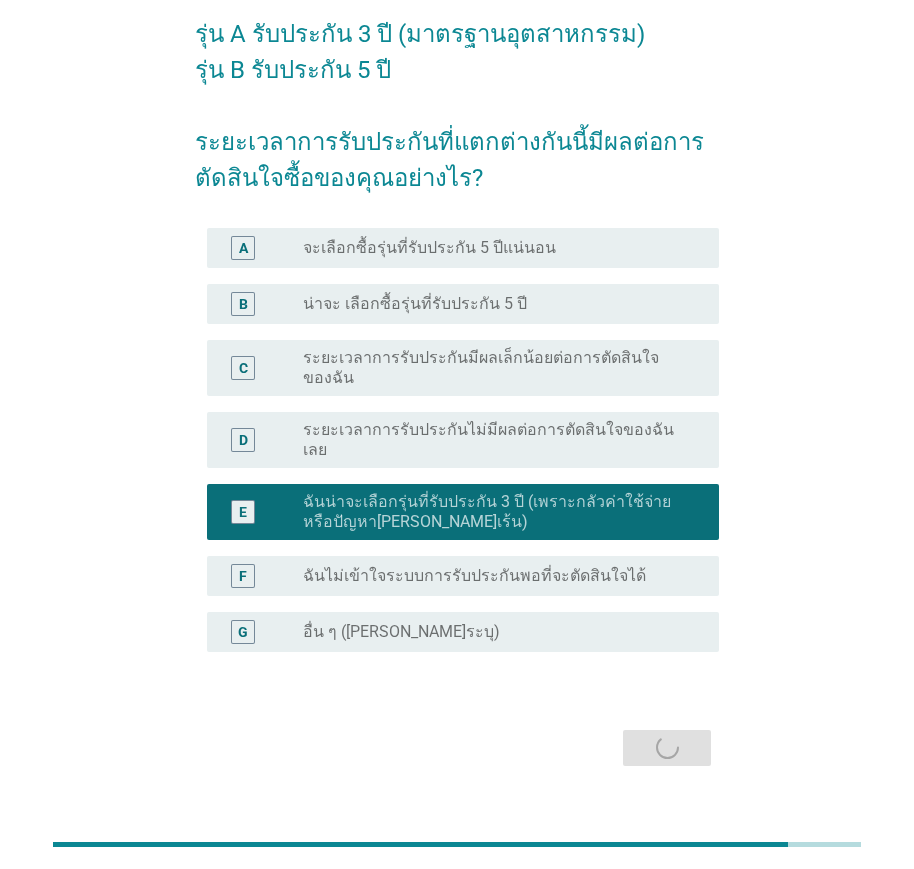 scroll, scrollTop: 0, scrollLeft: 0, axis: both 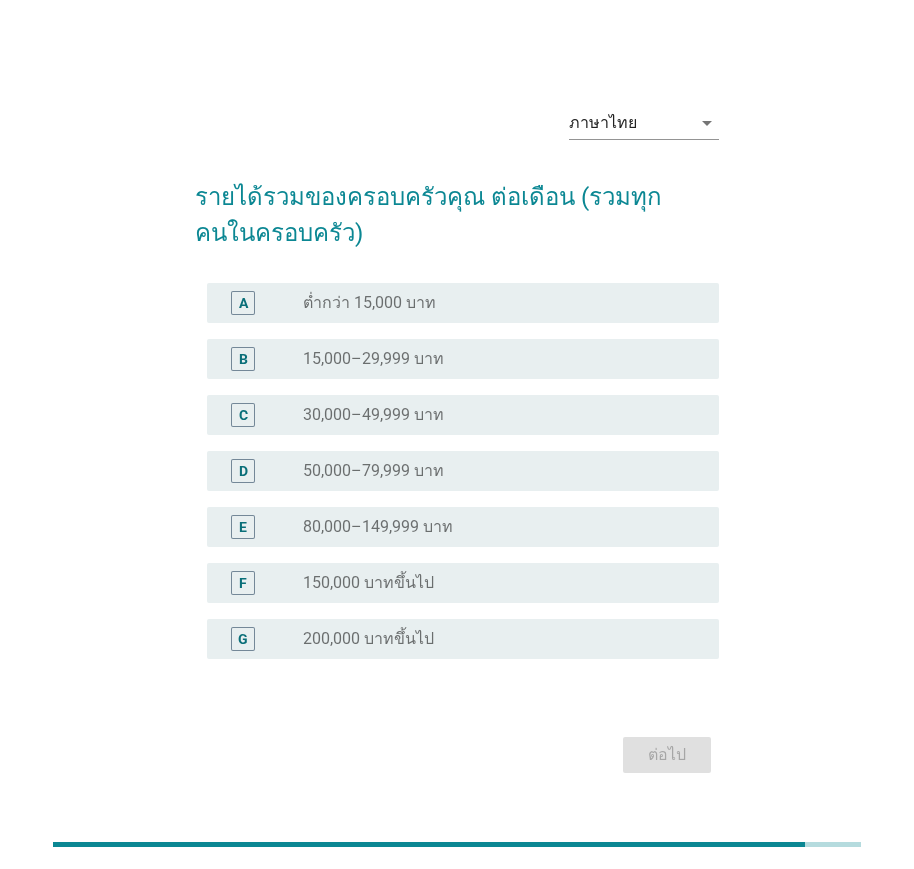click on "50,000–79,999 บาท" at bounding box center (373, 471) 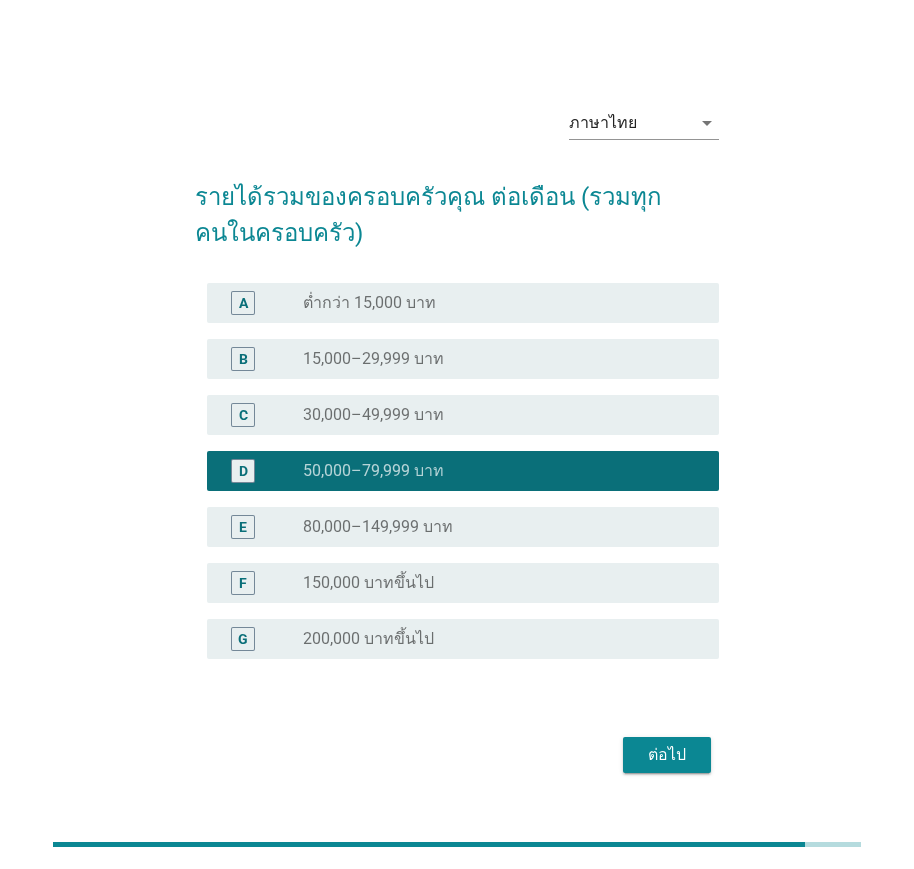 click on "ต่อไป" at bounding box center (667, 755) 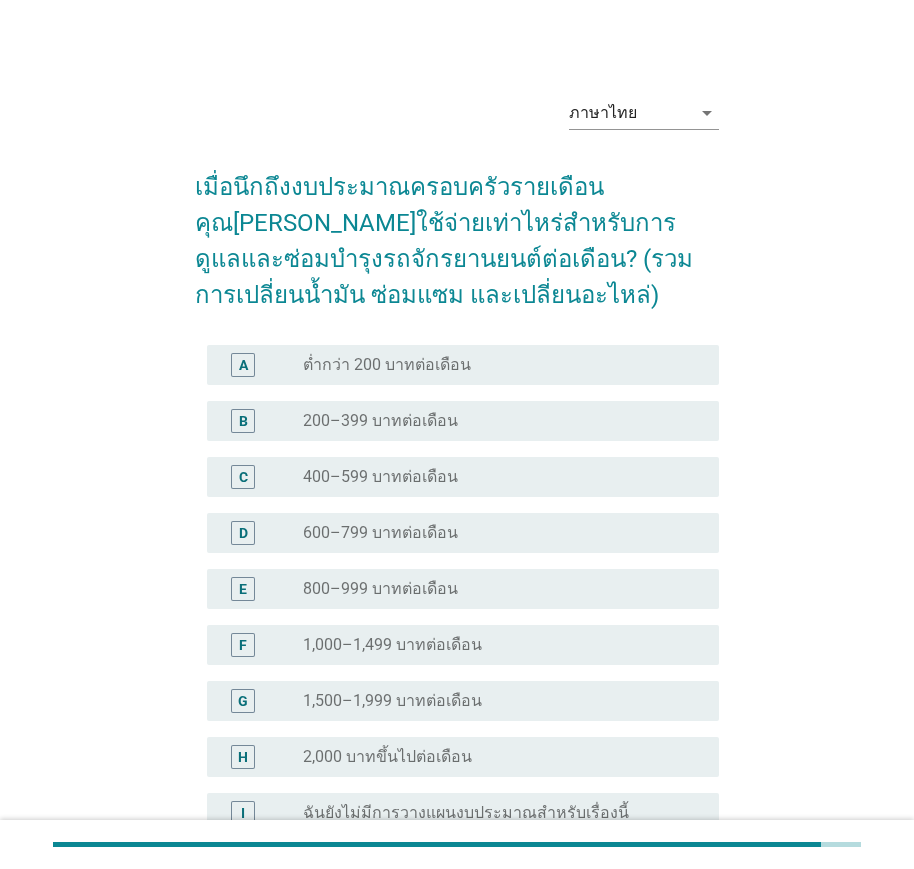 click on "1,500–1,999 บาทต่อเดือน" at bounding box center [392, 701] 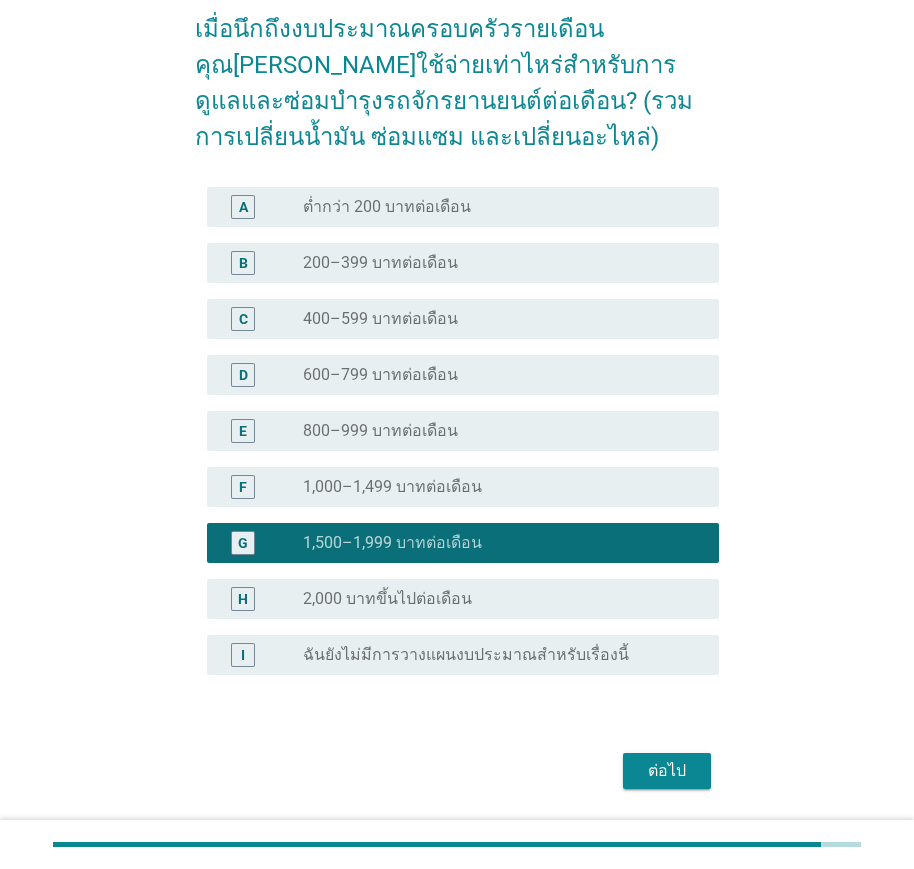 scroll, scrollTop: 213, scrollLeft: 0, axis: vertical 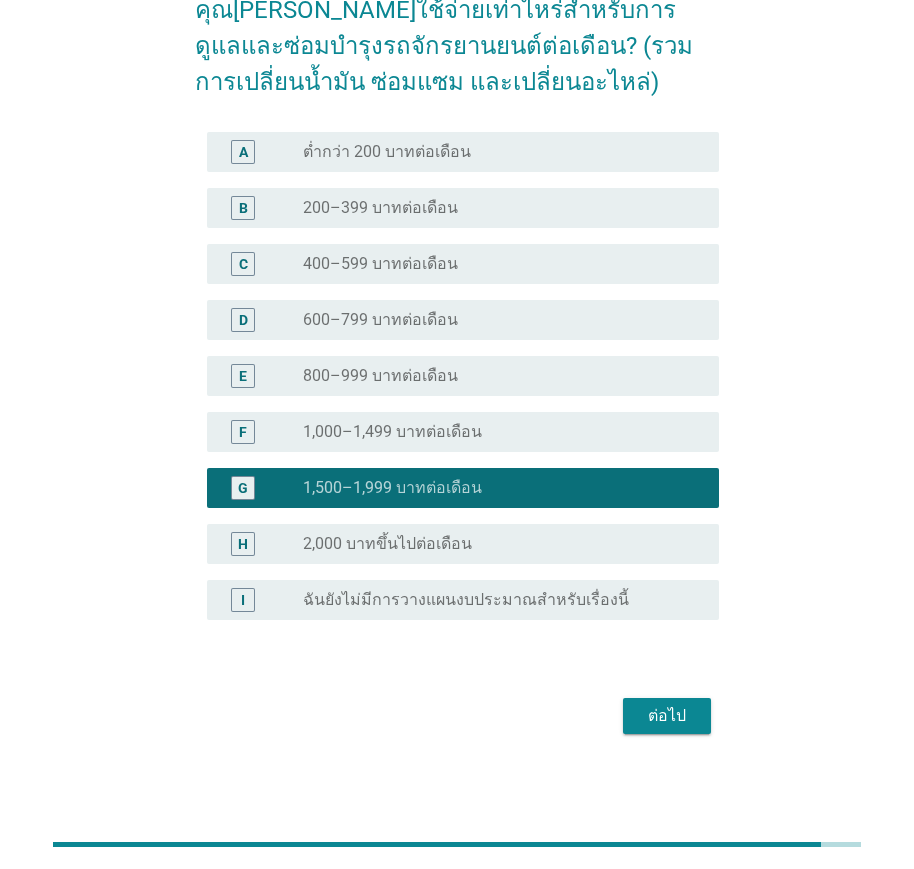 drag, startPoint x: 392, startPoint y: 366, endPoint x: 436, endPoint y: 429, distance: 76.843994 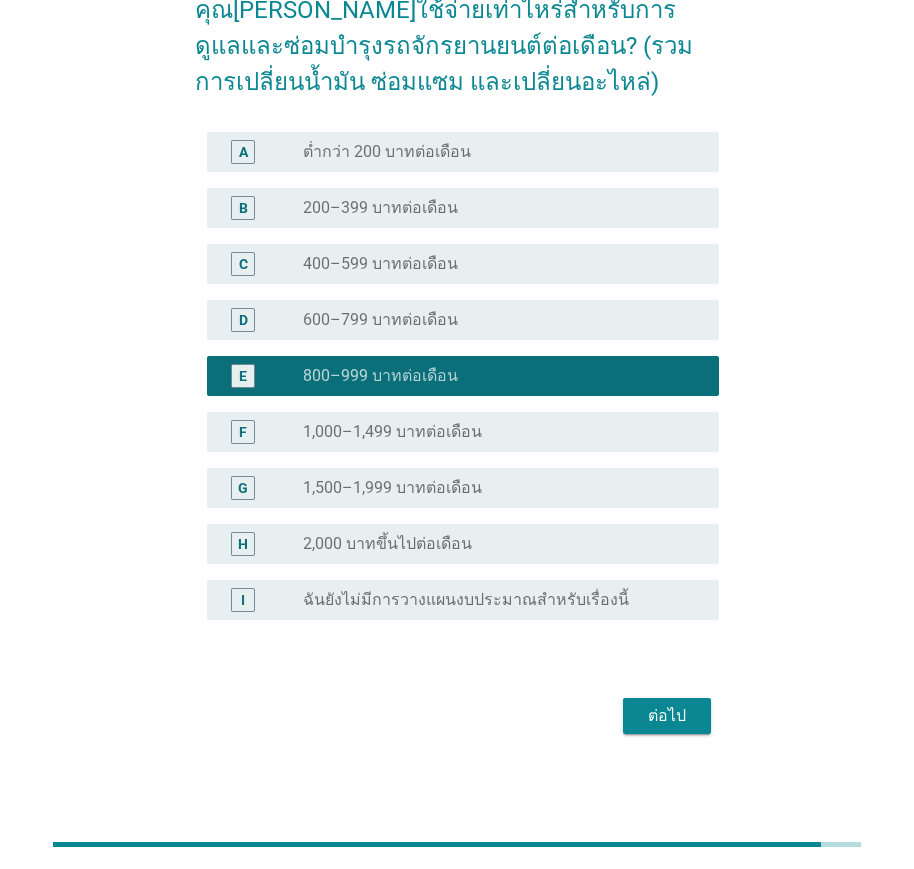 drag, startPoint x: 402, startPoint y: 438, endPoint x: 451, endPoint y: 484, distance: 67.20863 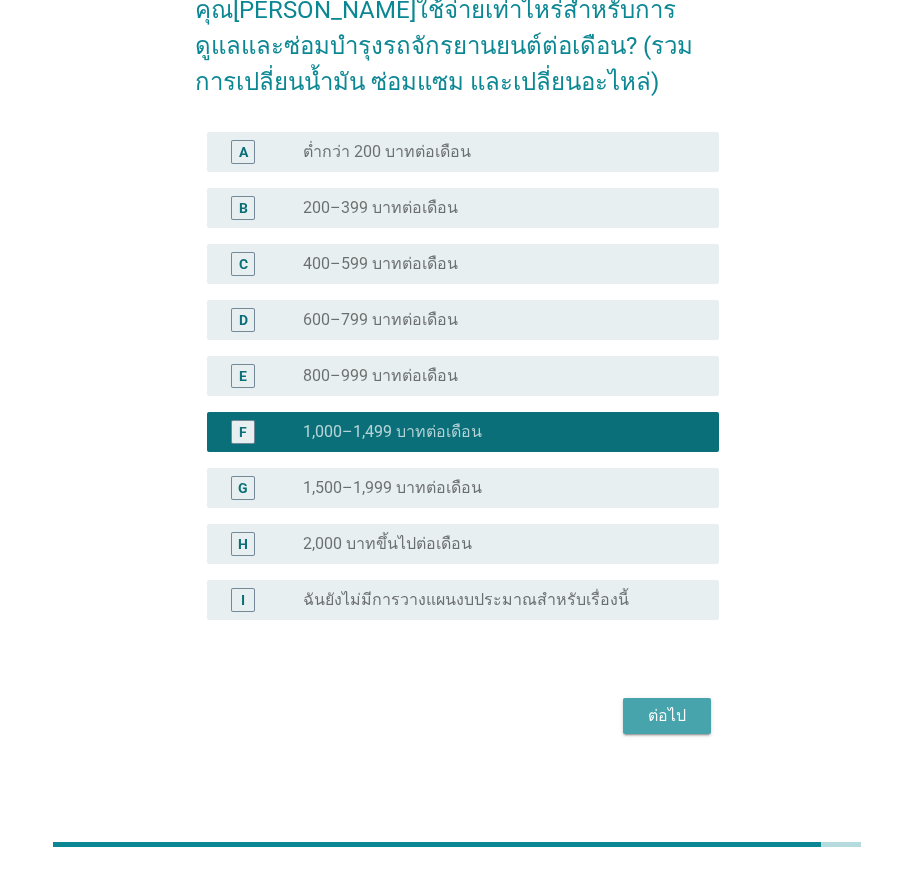 click on "ต่อไป" at bounding box center [667, 716] 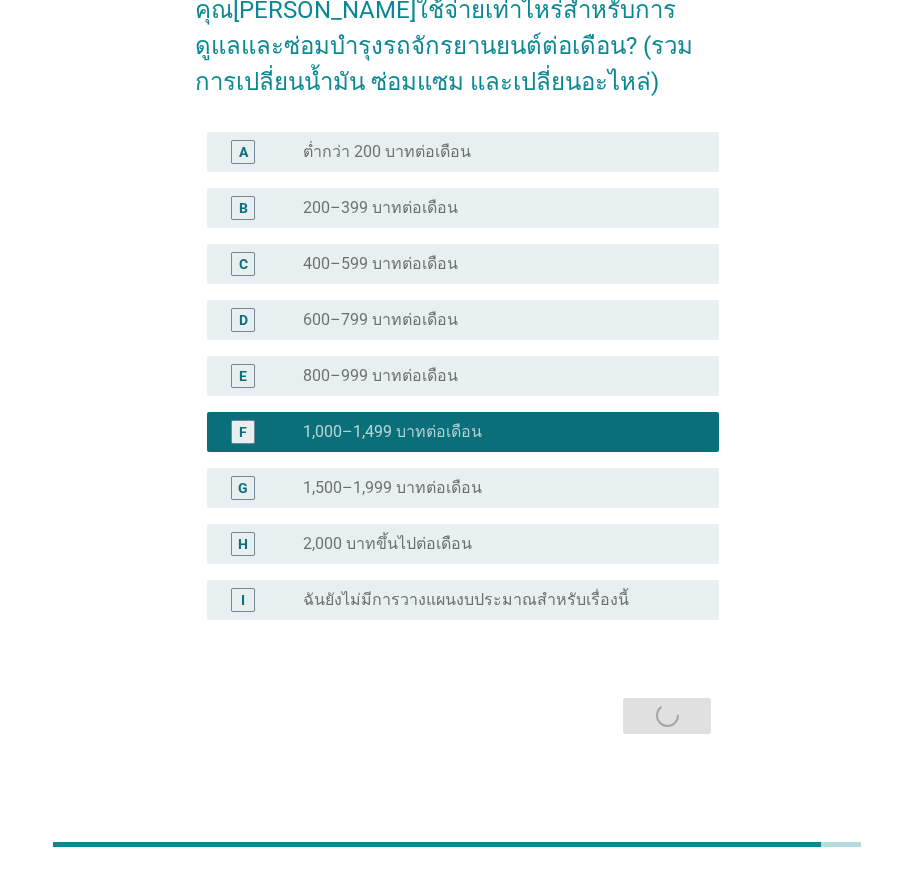 scroll, scrollTop: 0, scrollLeft: 0, axis: both 